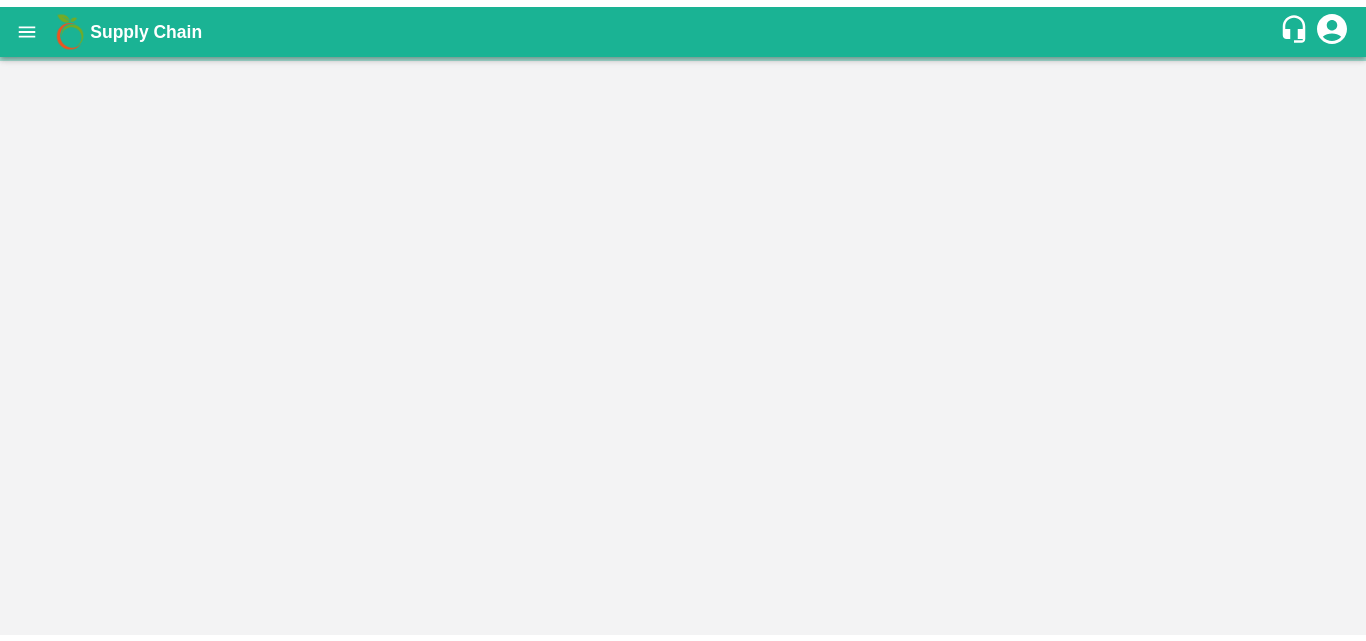 scroll, scrollTop: 0, scrollLeft: 0, axis: both 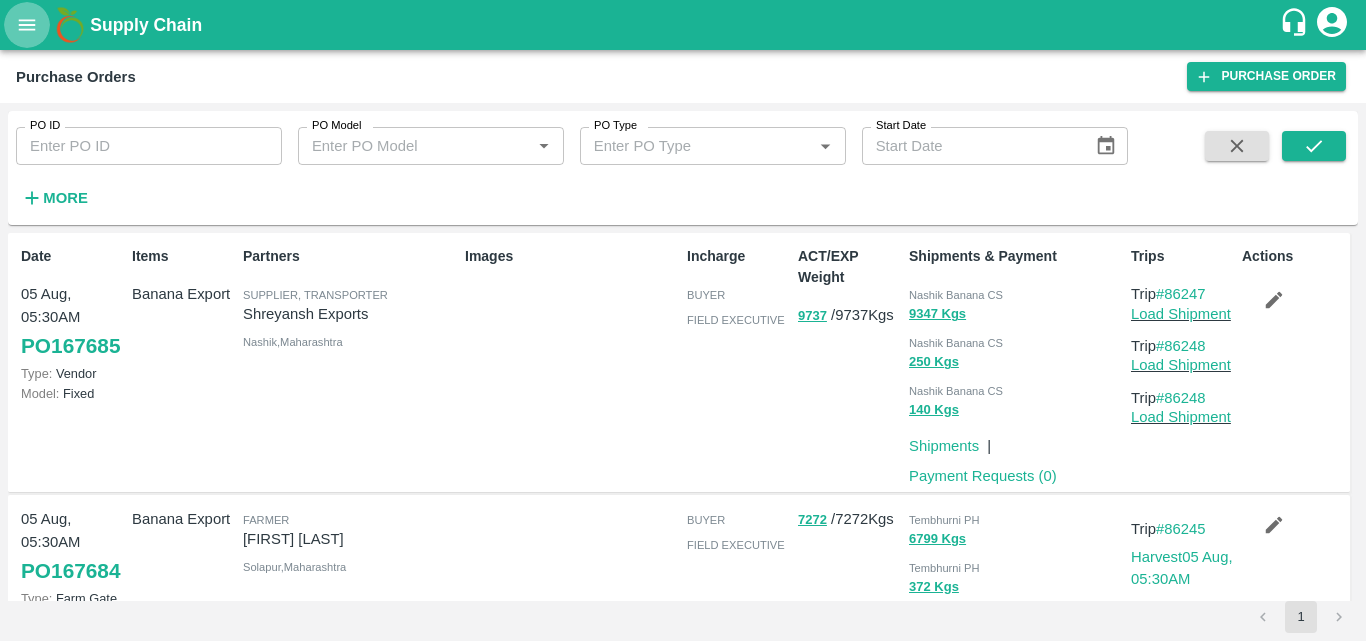 click 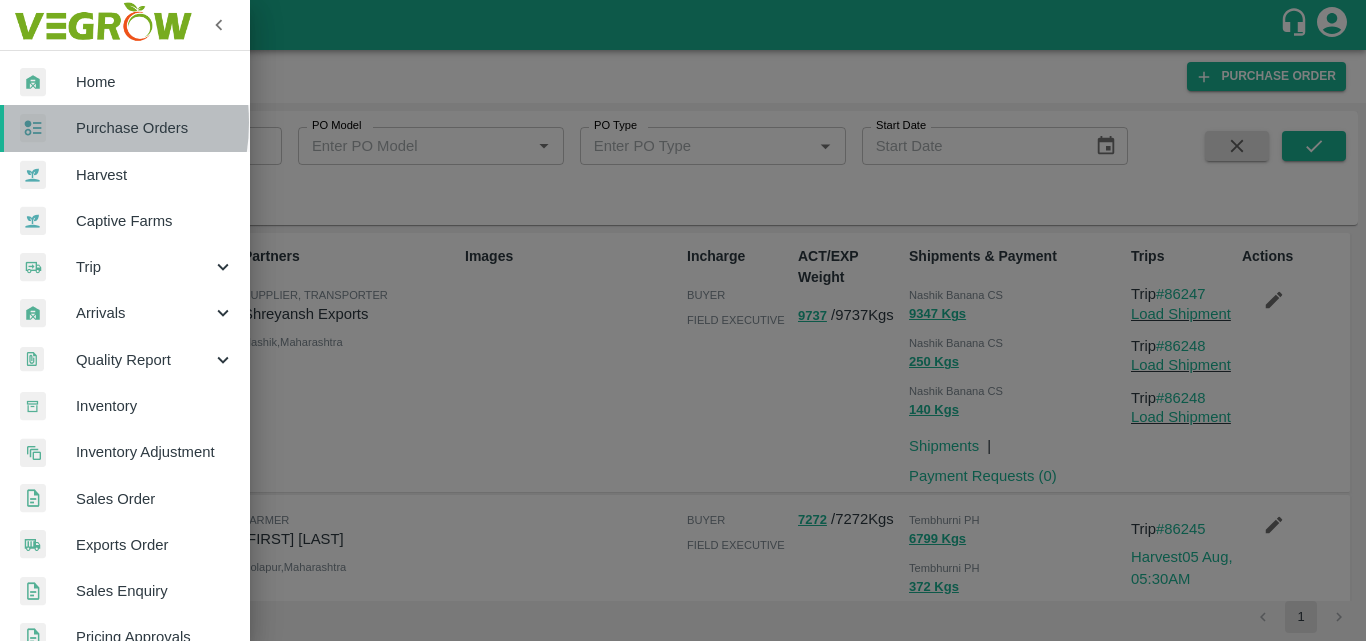click at bounding box center (48, 128) 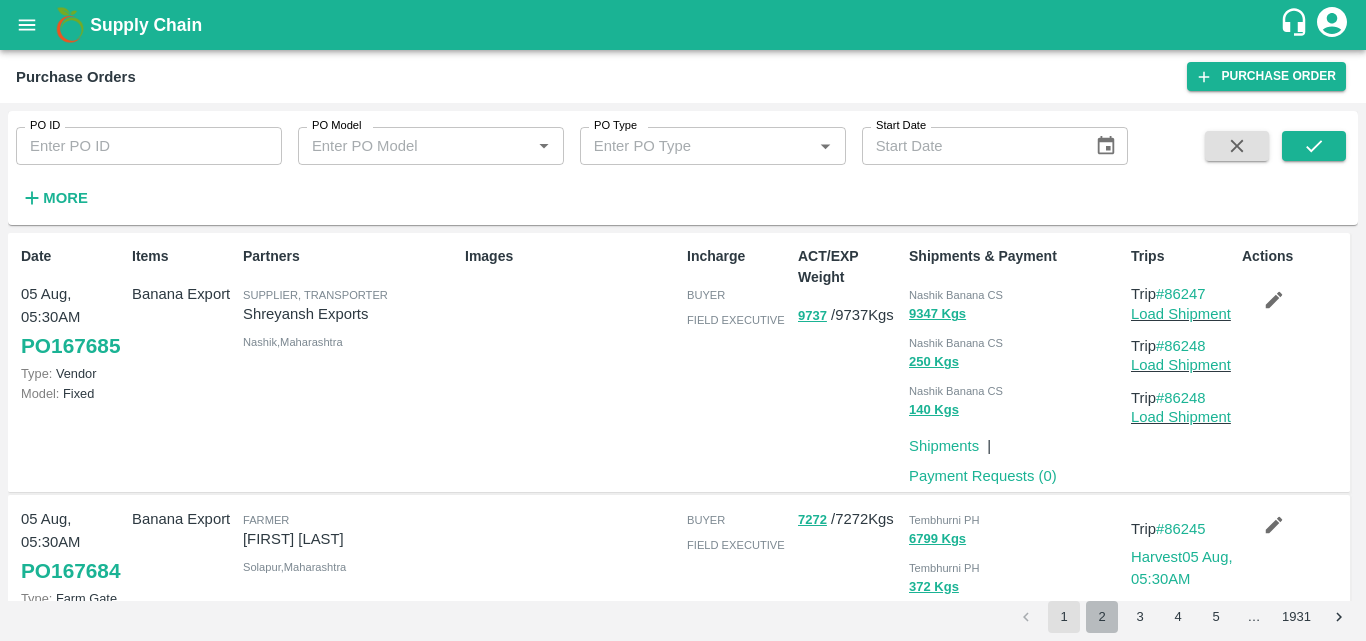 click on "2" at bounding box center [1102, 617] 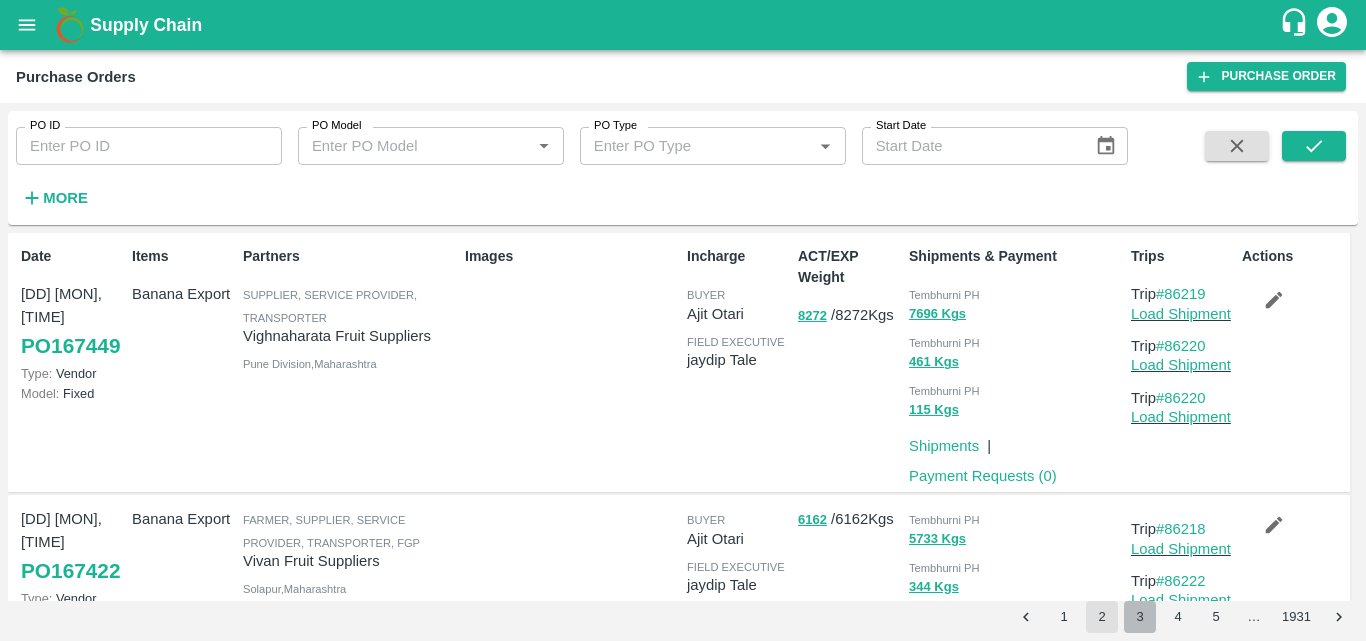 click on "3" at bounding box center (1140, 617) 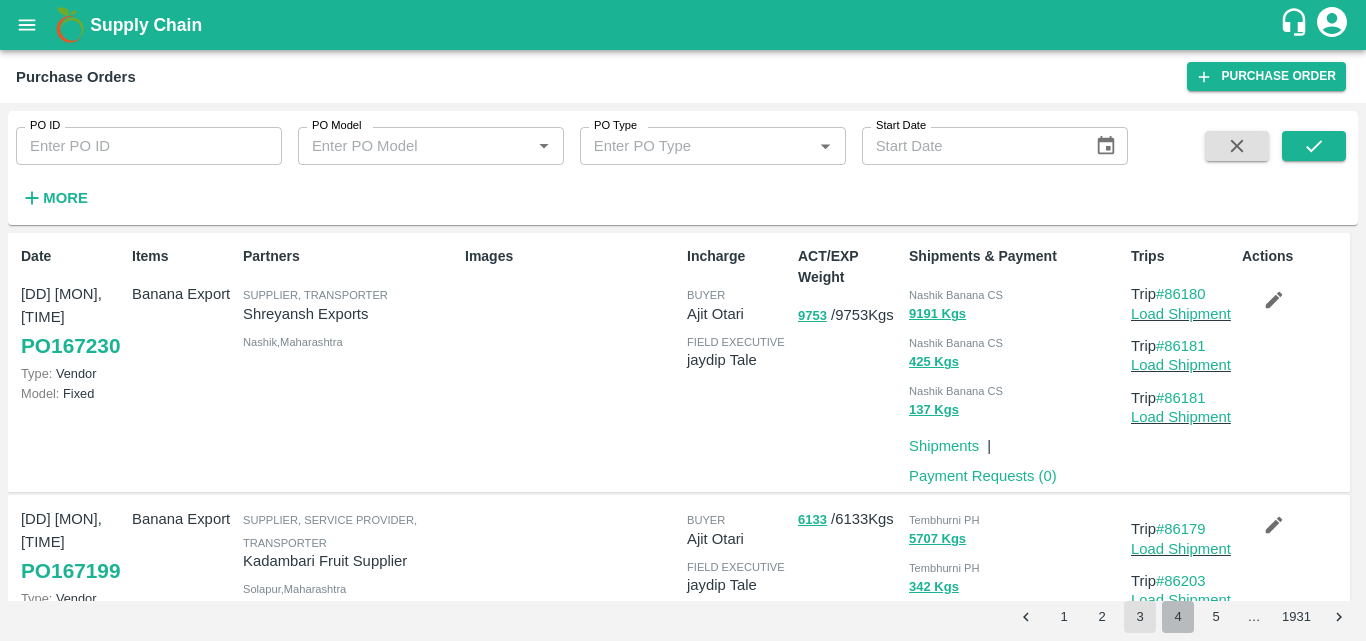 click on "4" at bounding box center (1178, 617) 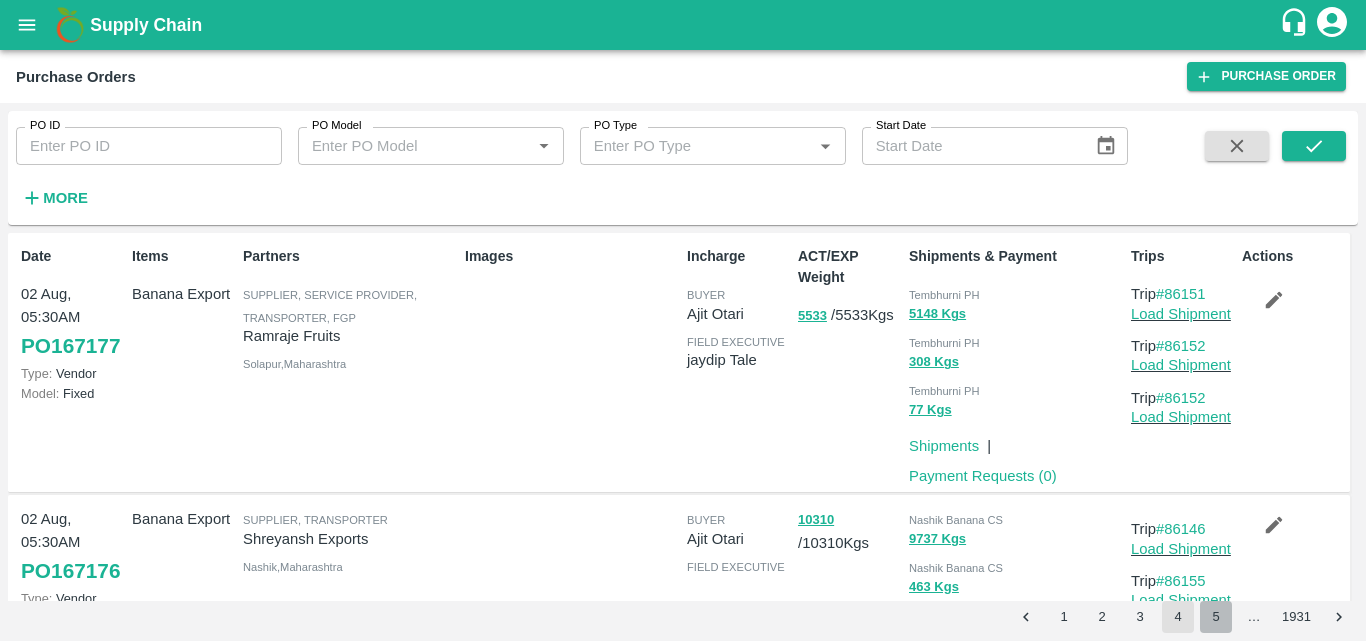 click on "5" at bounding box center (1216, 617) 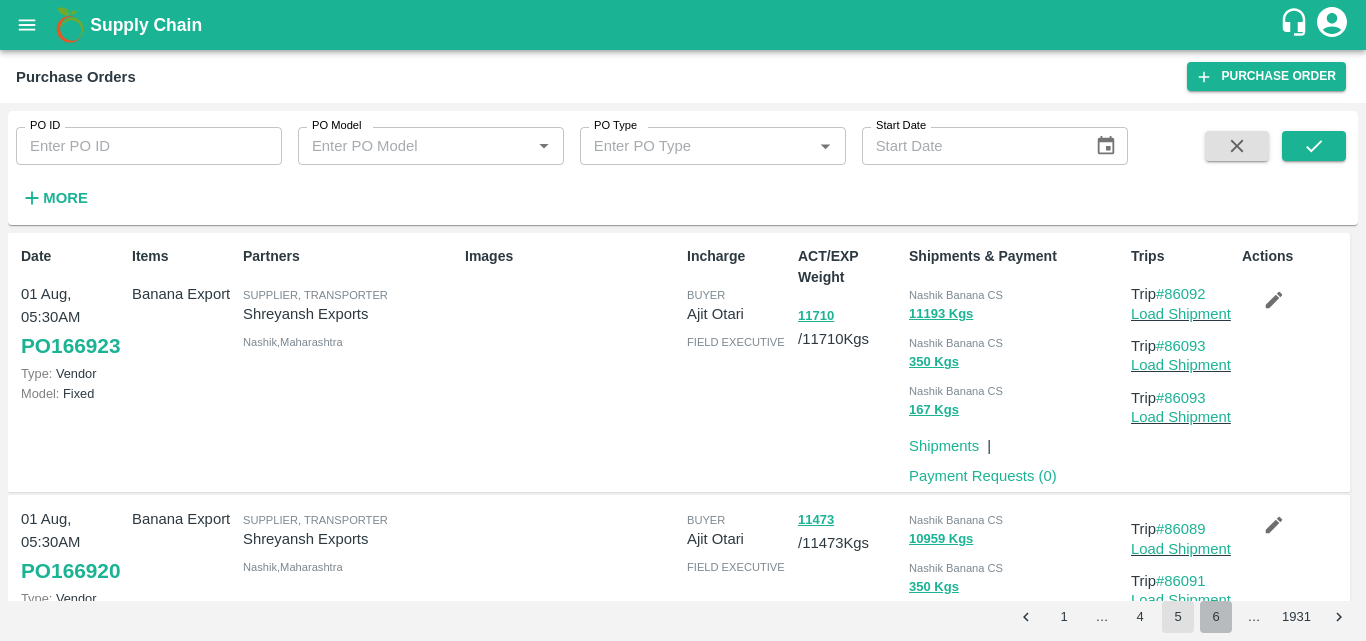 click on "6" at bounding box center (1216, 617) 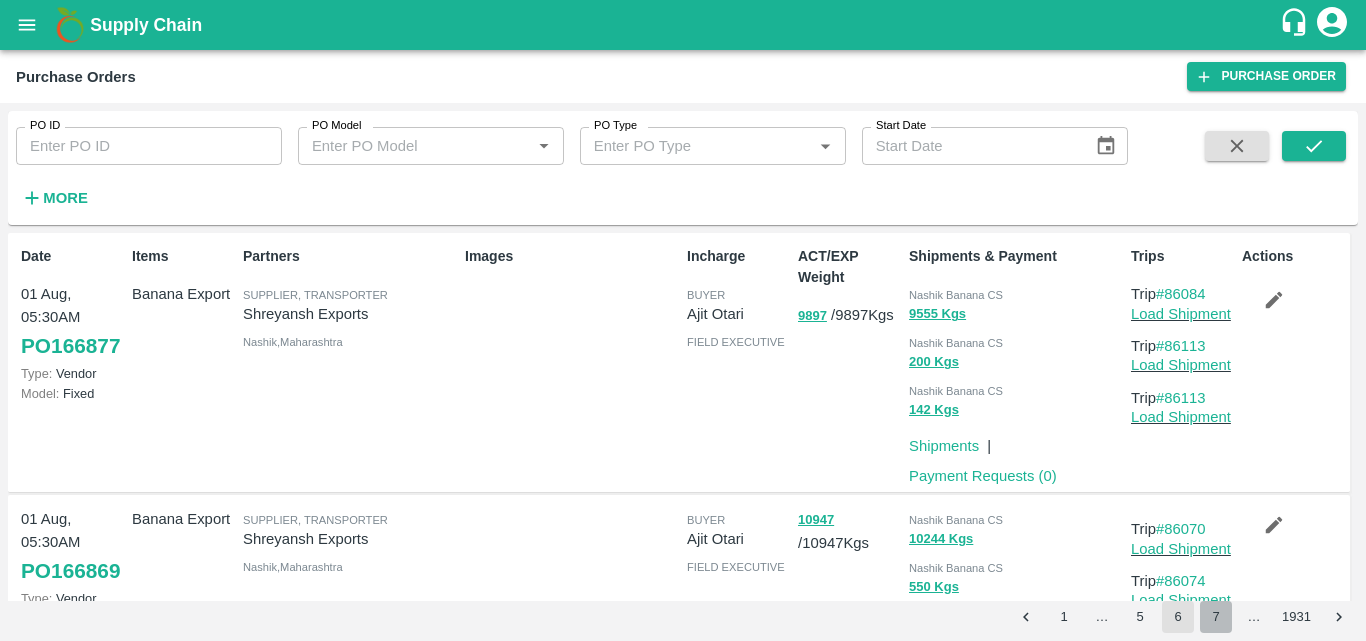 click on "7" at bounding box center (1216, 617) 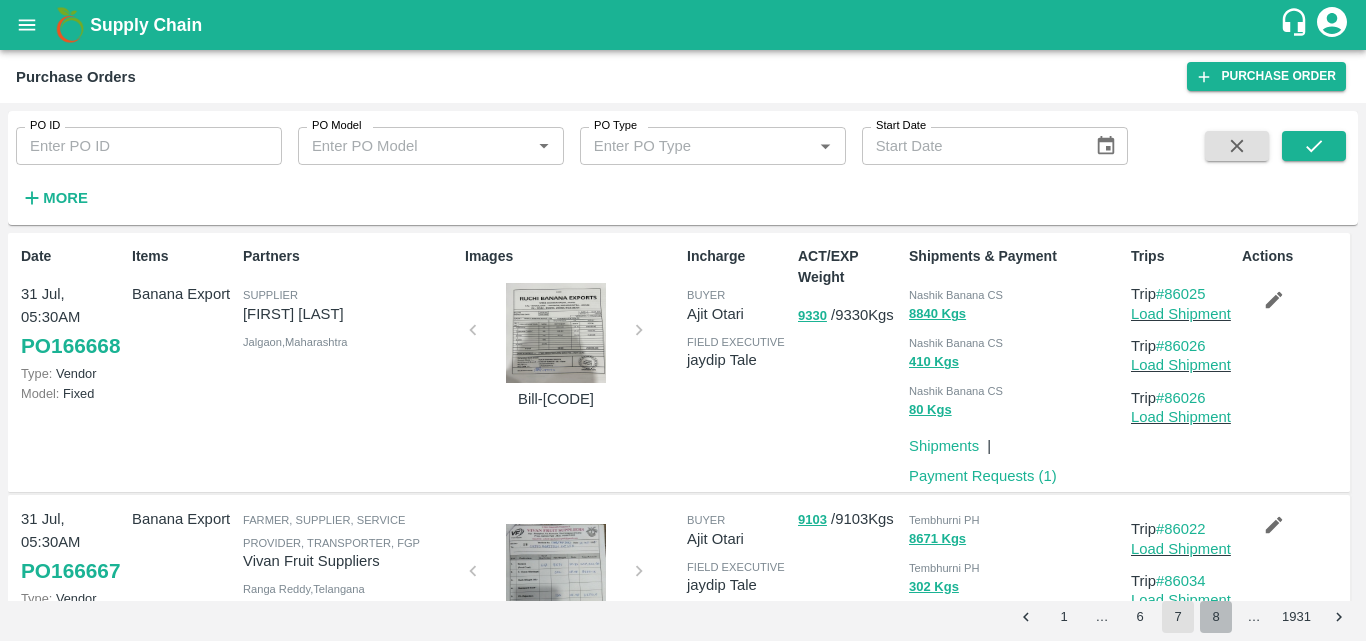 click on "8" at bounding box center (1216, 617) 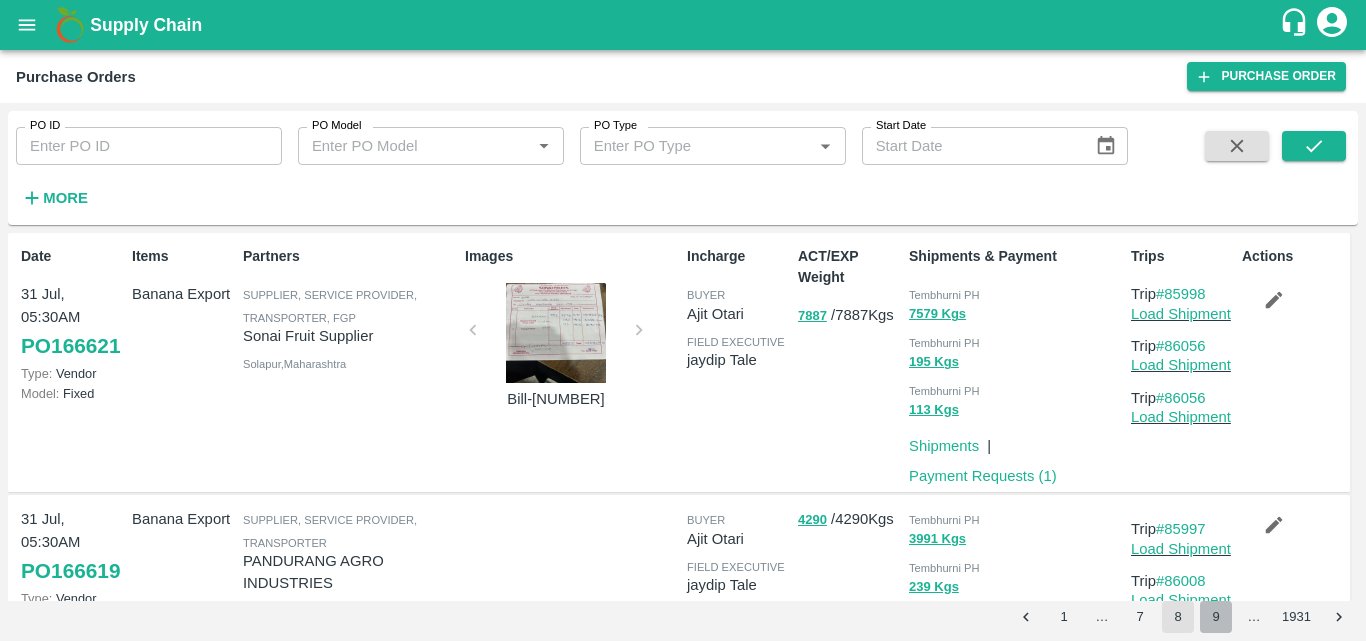 click on "9" at bounding box center [1216, 617] 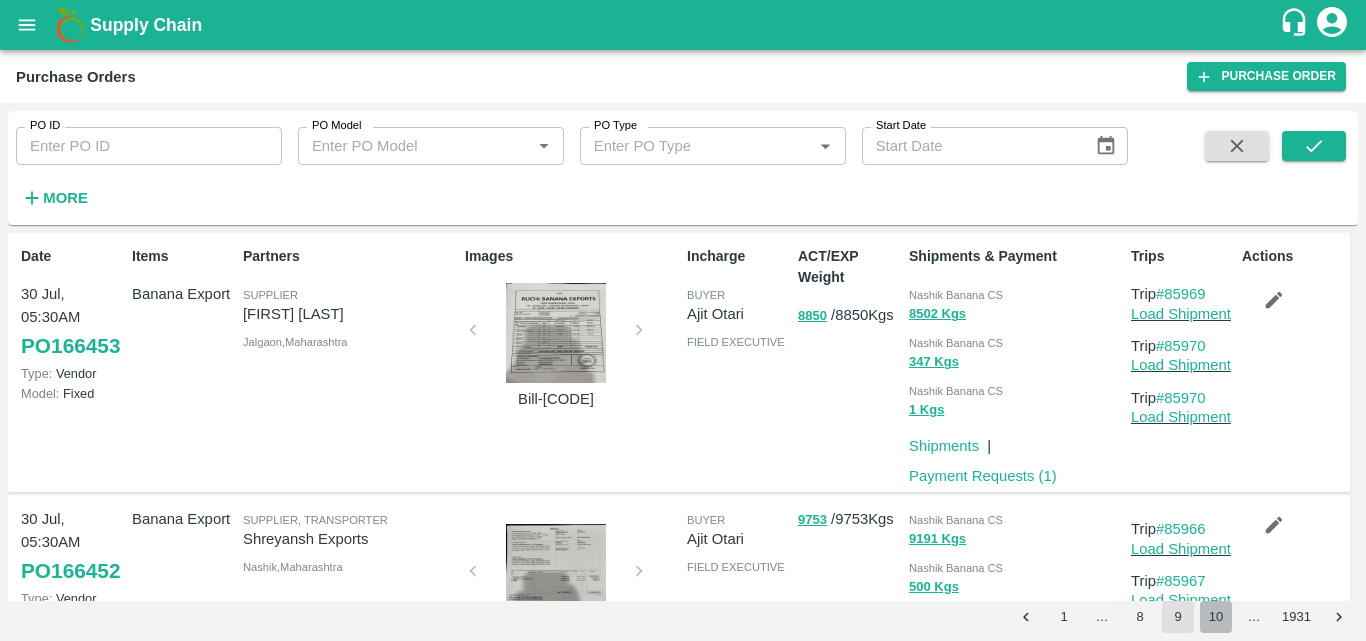 click on "10" at bounding box center (1216, 617) 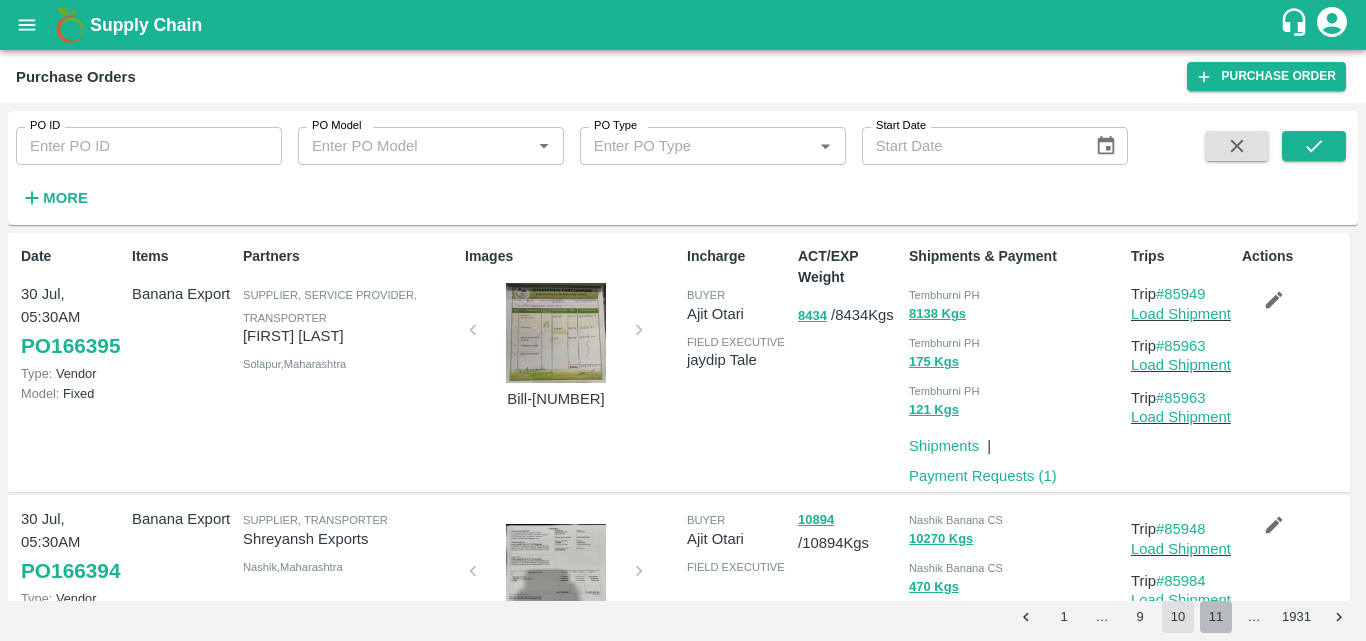 click on "11" at bounding box center (1216, 617) 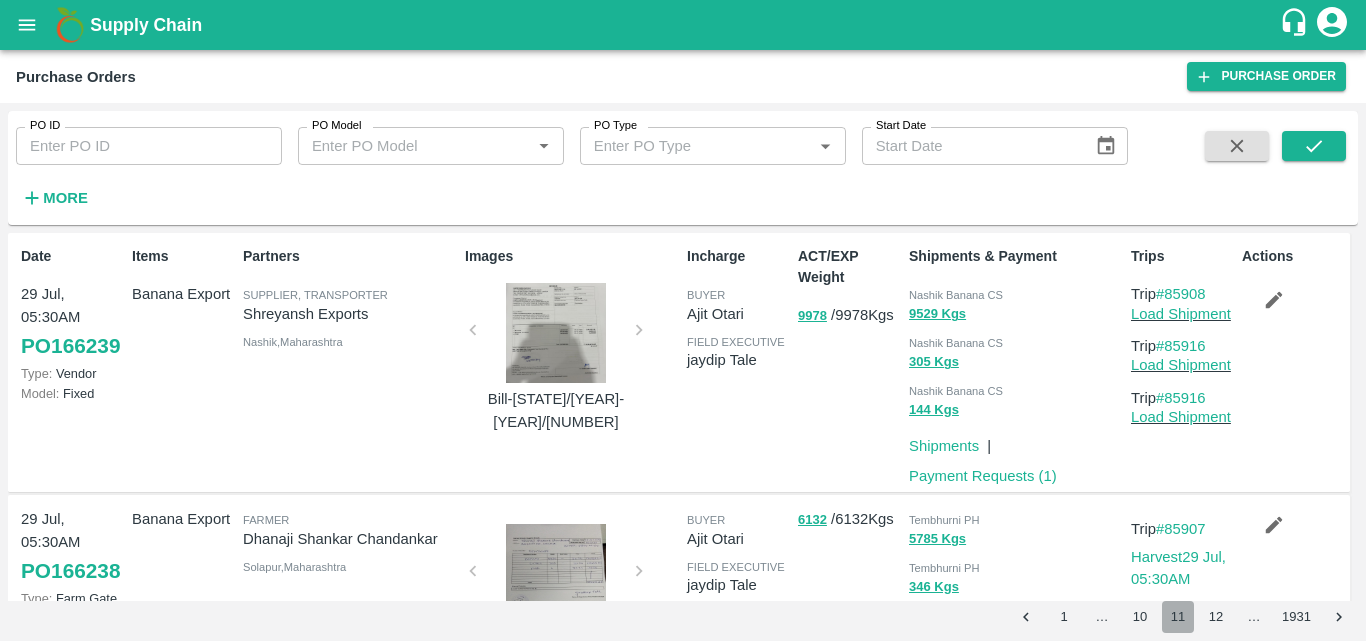 click on "11" at bounding box center (1178, 617) 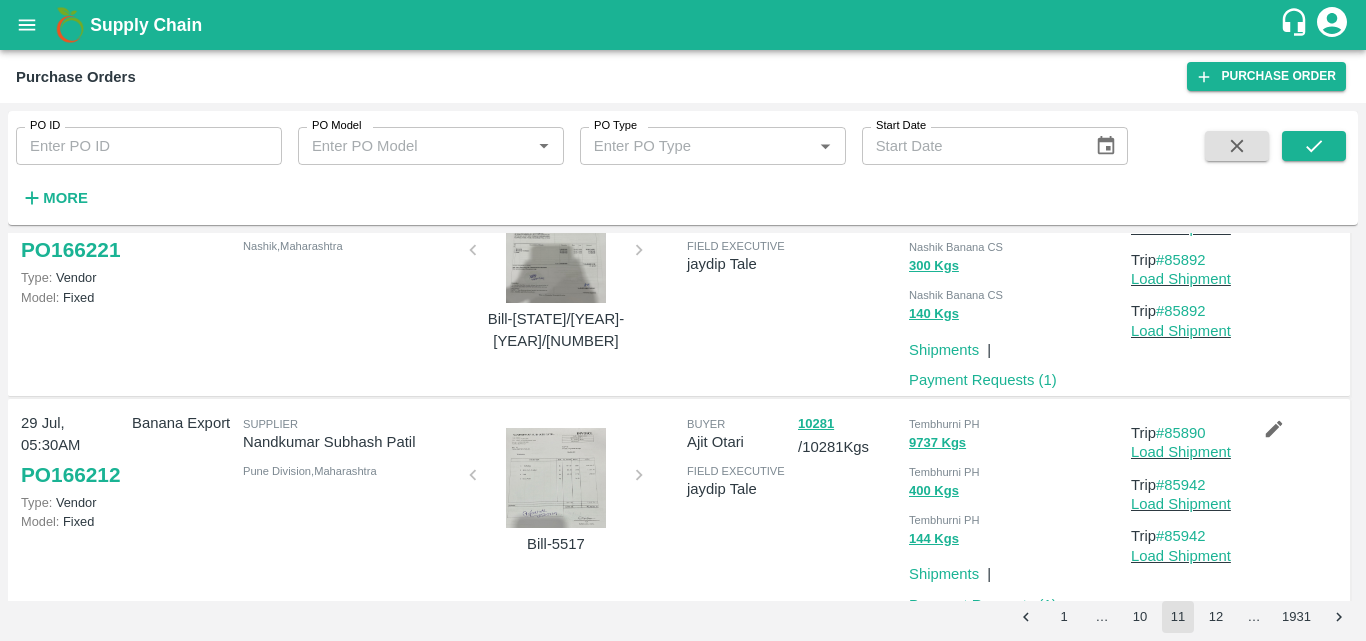 scroll, scrollTop: 1987, scrollLeft: 0, axis: vertical 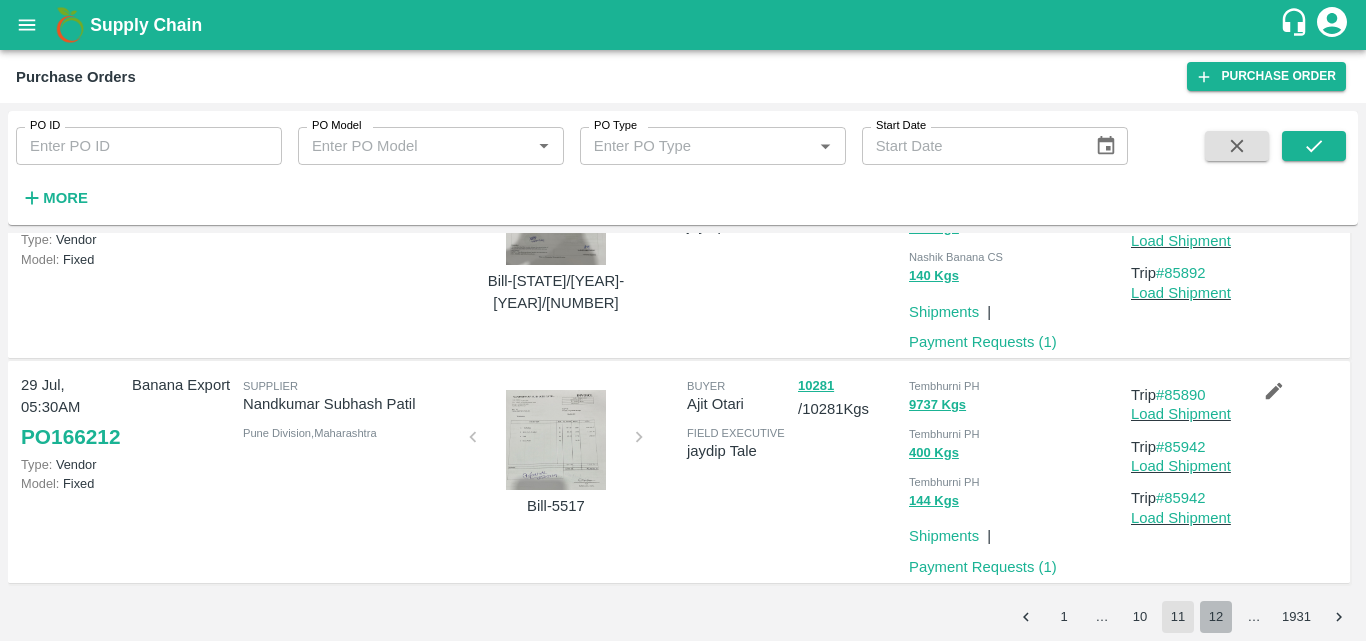 click on "12" at bounding box center [1216, 617] 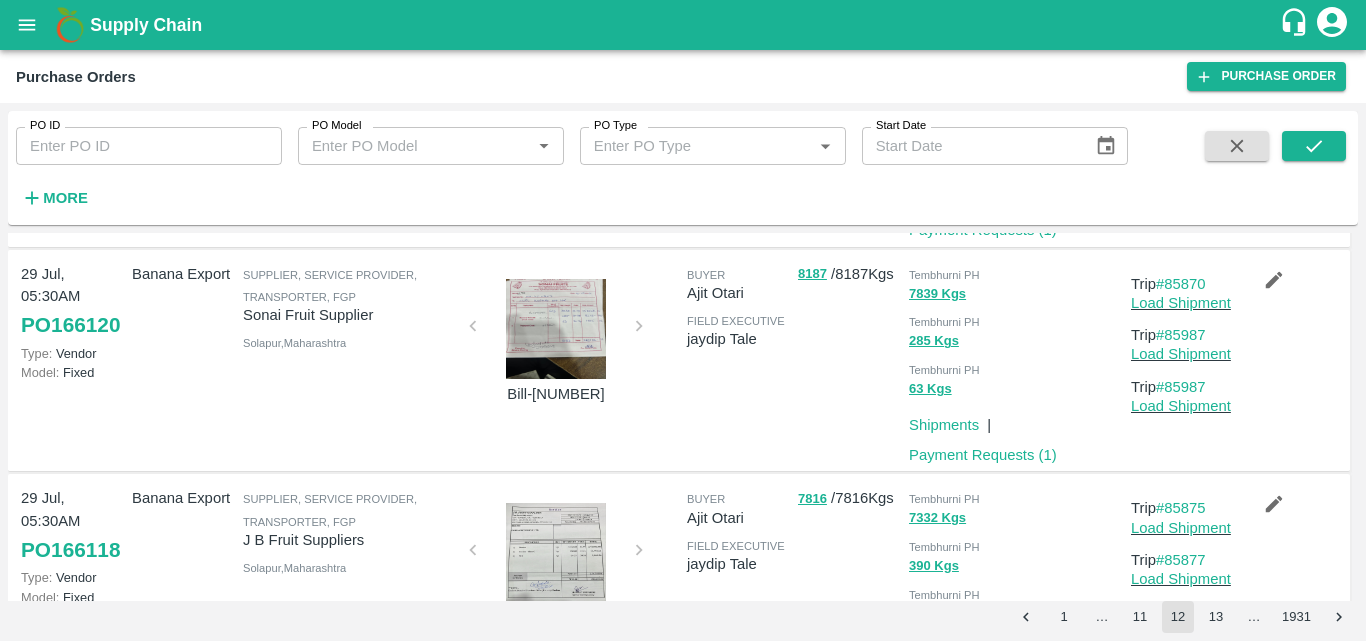 scroll, scrollTop: 1935, scrollLeft: 0, axis: vertical 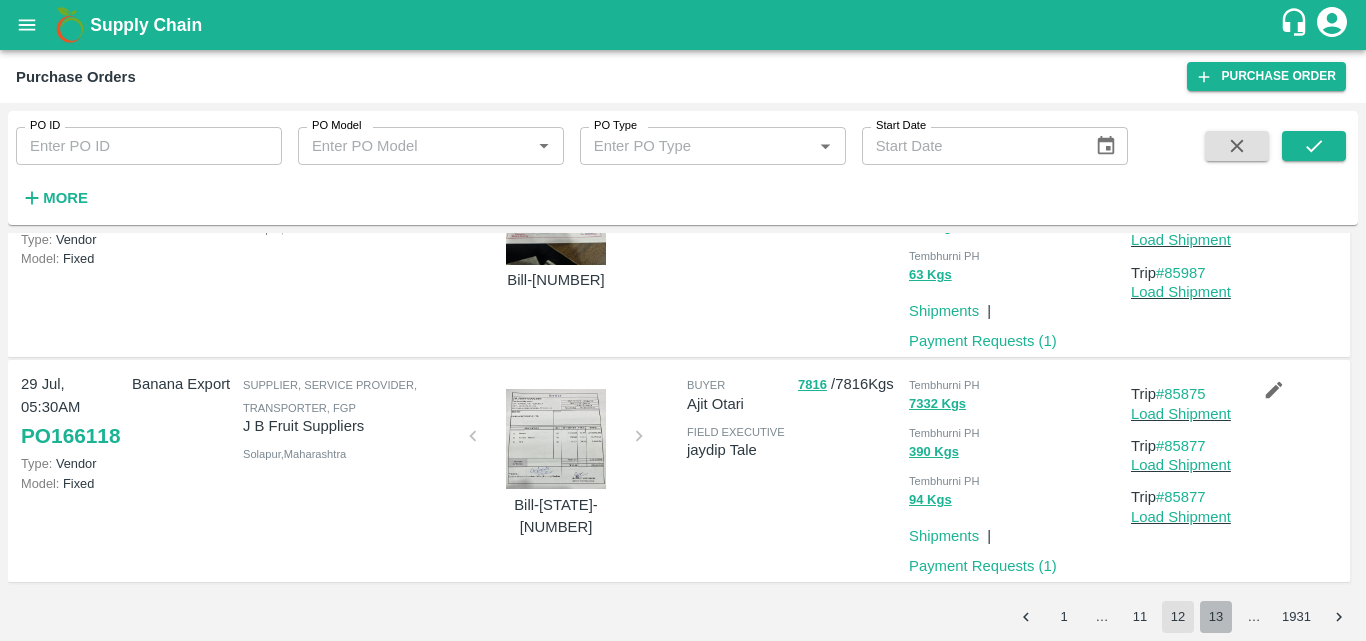 drag, startPoint x: 1015, startPoint y: 53, endPoint x: 1214, endPoint y: 625, distance: 605.62775 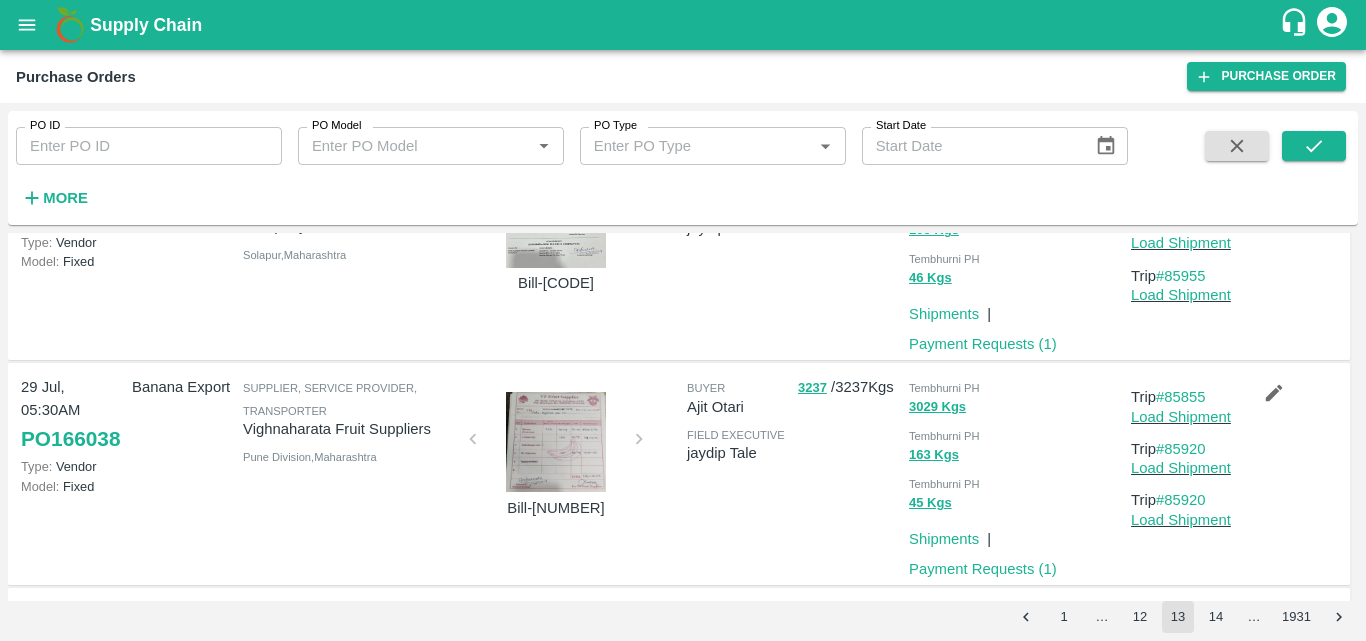 scroll, scrollTop: 1987, scrollLeft: 0, axis: vertical 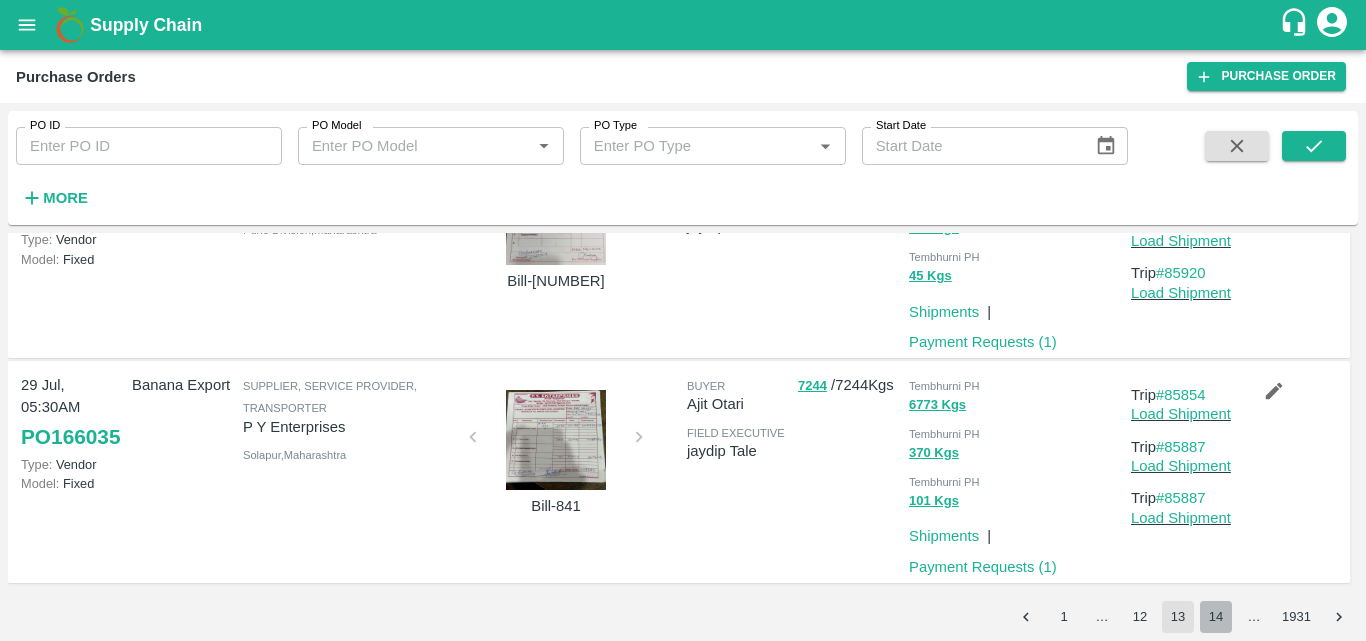 click on "14" at bounding box center [1216, 617] 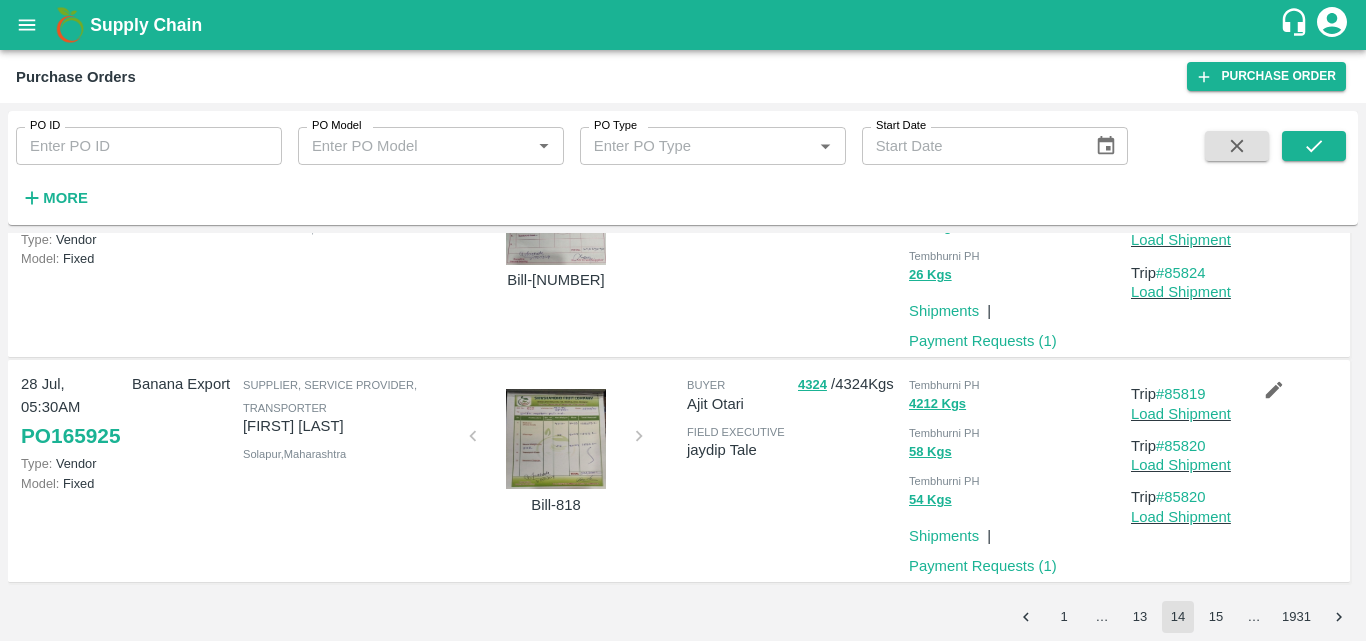 scroll, scrollTop: 1935, scrollLeft: 0, axis: vertical 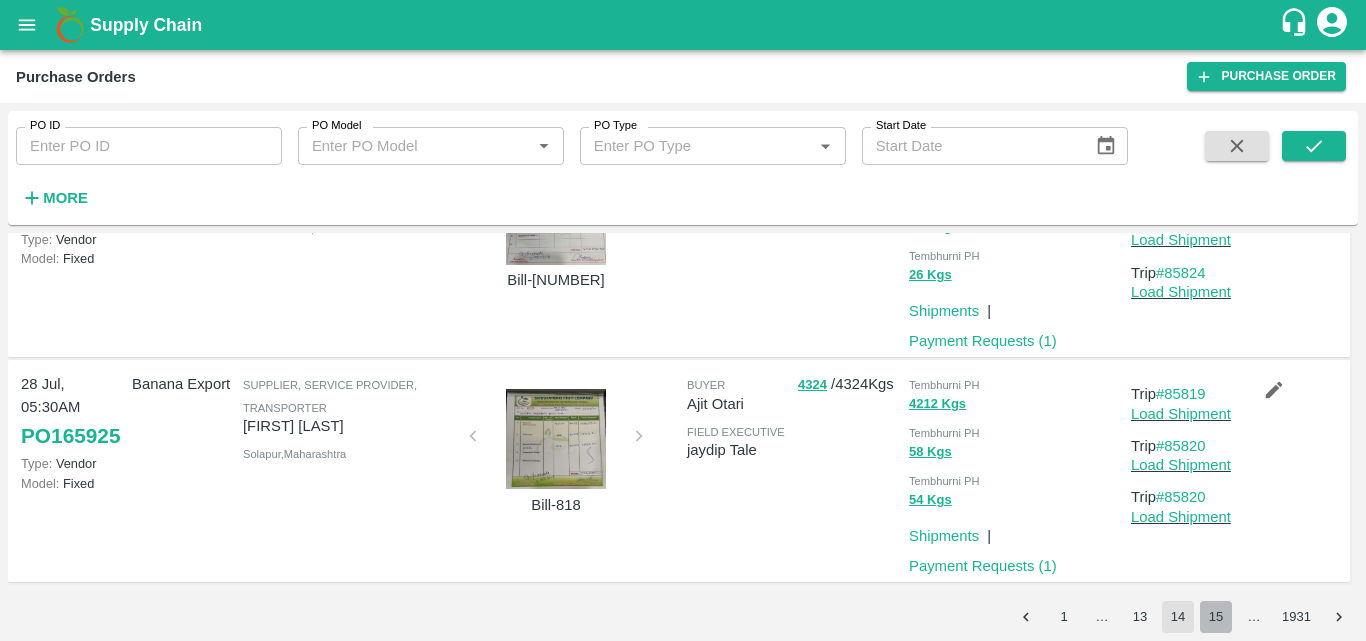 click on "15" at bounding box center [1216, 617] 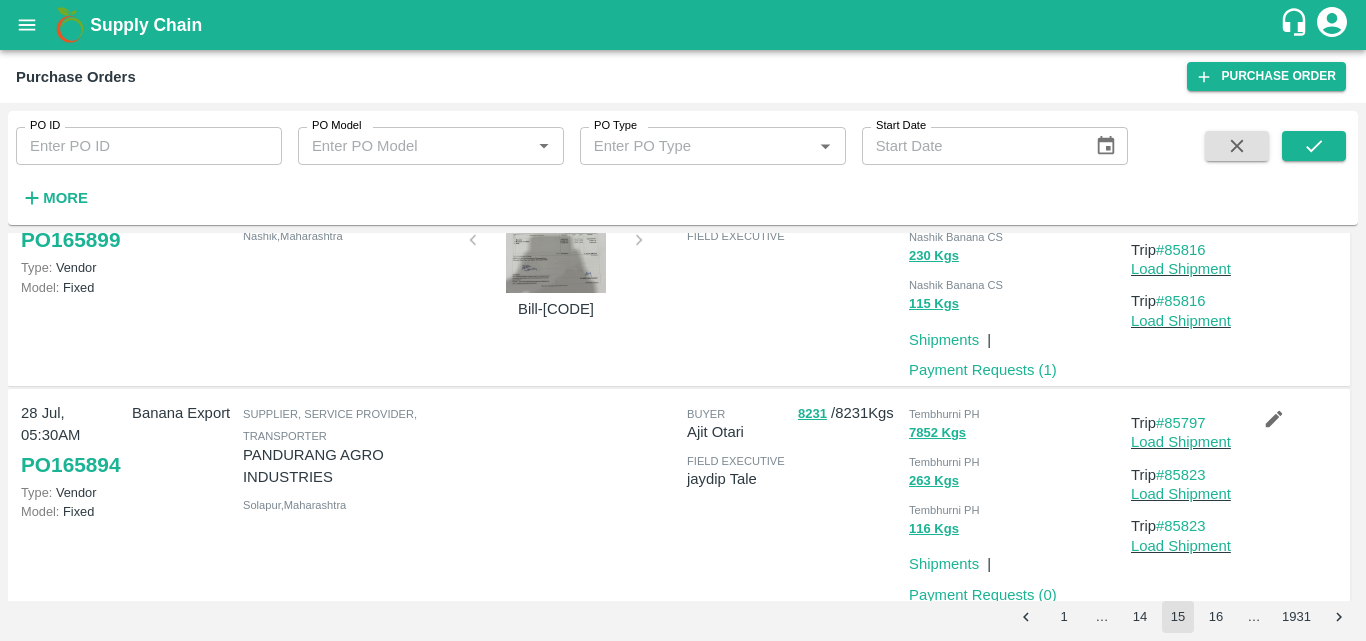 scroll, scrollTop: 1987, scrollLeft: 0, axis: vertical 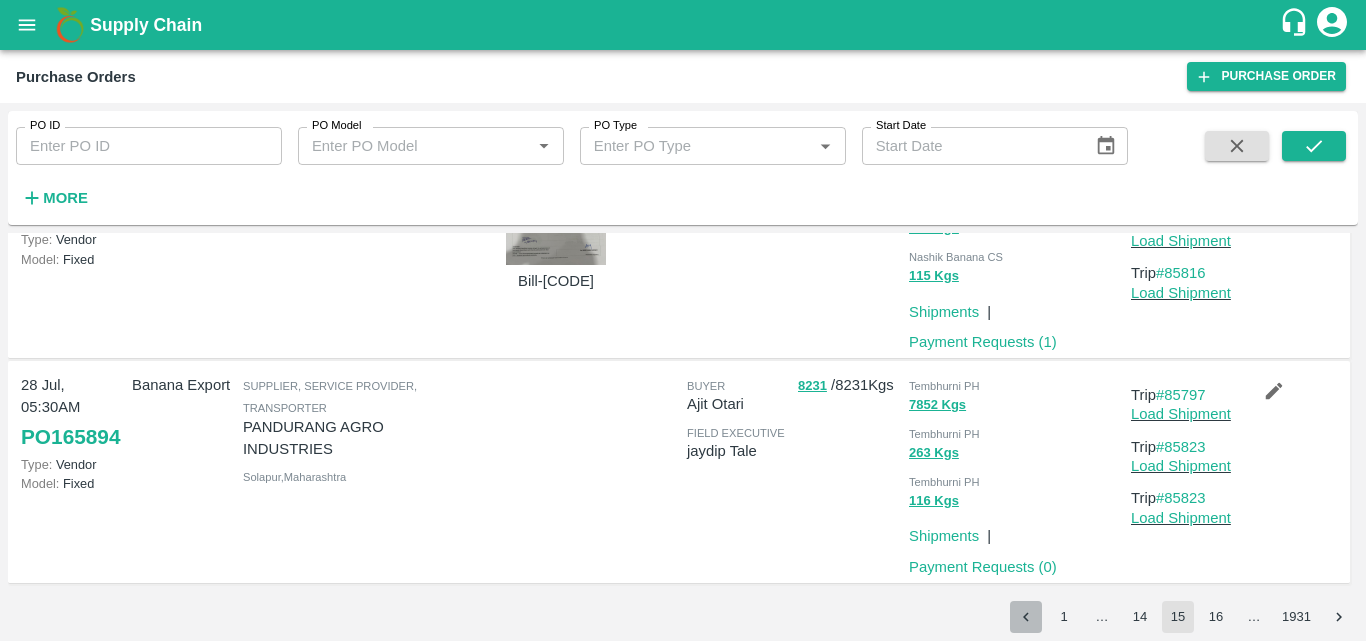 click 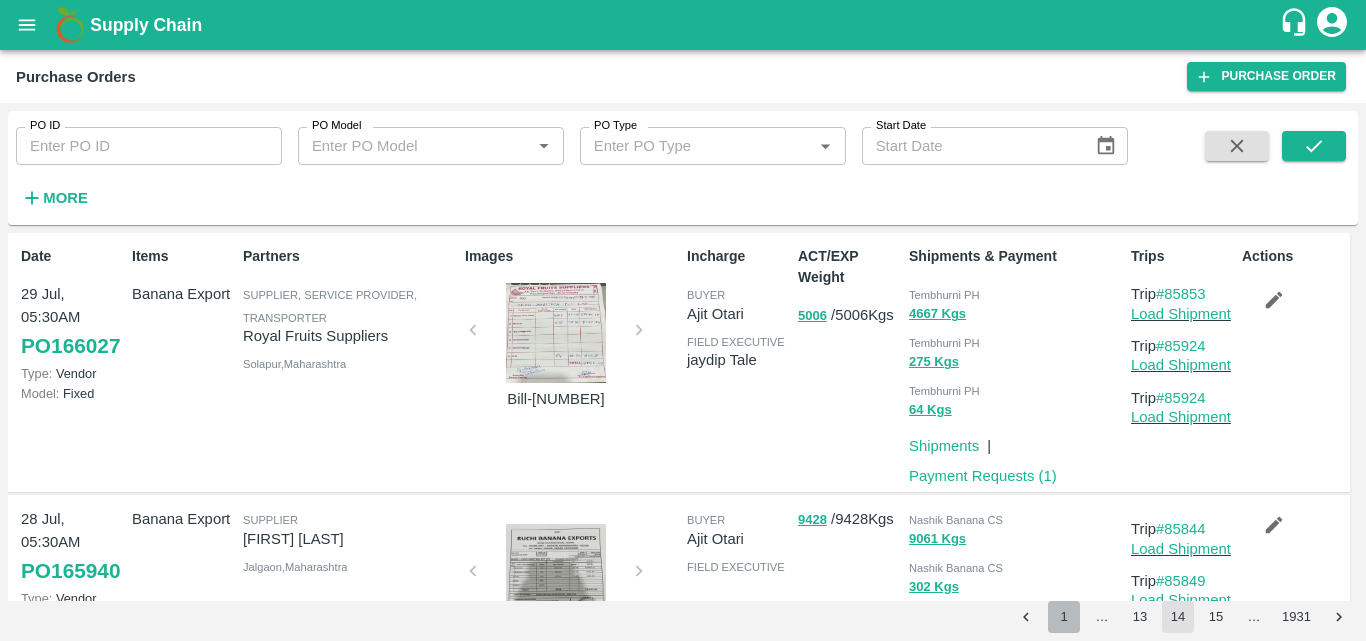 click on "1" at bounding box center (1064, 617) 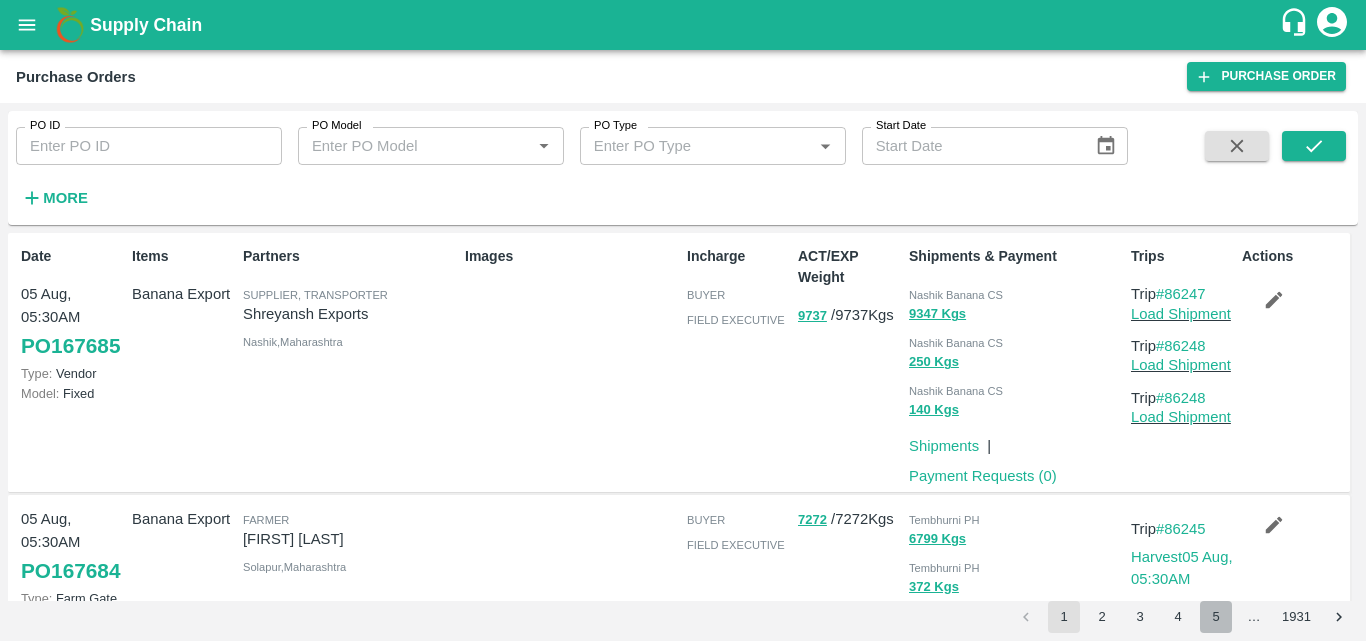 click on "5" at bounding box center [1216, 617] 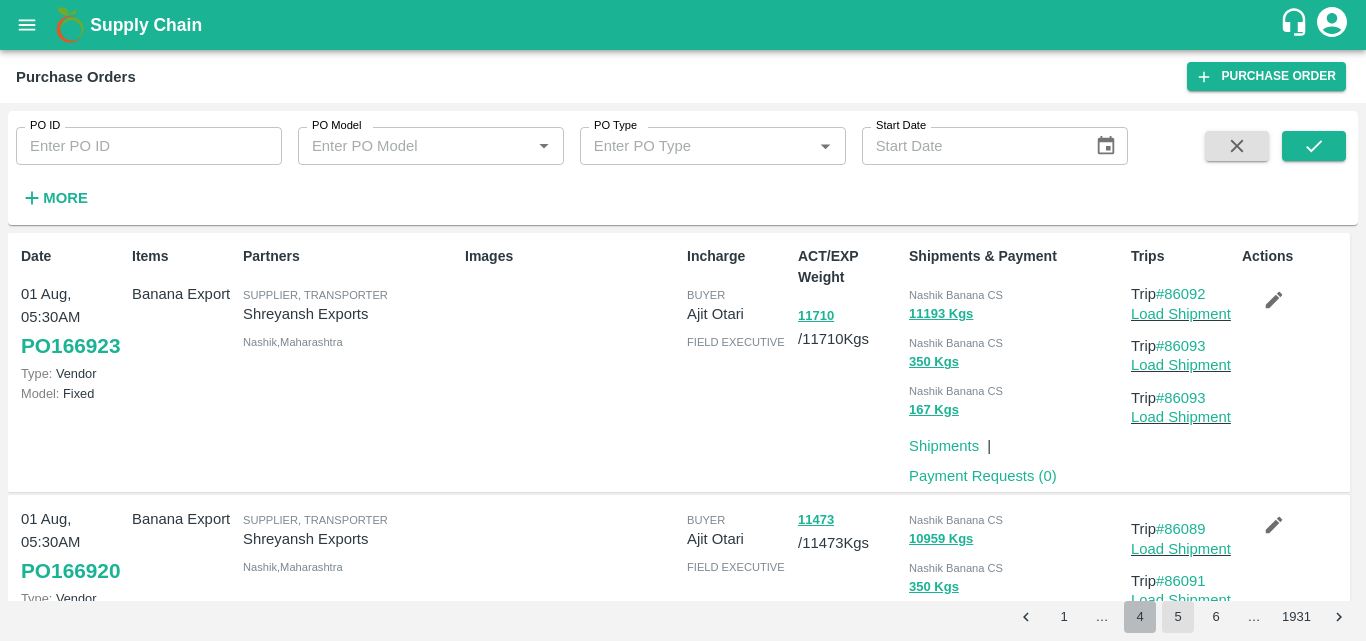 click on "4" at bounding box center (1140, 617) 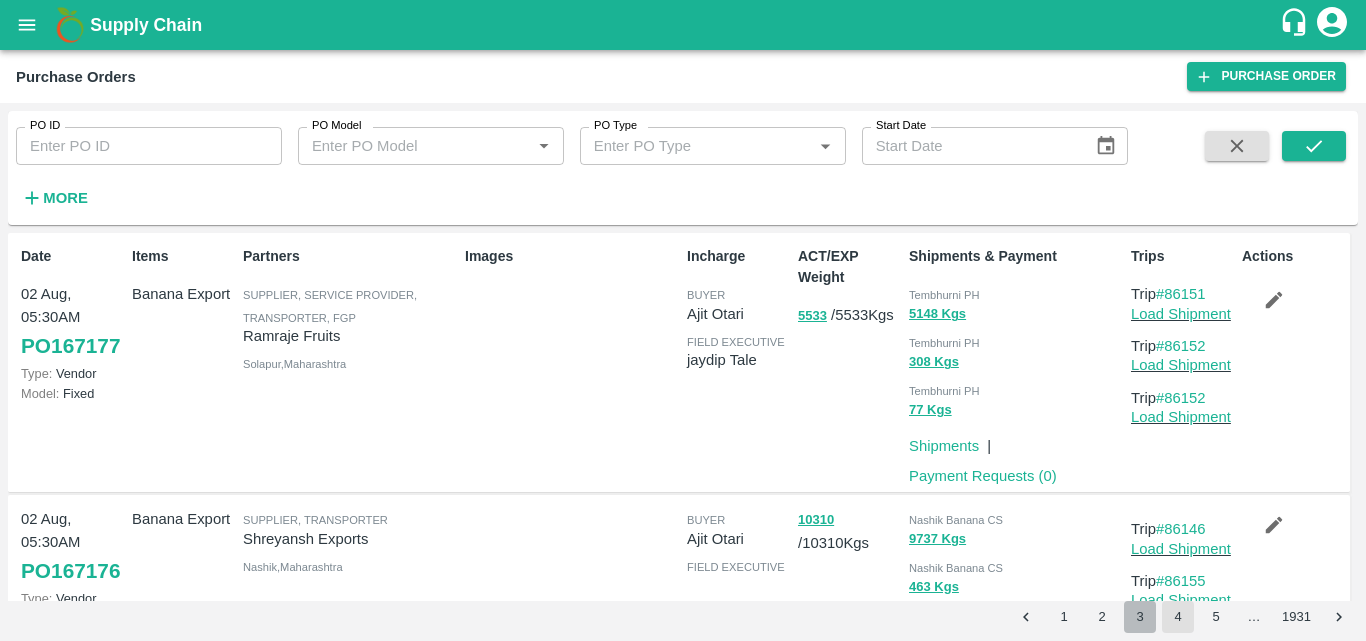 click on "3" at bounding box center (1140, 617) 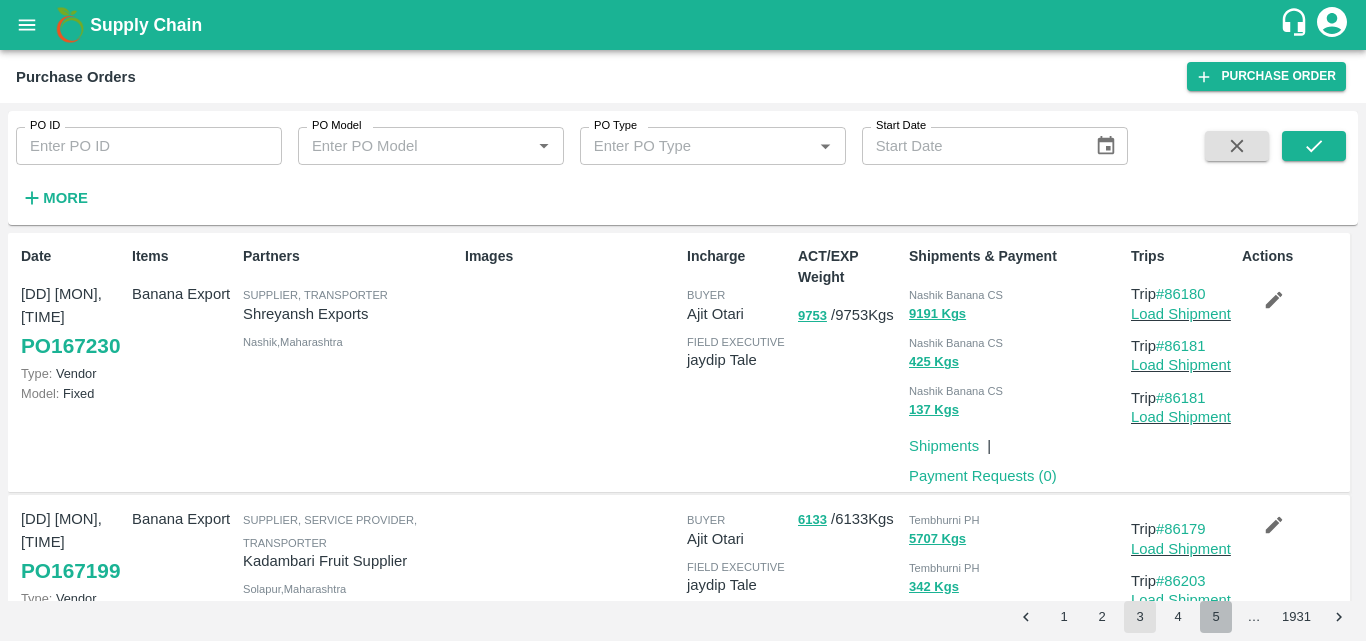 click on "5" at bounding box center [1216, 617] 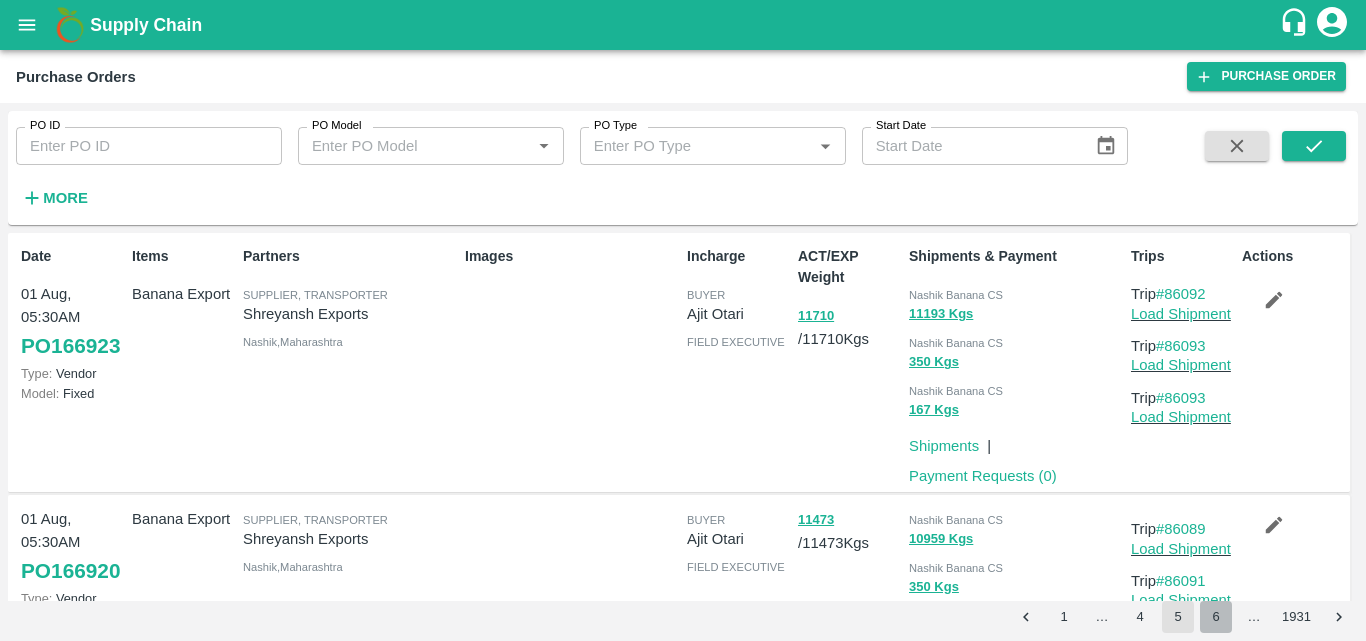 click on "6" at bounding box center [1216, 617] 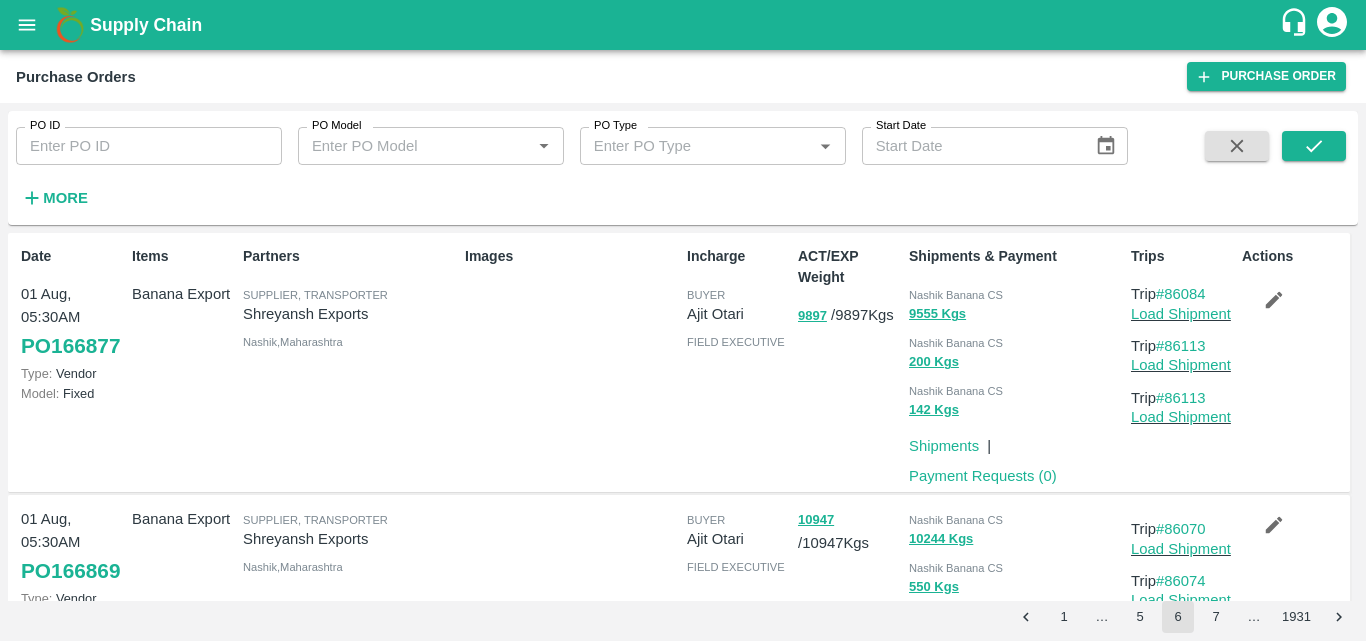 drag, startPoint x: 1225, startPoint y: 620, endPoint x: 1228, endPoint y: 609, distance: 11.401754 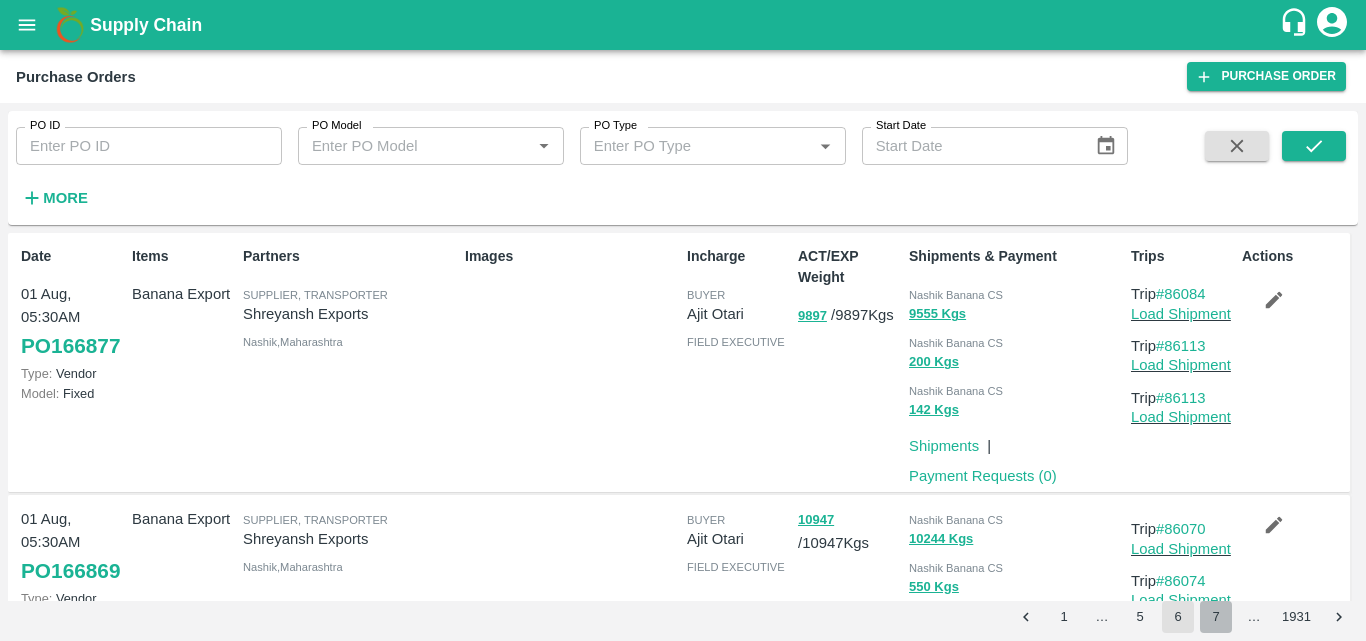 click on "7" at bounding box center [1216, 617] 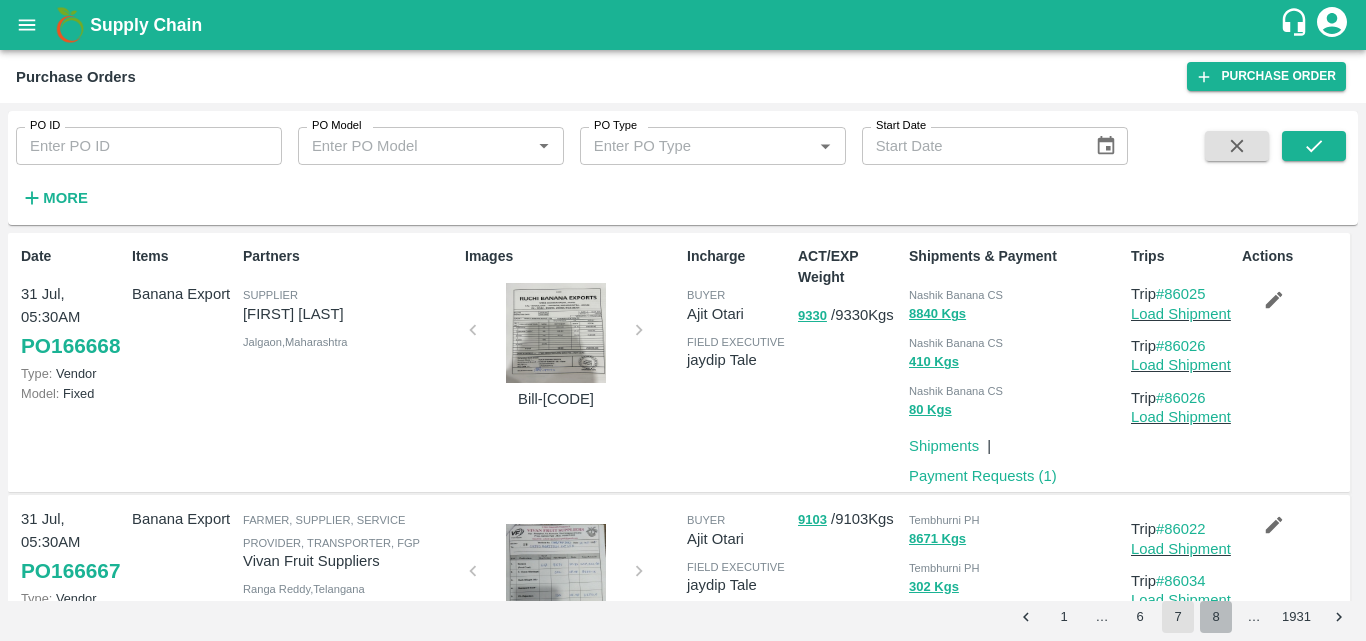 click on "8" at bounding box center (1216, 617) 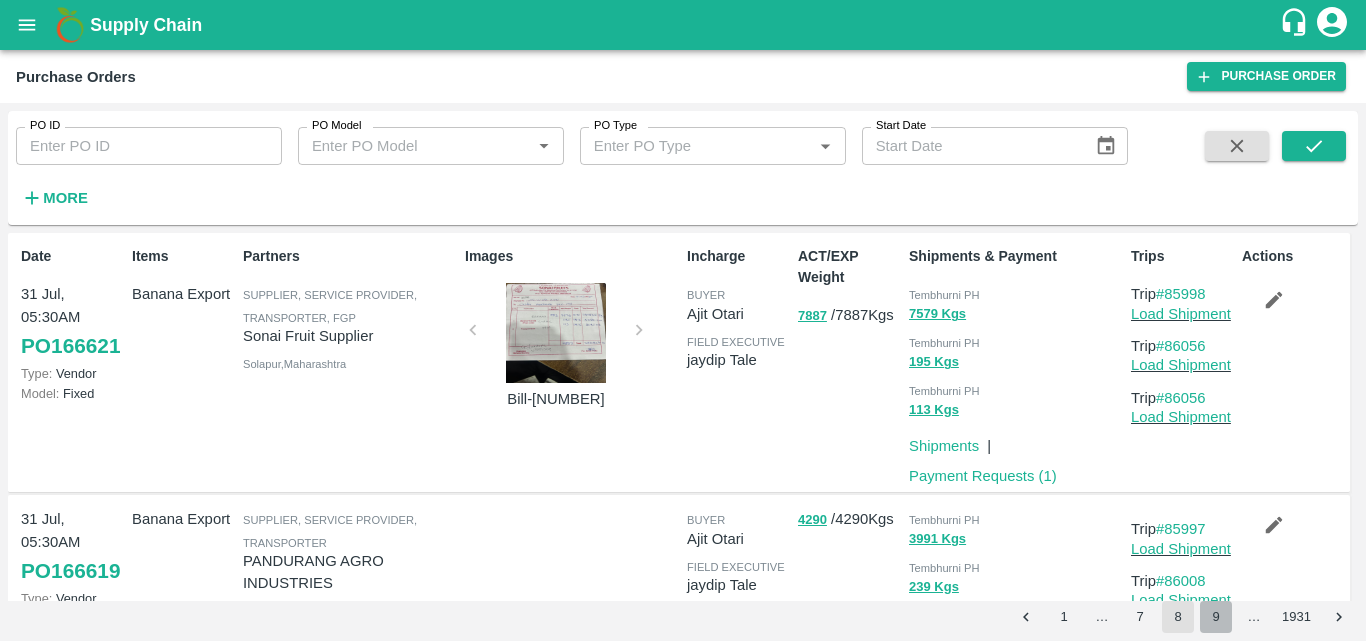 click on "9" at bounding box center [1216, 617] 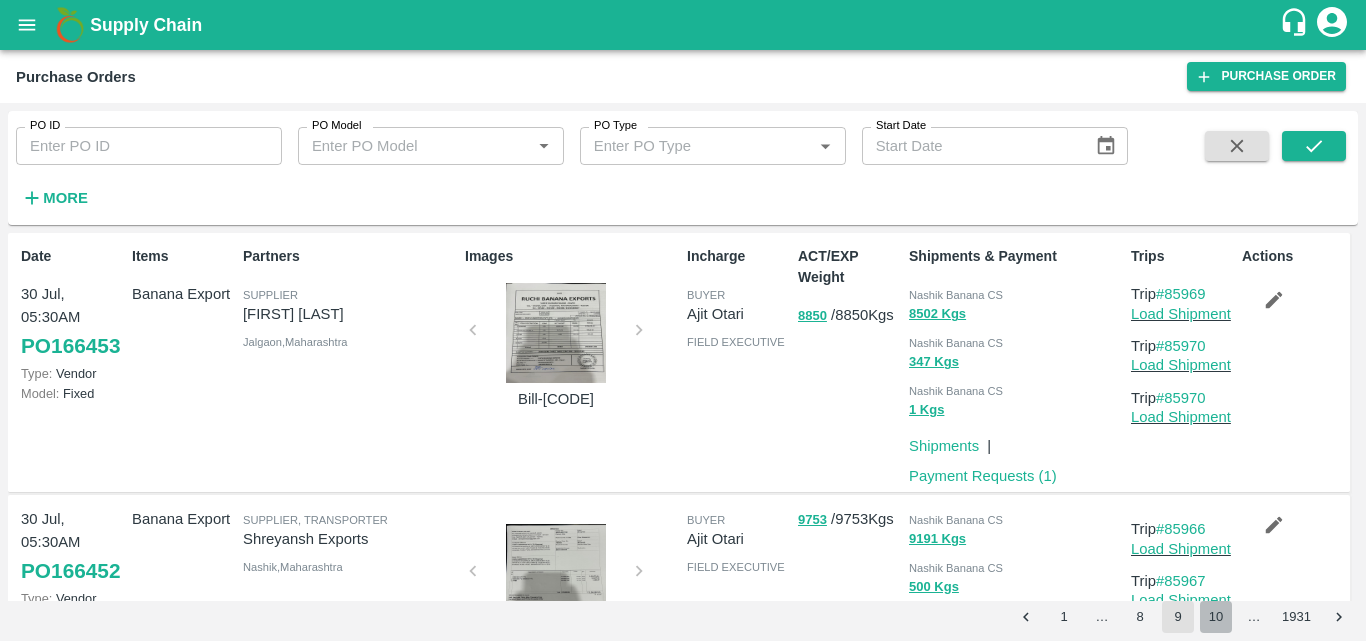 click on "10" at bounding box center [1216, 617] 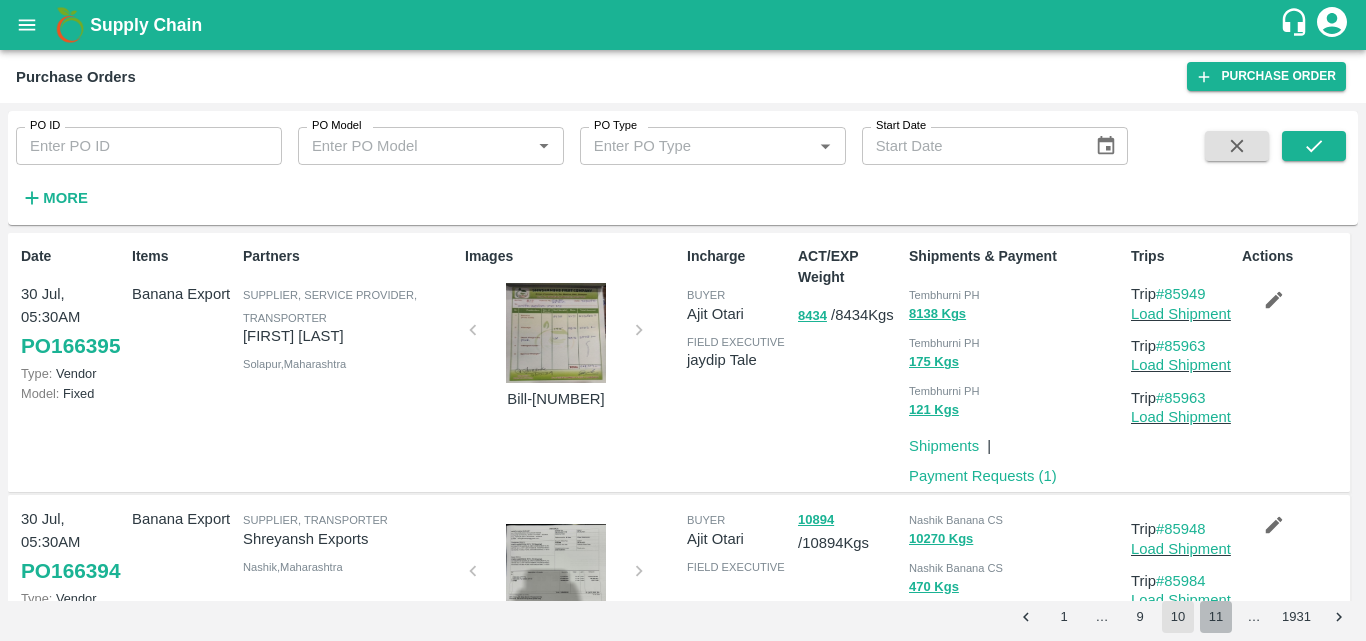 click on "11" at bounding box center (1216, 617) 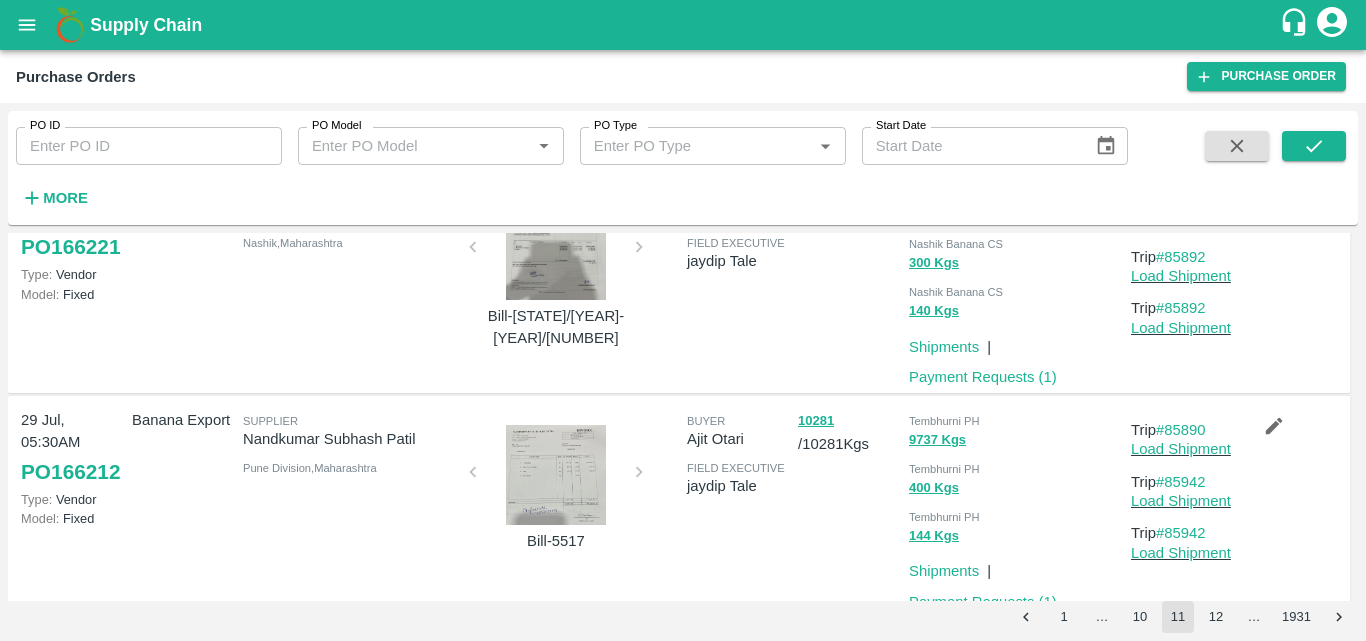 scroll, scrollTop: 1987, scrollLeft: 0, axis: vertical 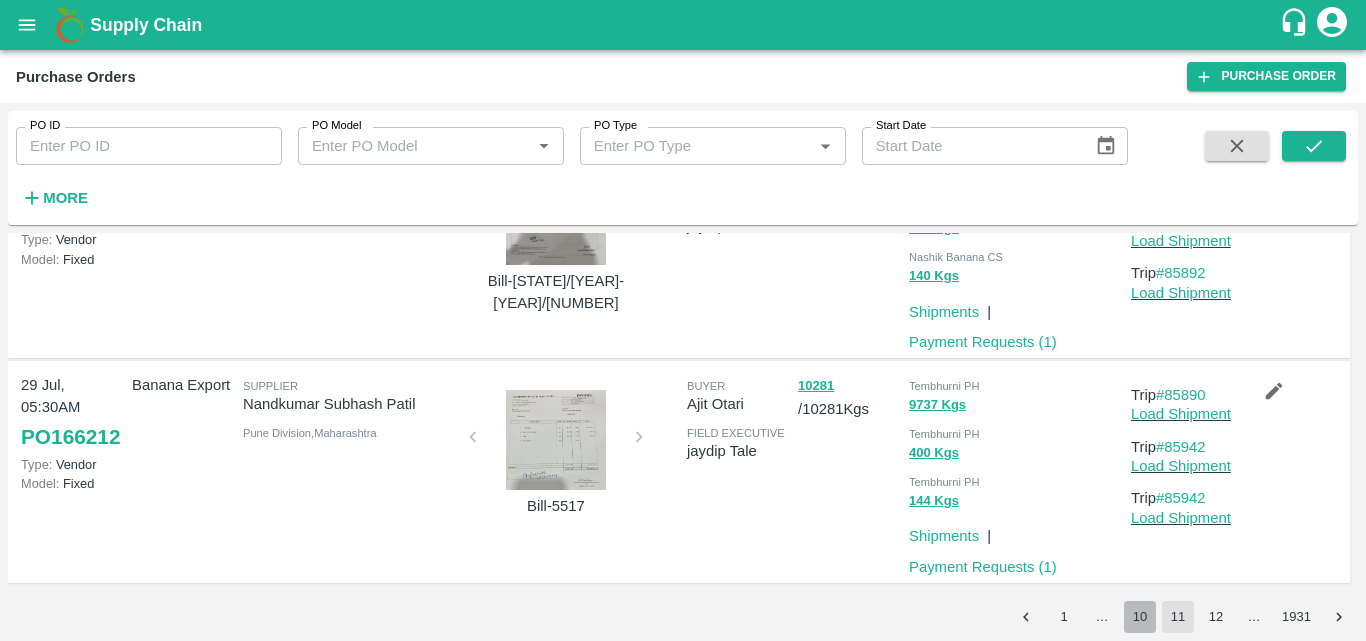 click on "10" at bounding box center [1140, 617] 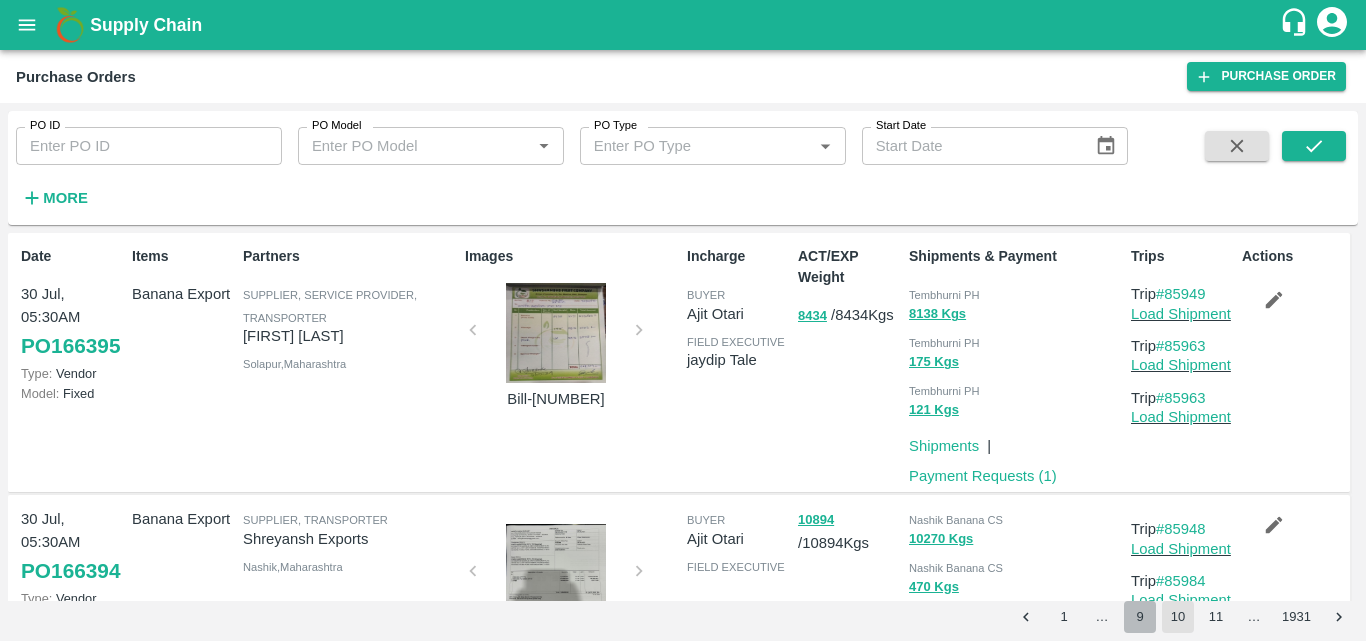 click on "9" at bounding box center (1140, 617) 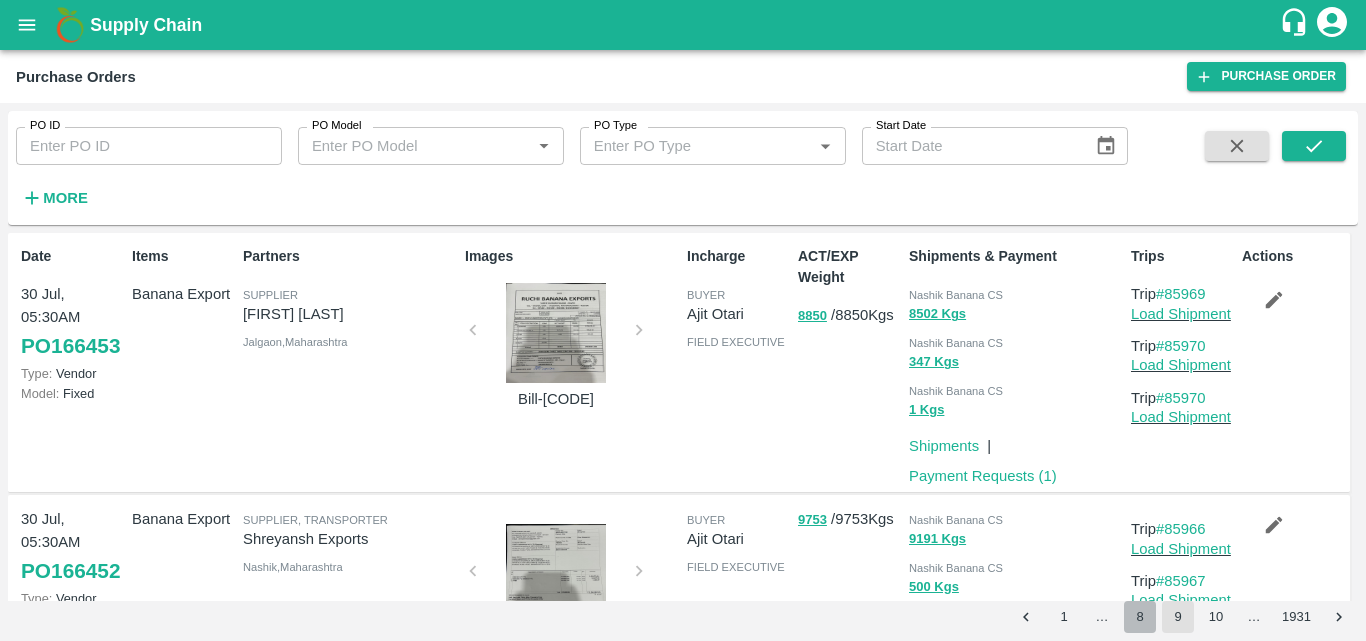 click on "8" at bounding box center (1140, 617) 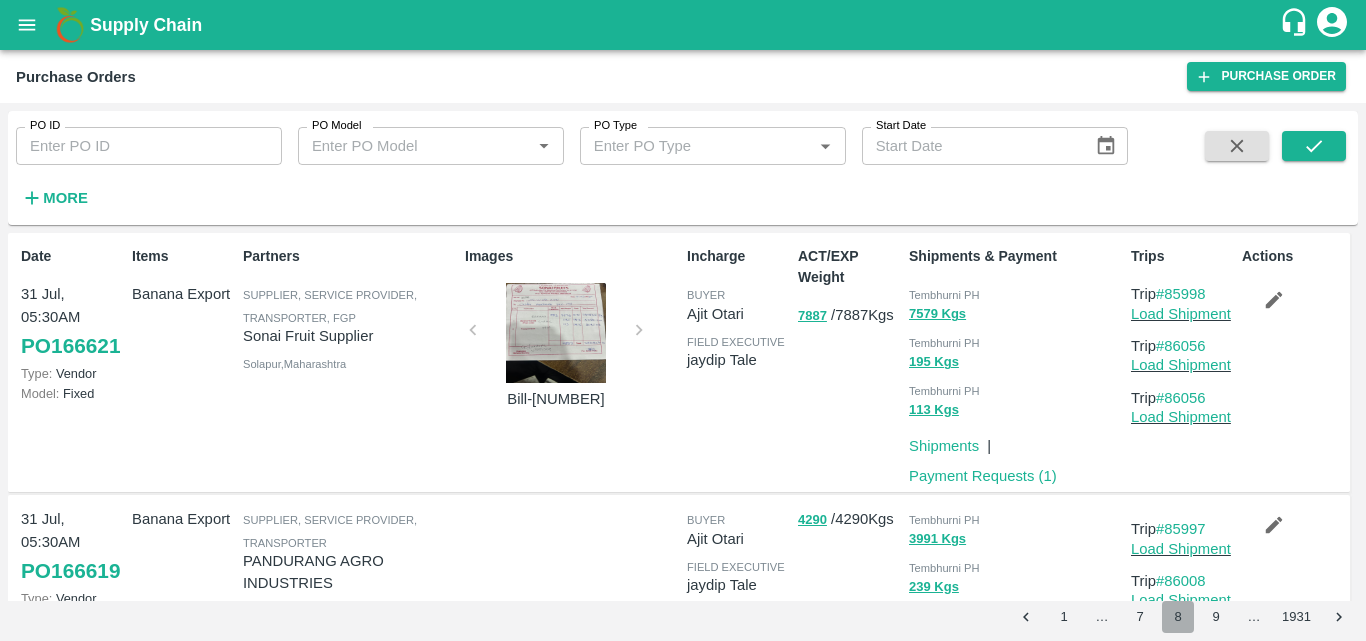 click on "8" at bounding box center (1178, 617) 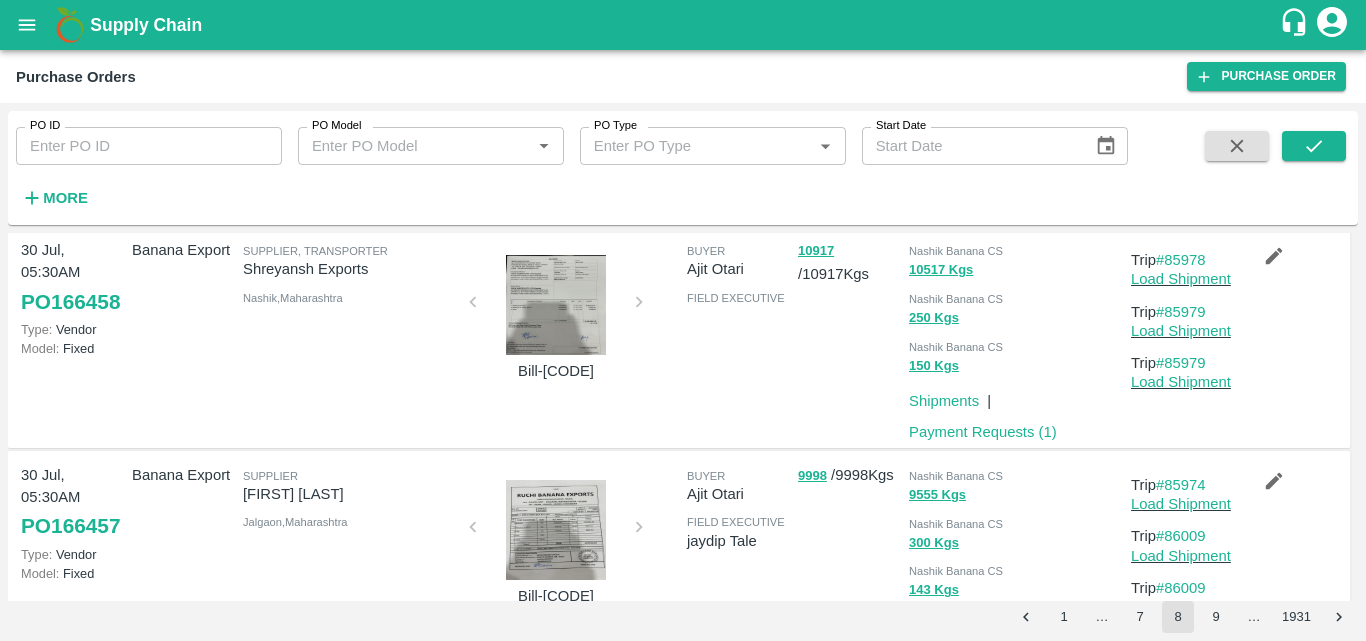 scroll, scrollTop: 1221, scrollLeft: 0, axis: vertical 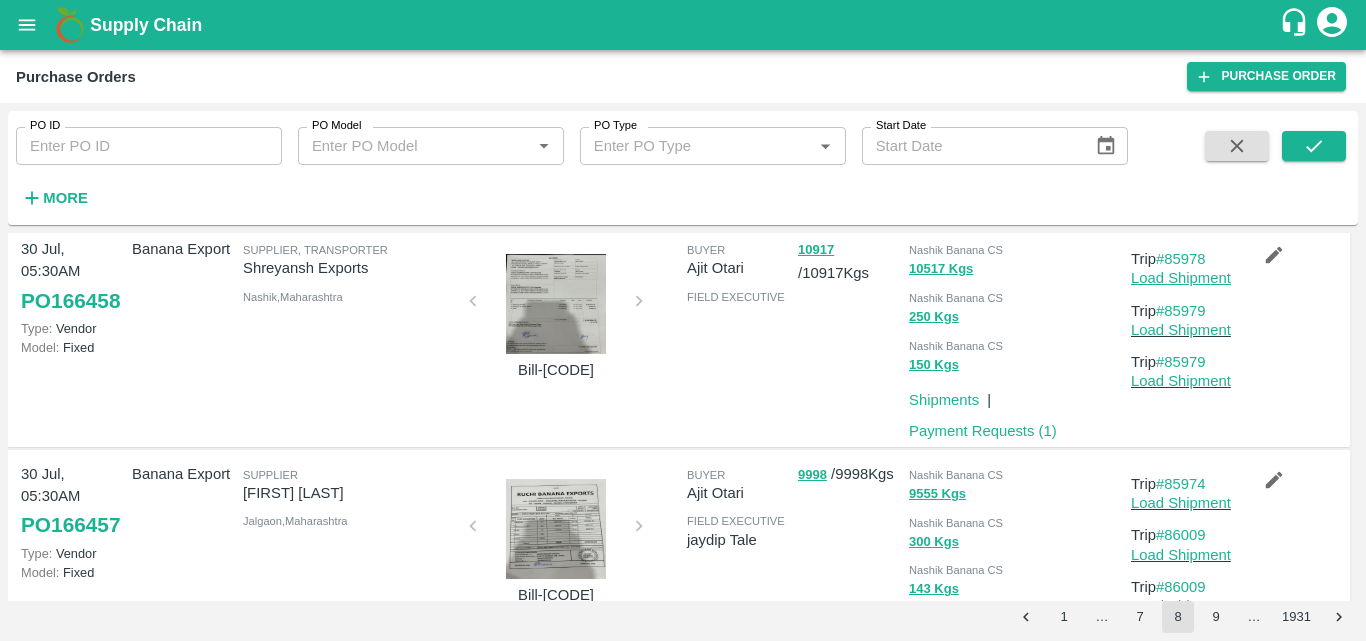 click on "Load Shipment" at bounding box center [1181, 278] 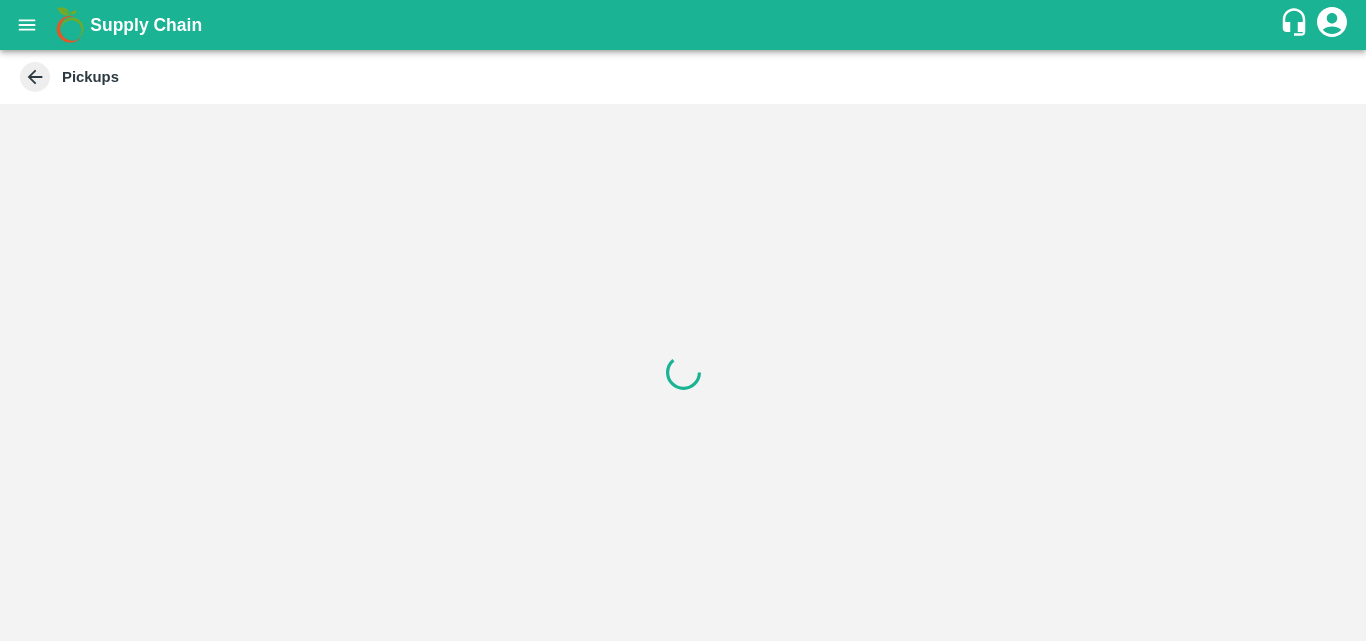 scroll, scrollTop: 0, scrollLeft: 0, axis: both 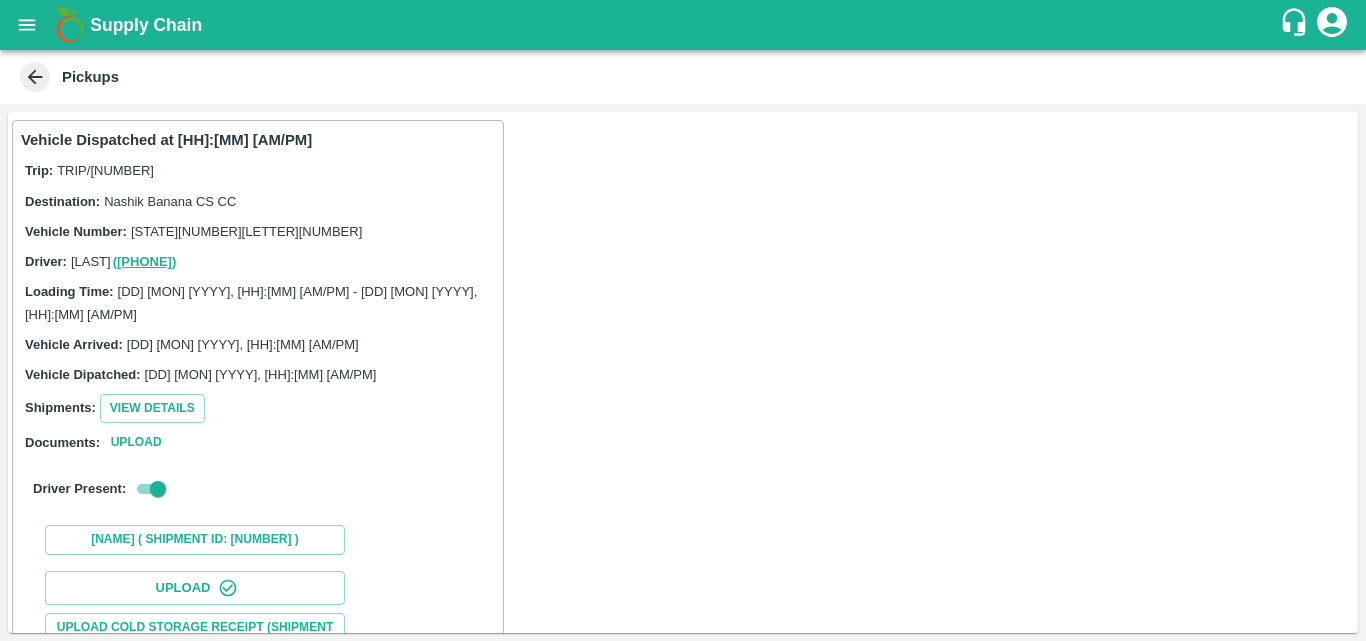 click 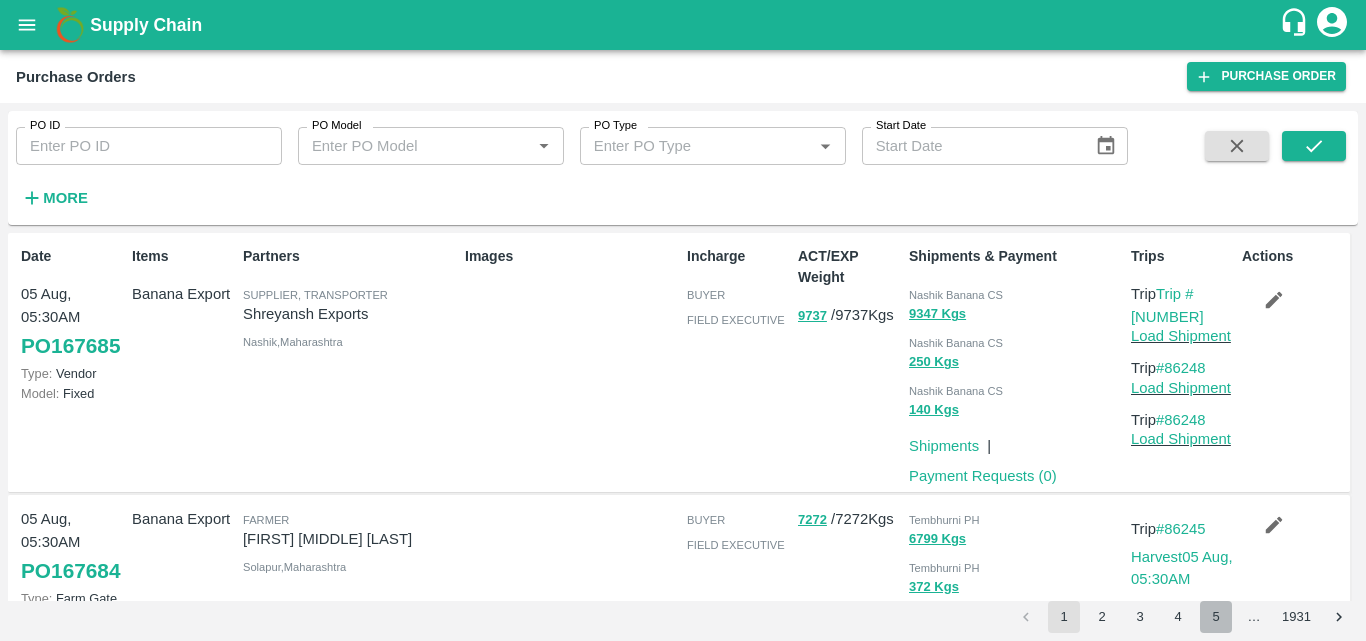 click on "5" at bounding box center [1216, 617] 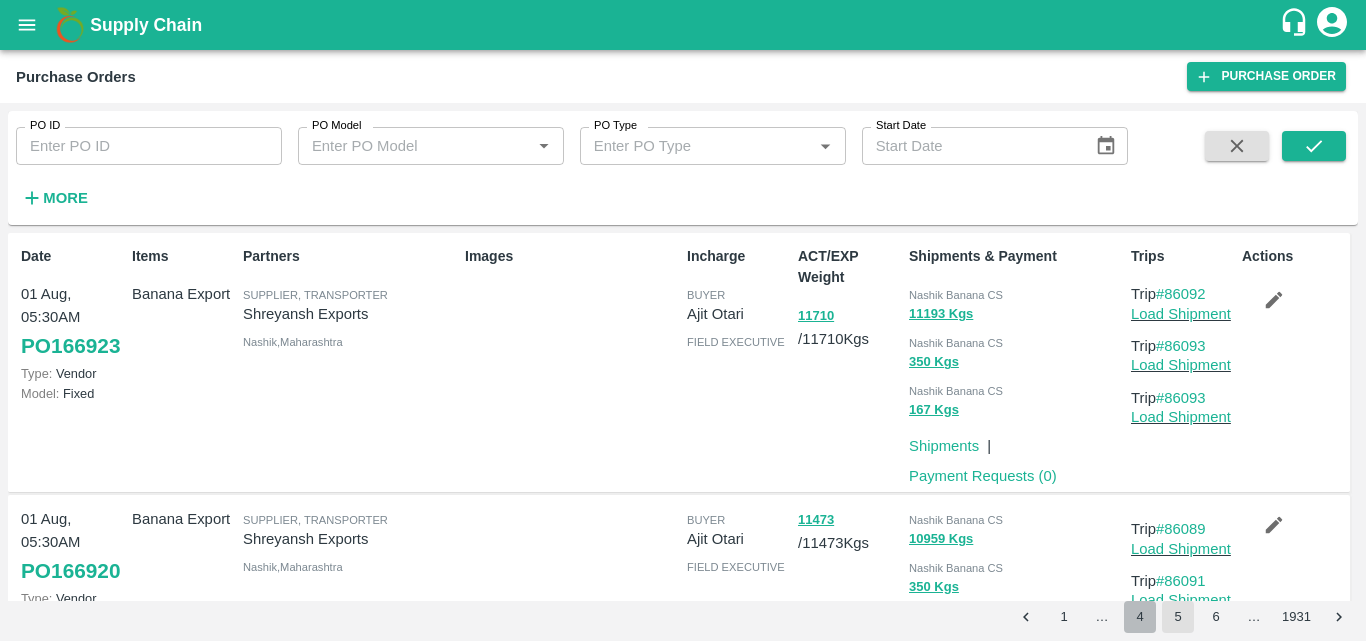 click on "4" at bounding box center (1140, 617) 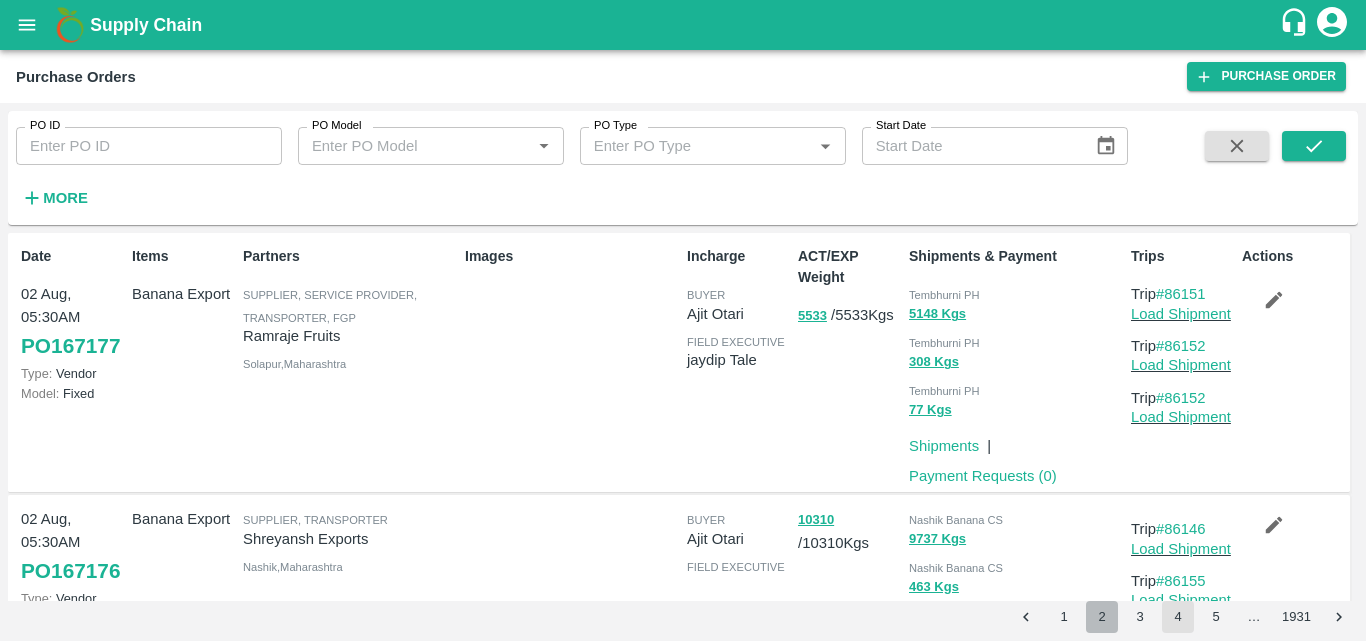 click on "2" at bounding box center (1102, 617) 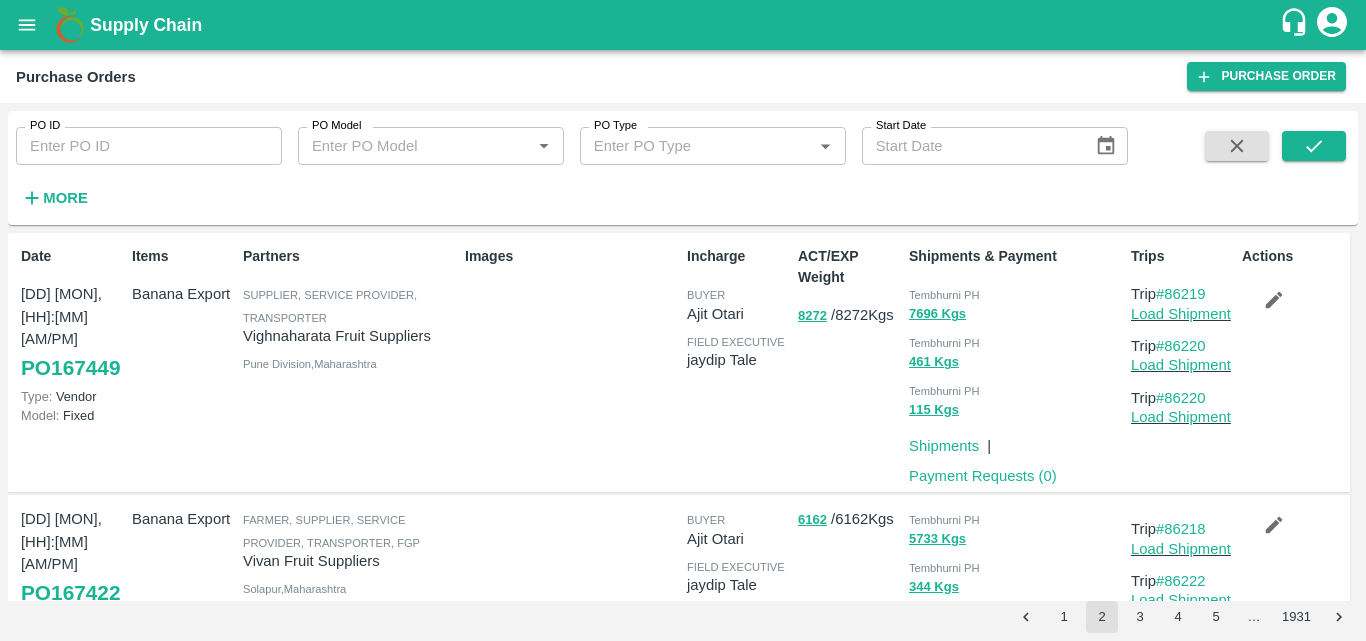 click on "…" at bounding box center [1254, 617] 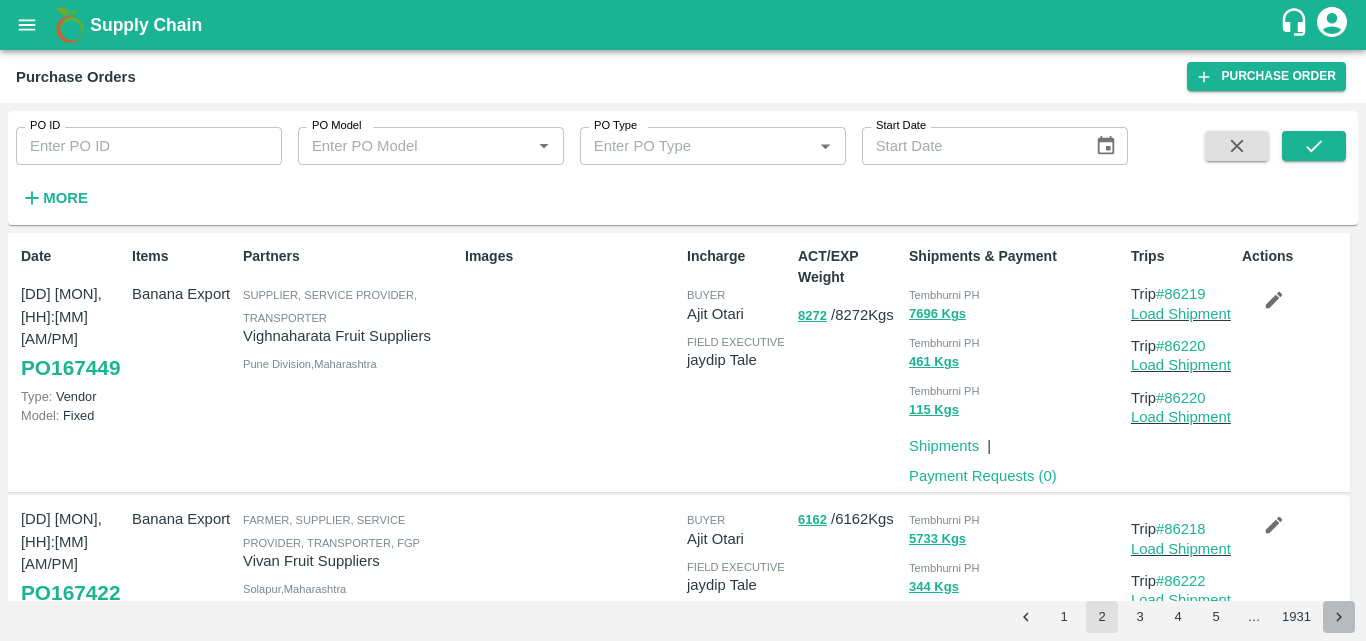 click 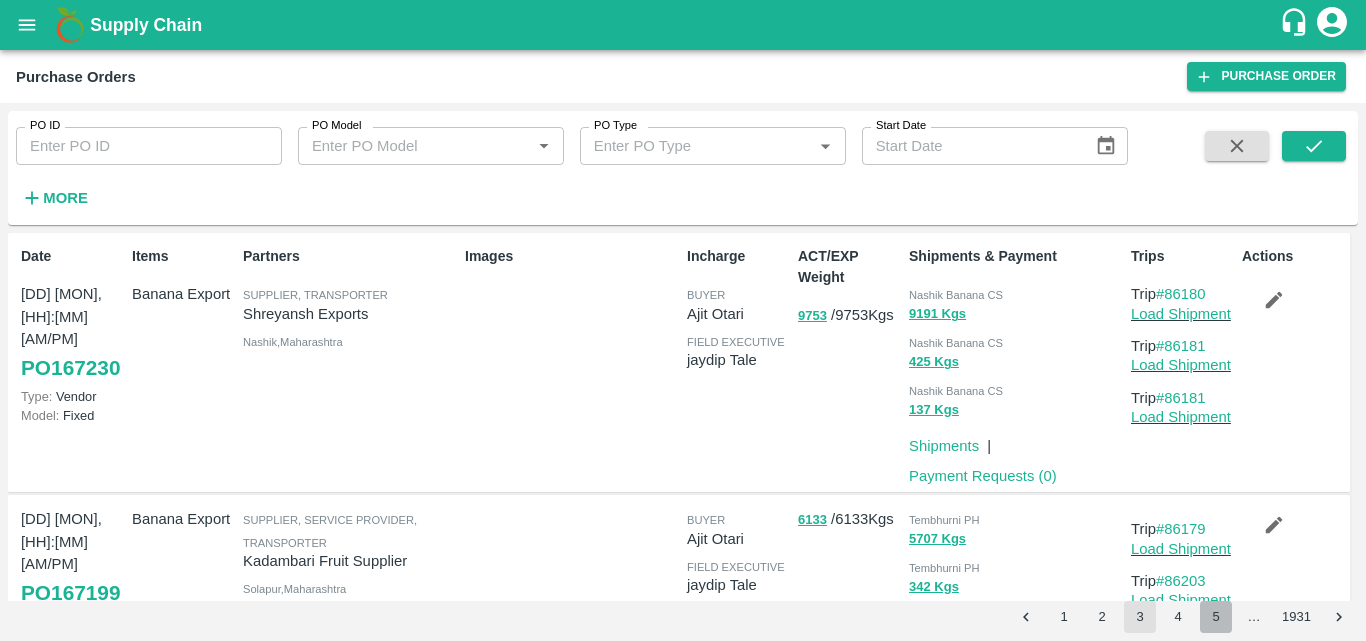 click on "5" at bounding box center [1216, 617] 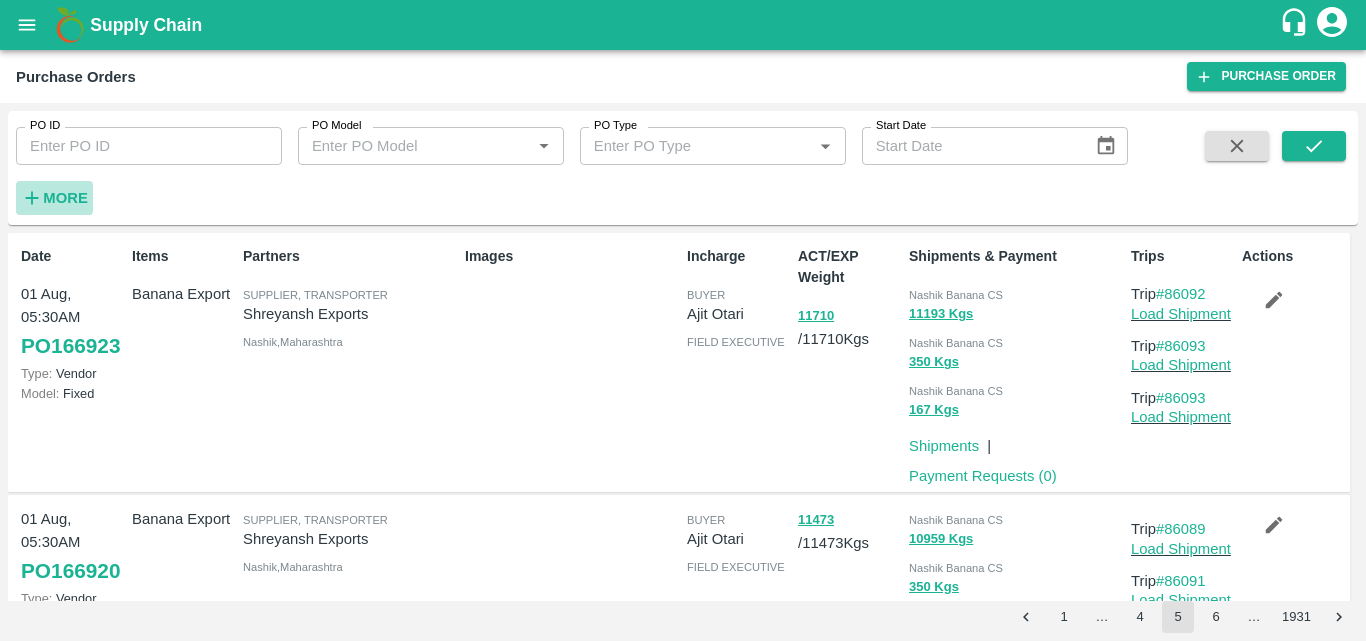 click on "More" at bounding box center (65, 198) 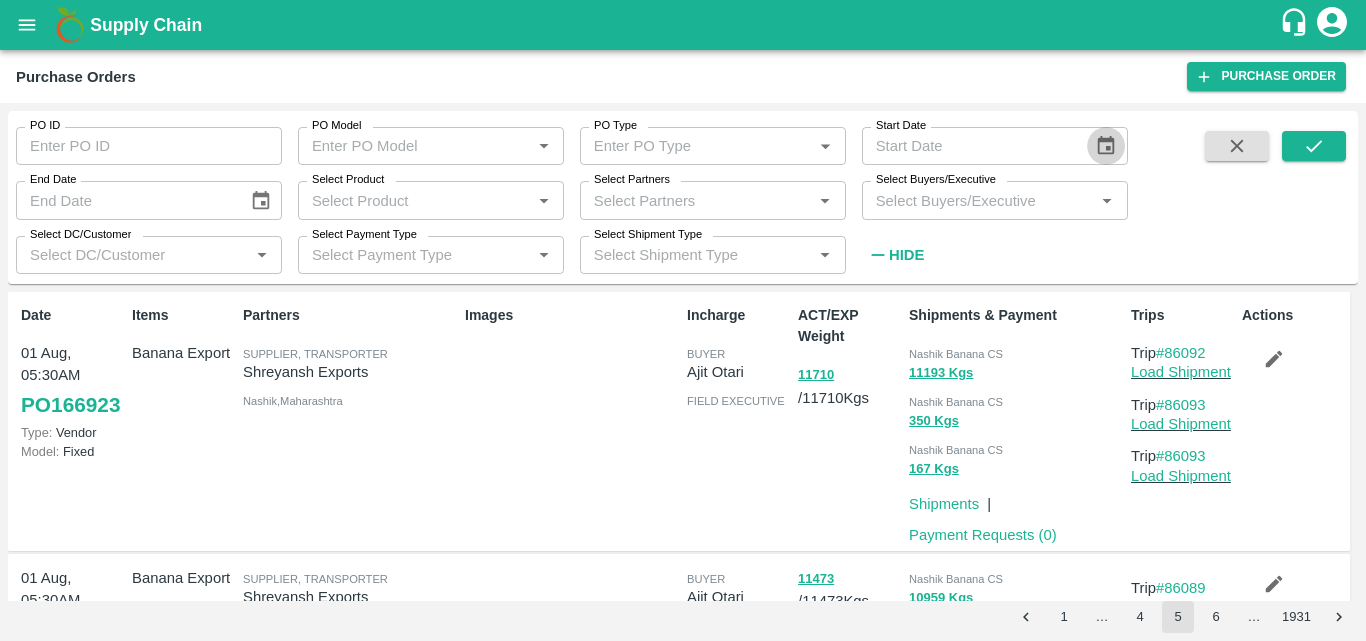 click 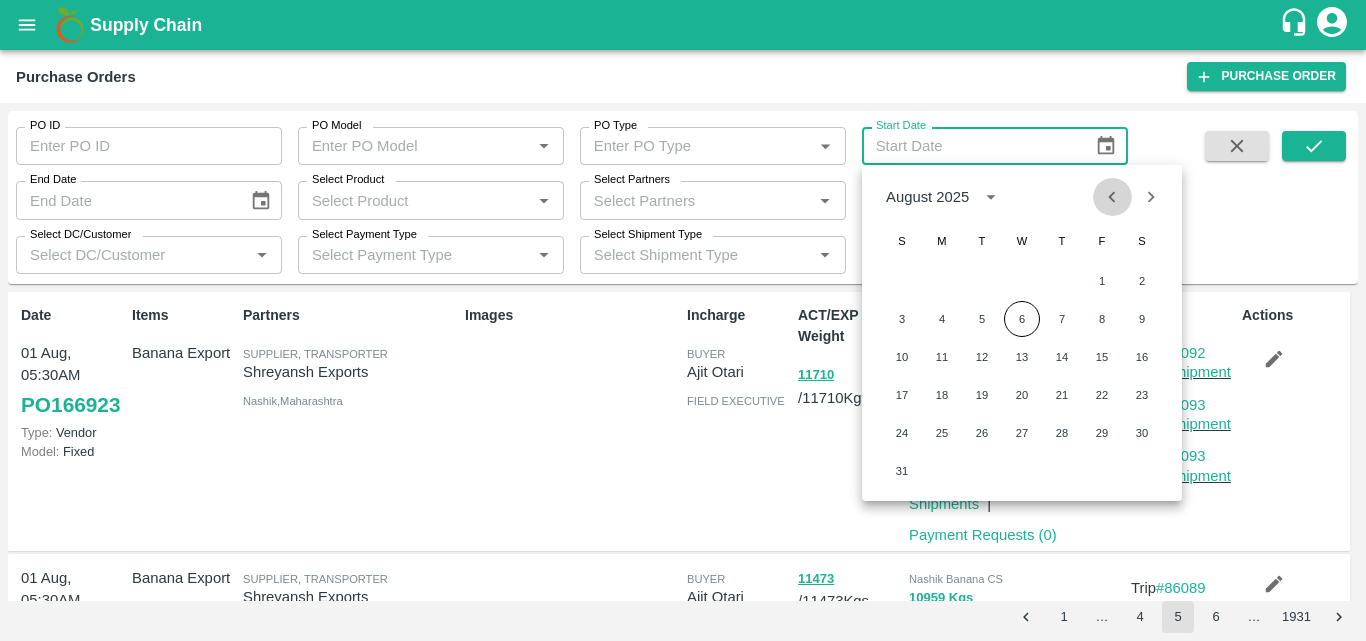 click 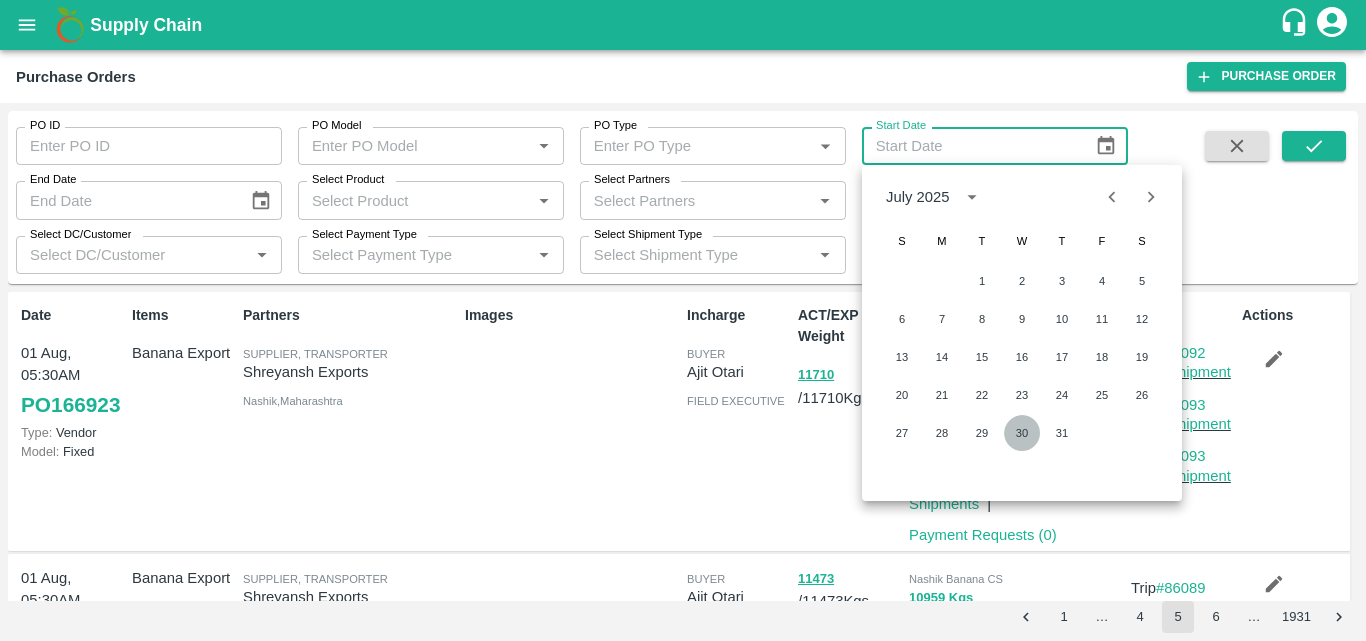 click on "30" at bounding box center [1022, 433] 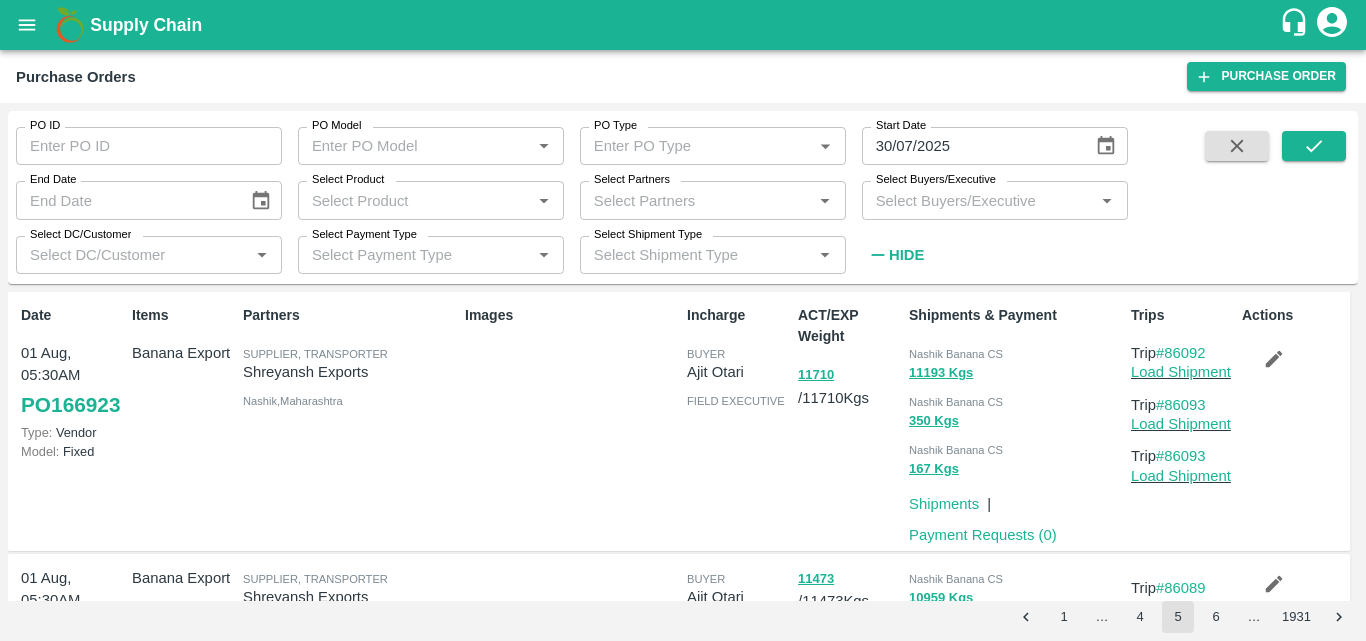 click 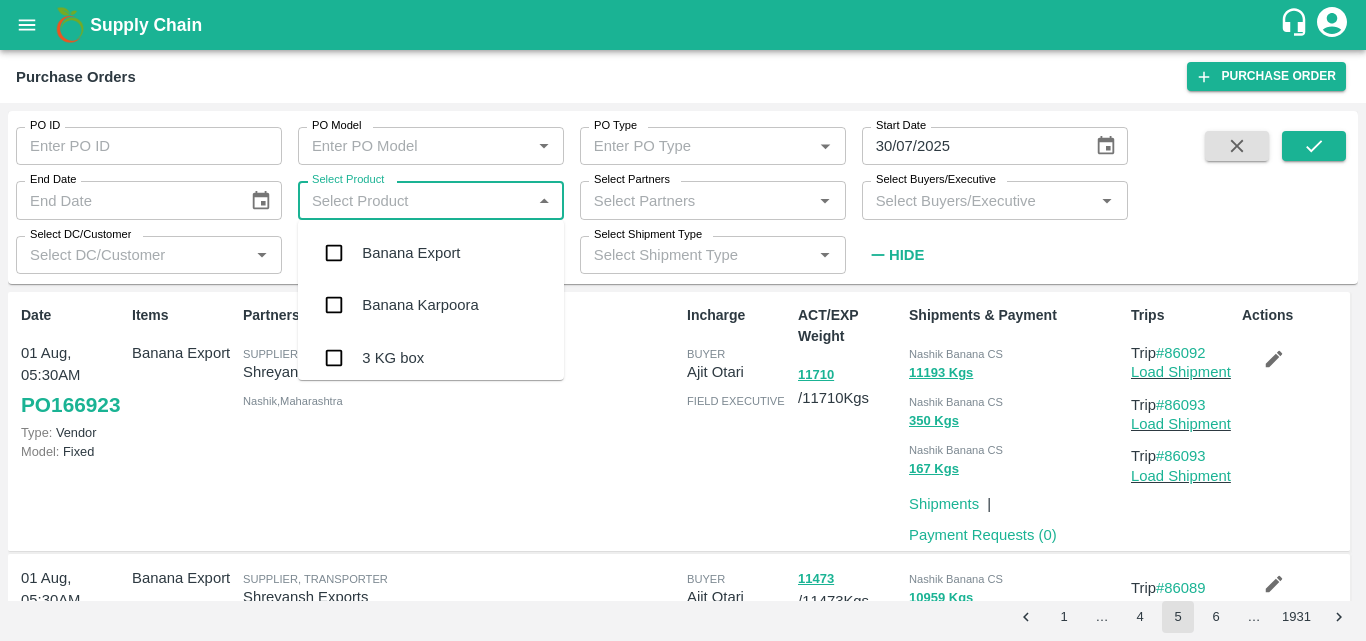 scroll, scrollTop: 211, scrollLeft: 0, axis: vertical 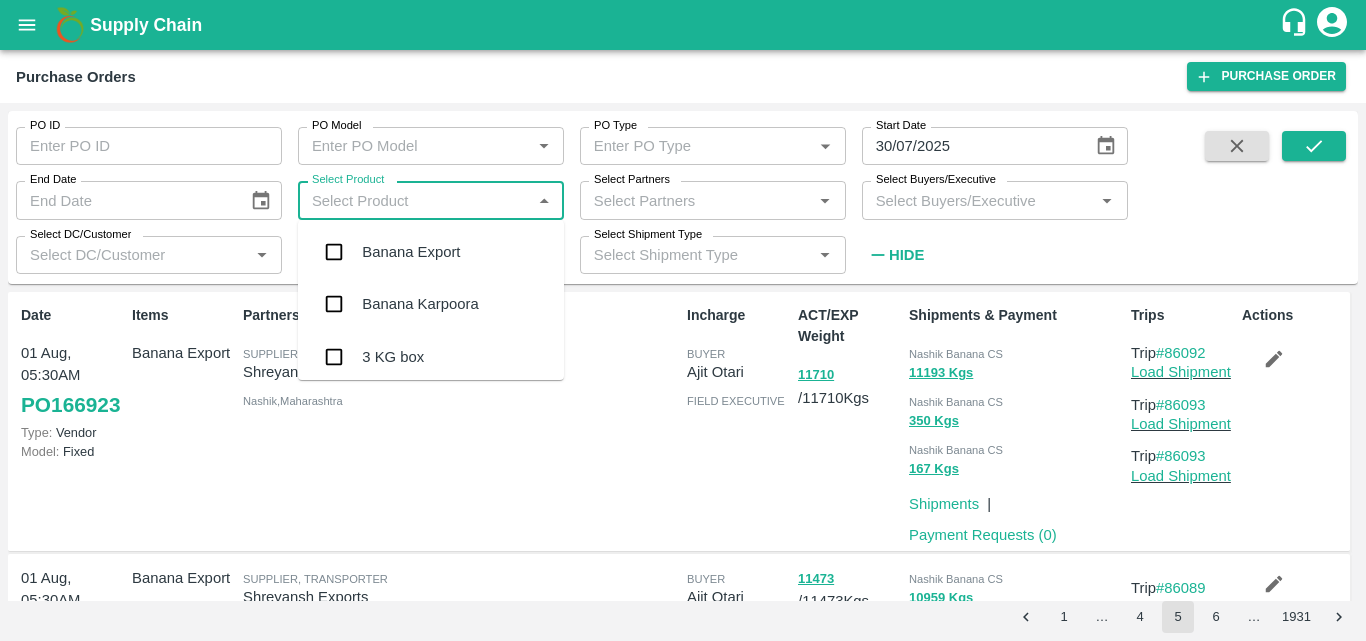click on "Banana Export" at bounding box center (411, 252) 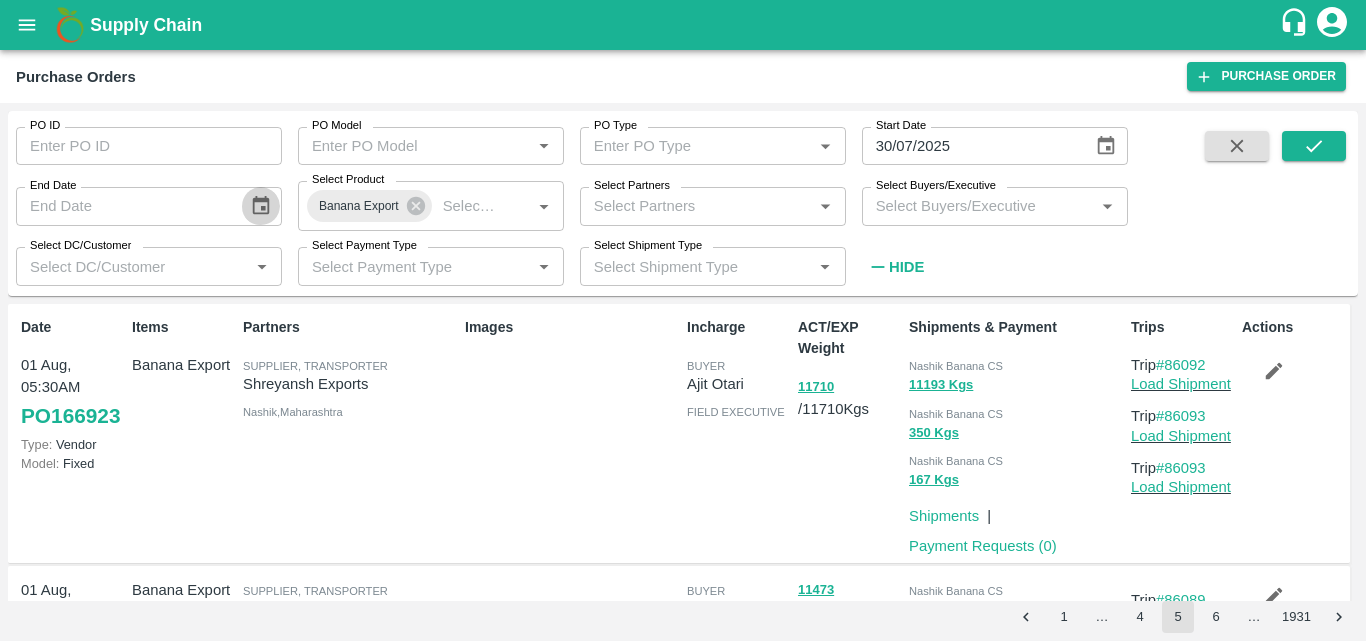 click 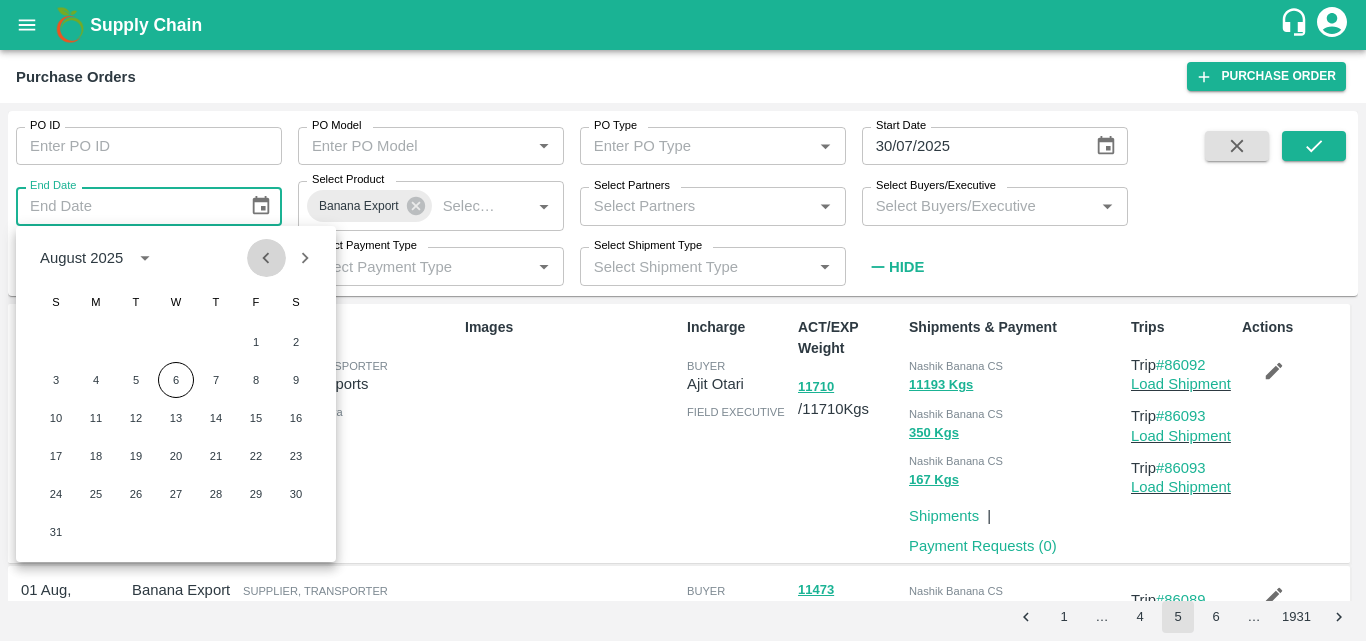 click 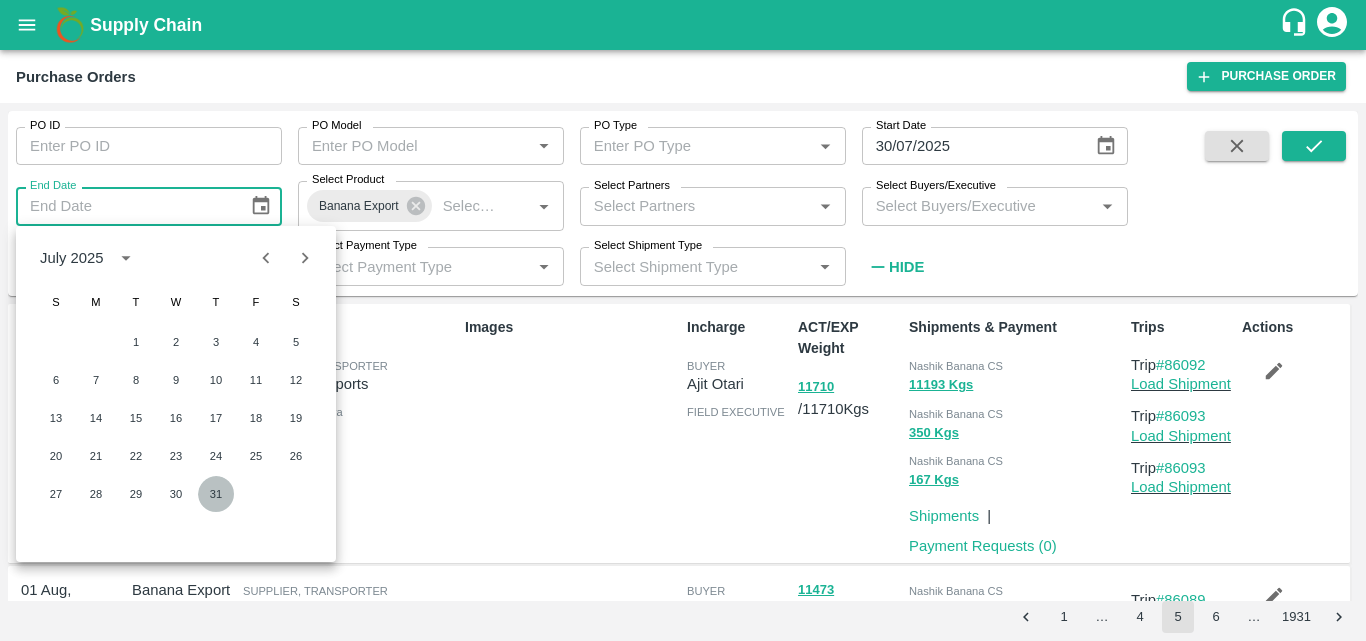 click on "31" at bounding box center (216, 494) 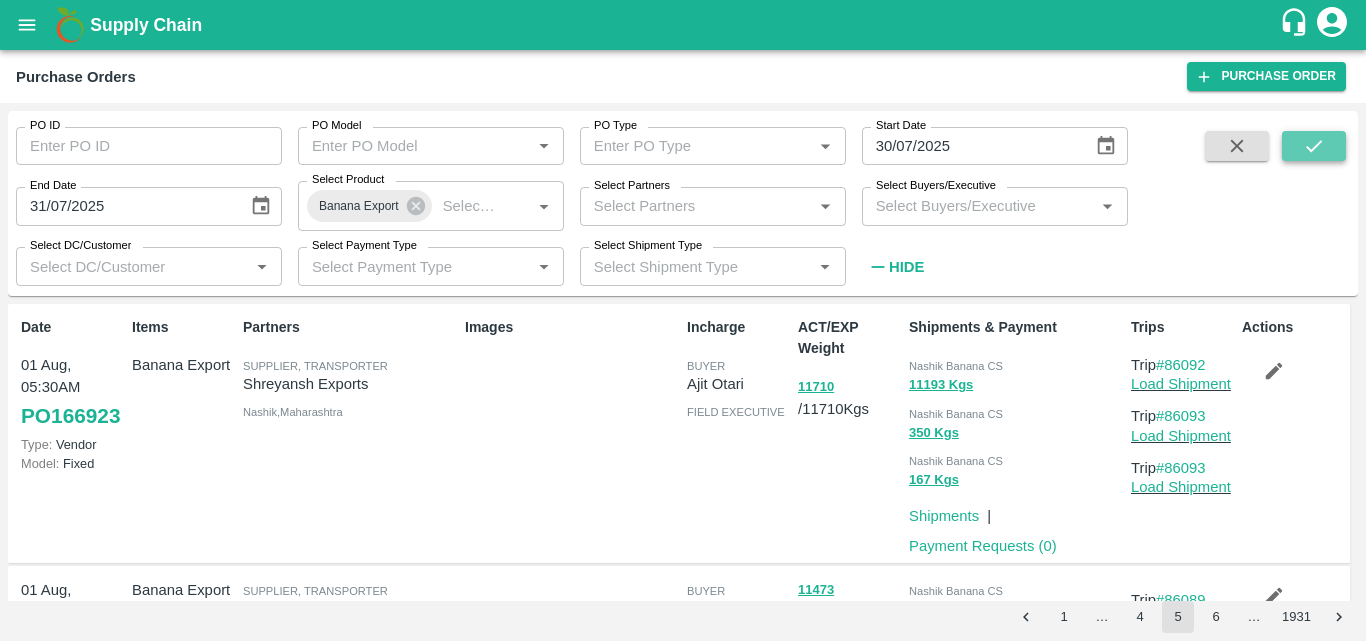 click 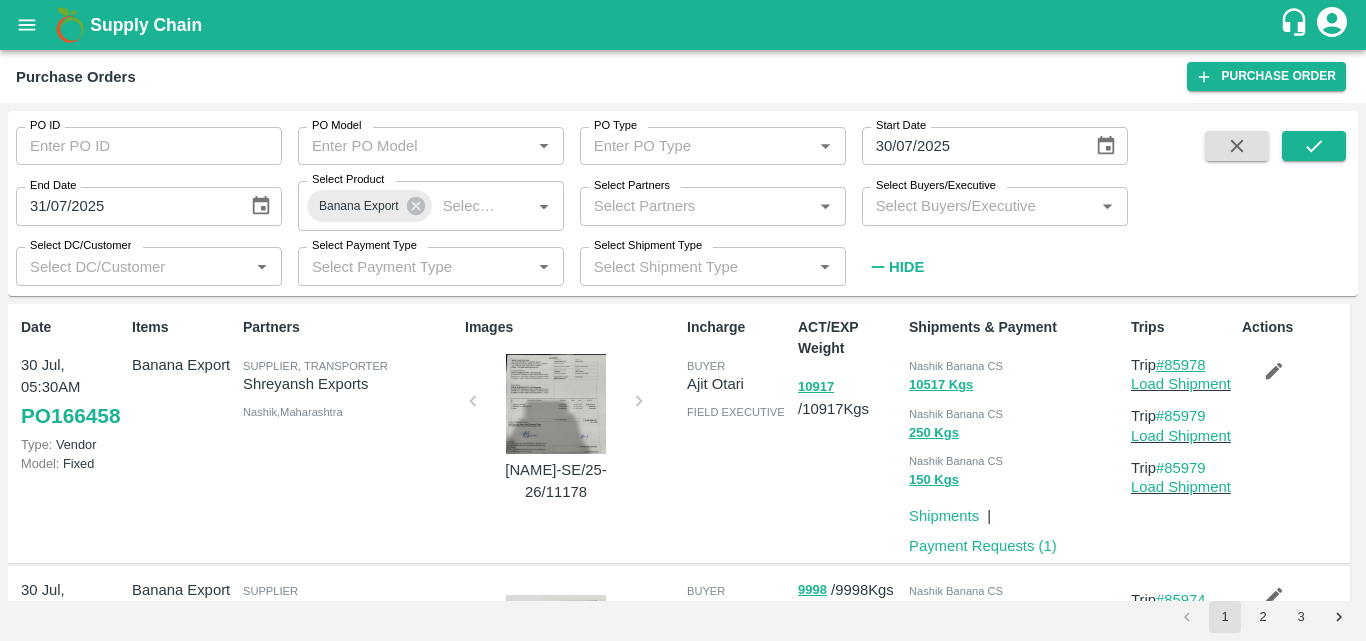 click on "#85978" at bounding box center [1181, 365] 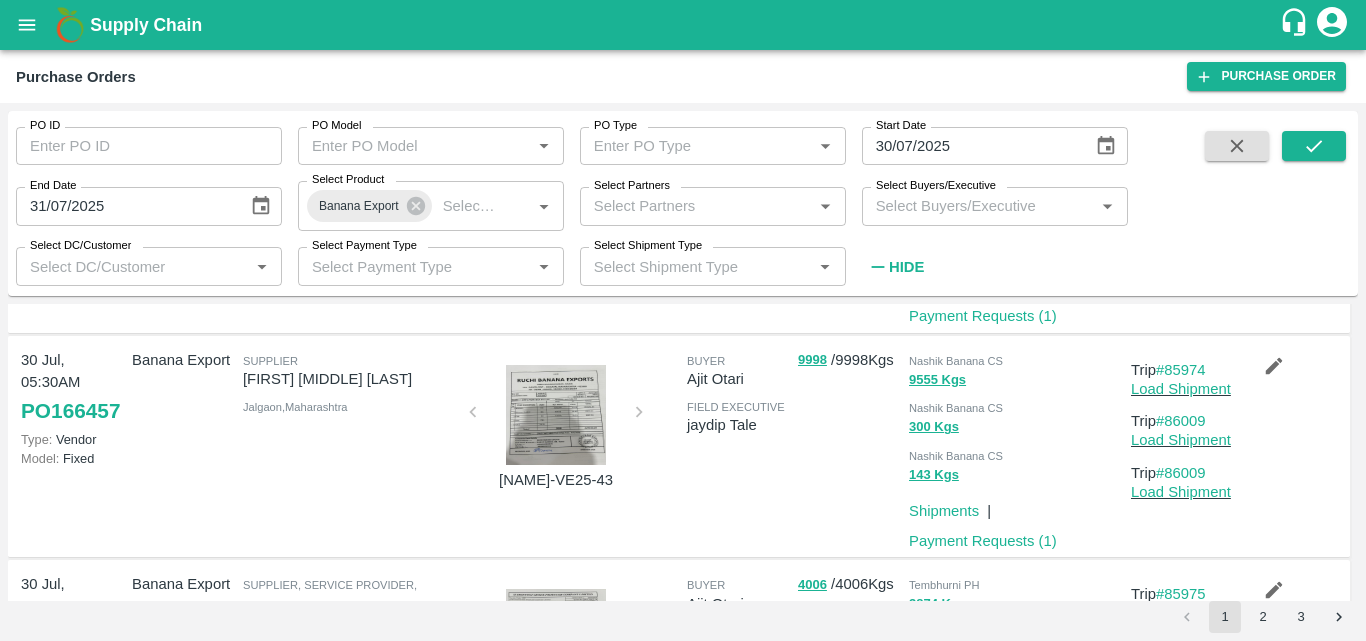 scroll, scrollTop: 255, scrollLeft: 0, axis: vertical 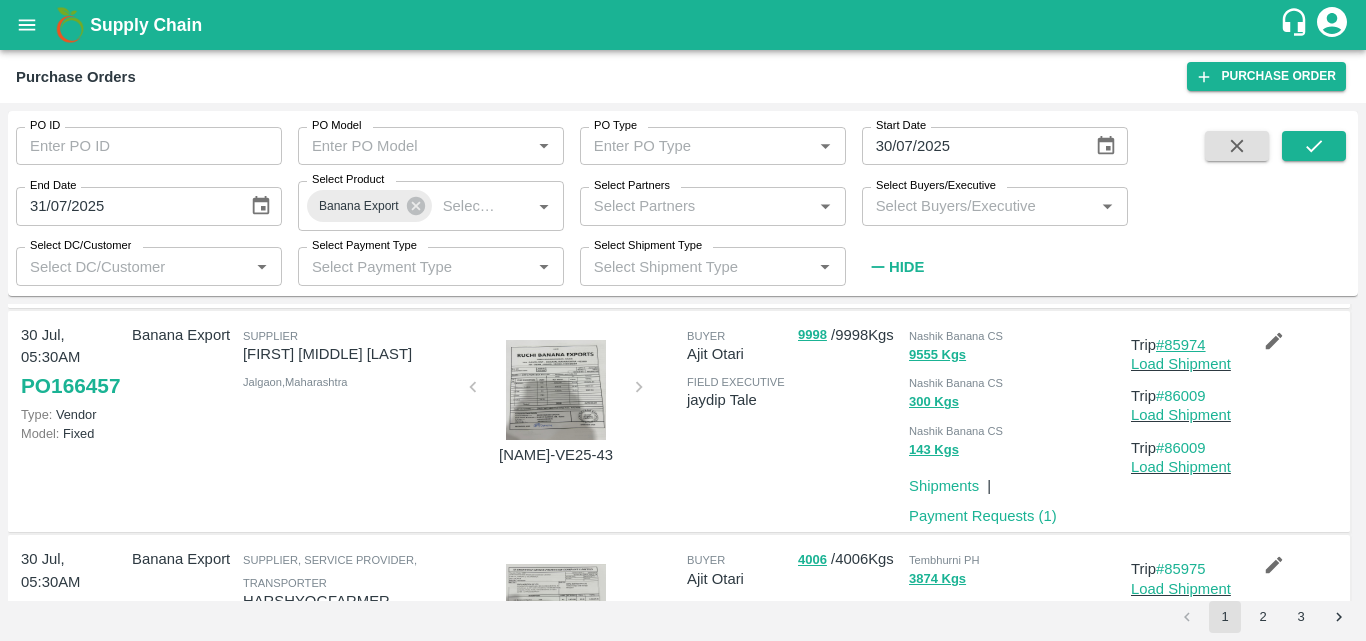 click on "#85974" at bounding box center (1181, 345) 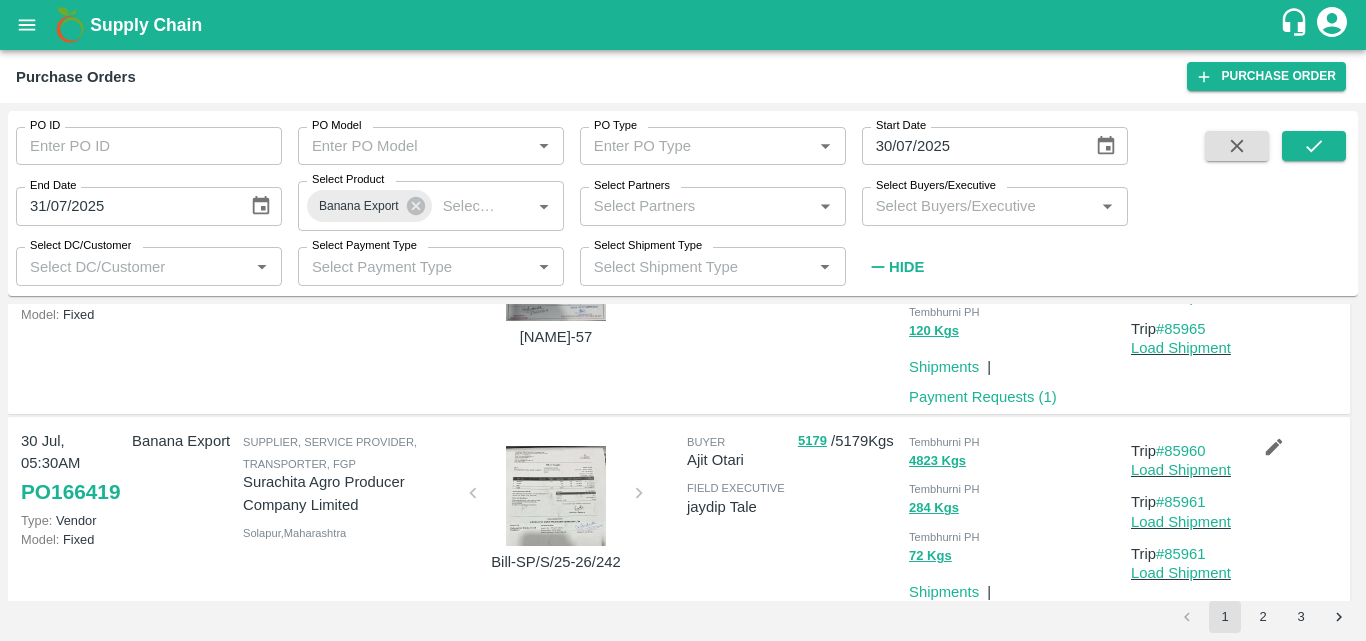 scroll, scrollTop: 2006, scrollLeft: 0, axis: vertical 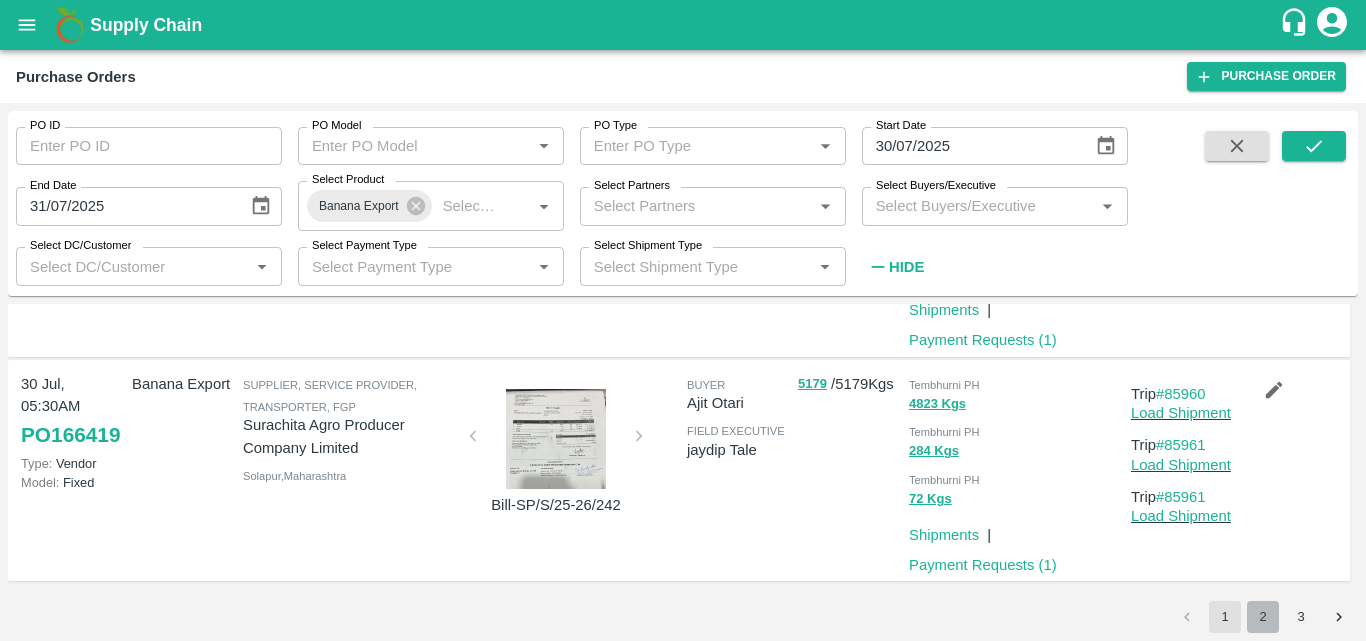 click on "2" at bounding box center [1263, 617] 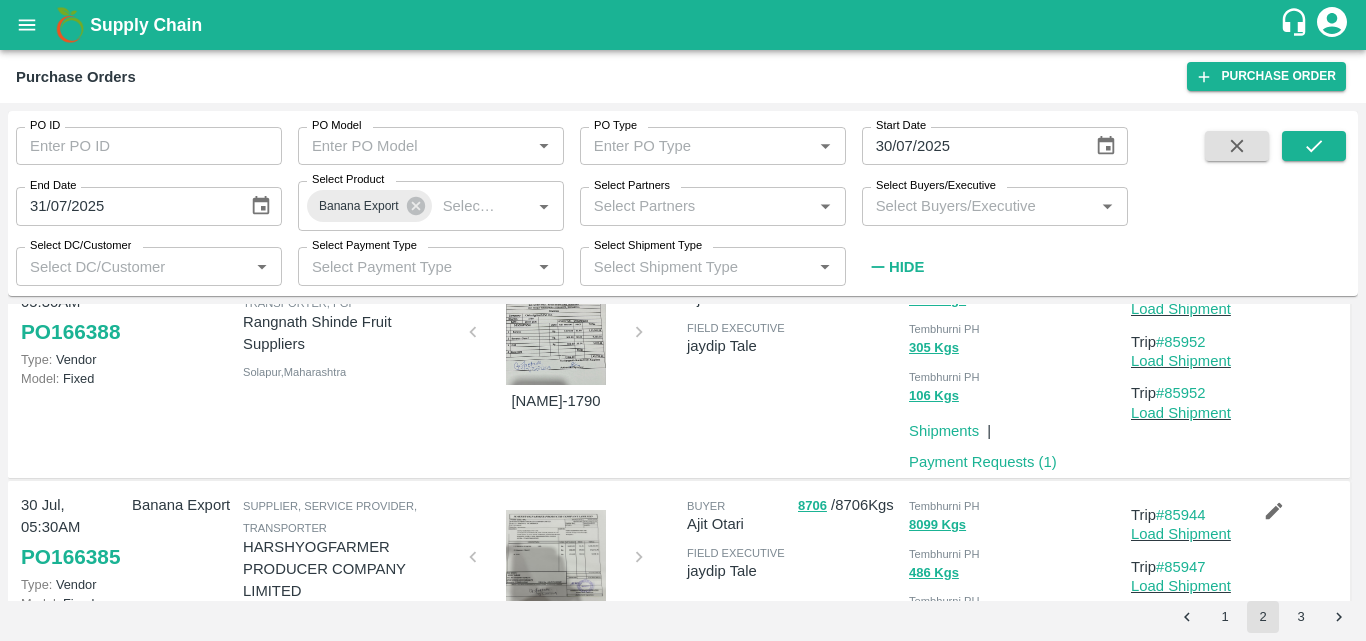 scroll, scrollTop: 2006, scrollLeft: 0, axis: vertical 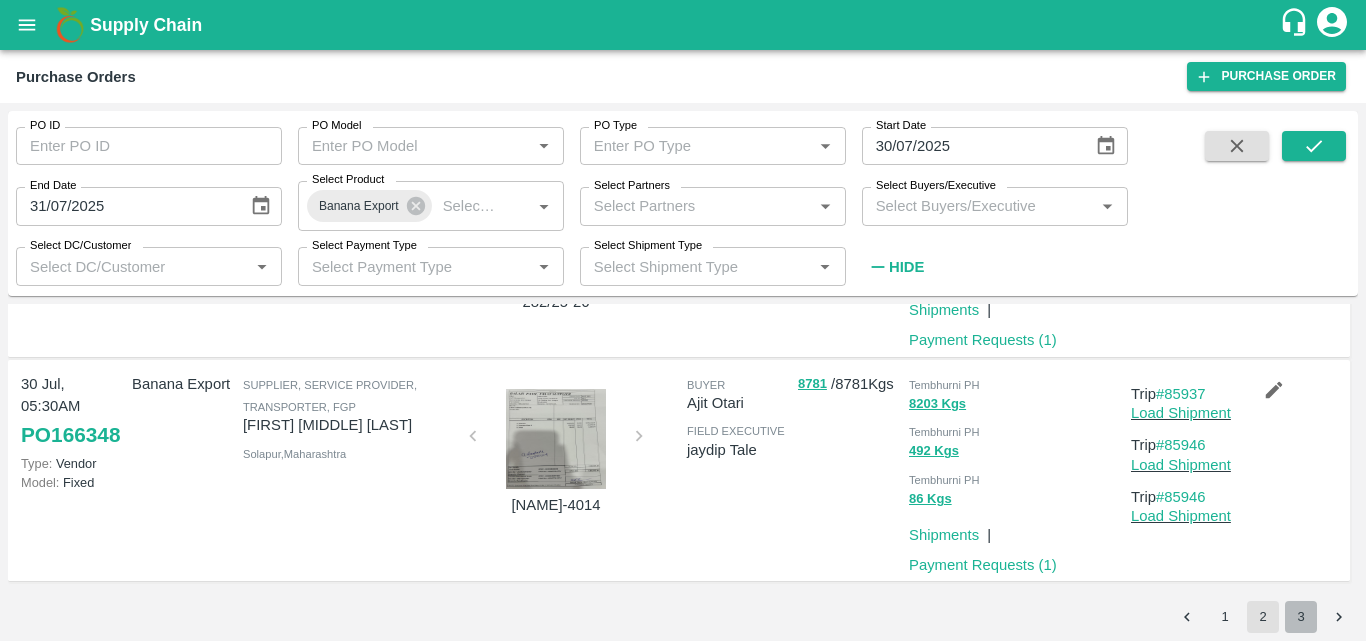 click on "3" at bounding box center (1301, 617) 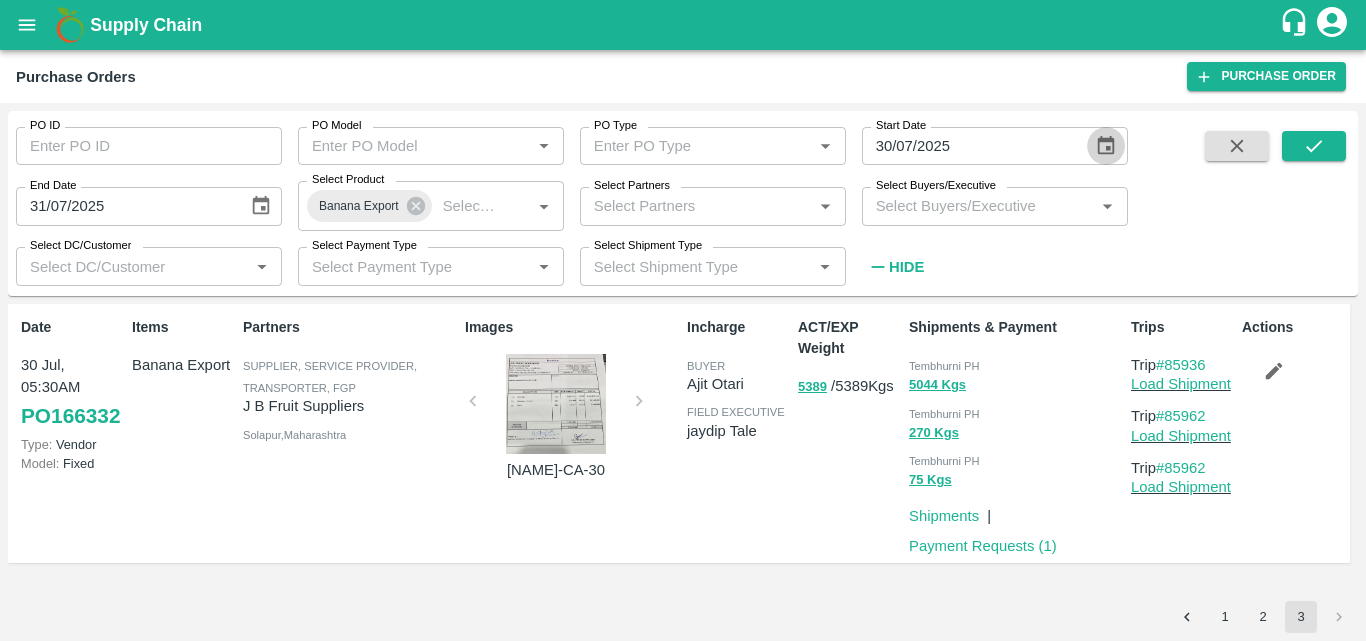 click 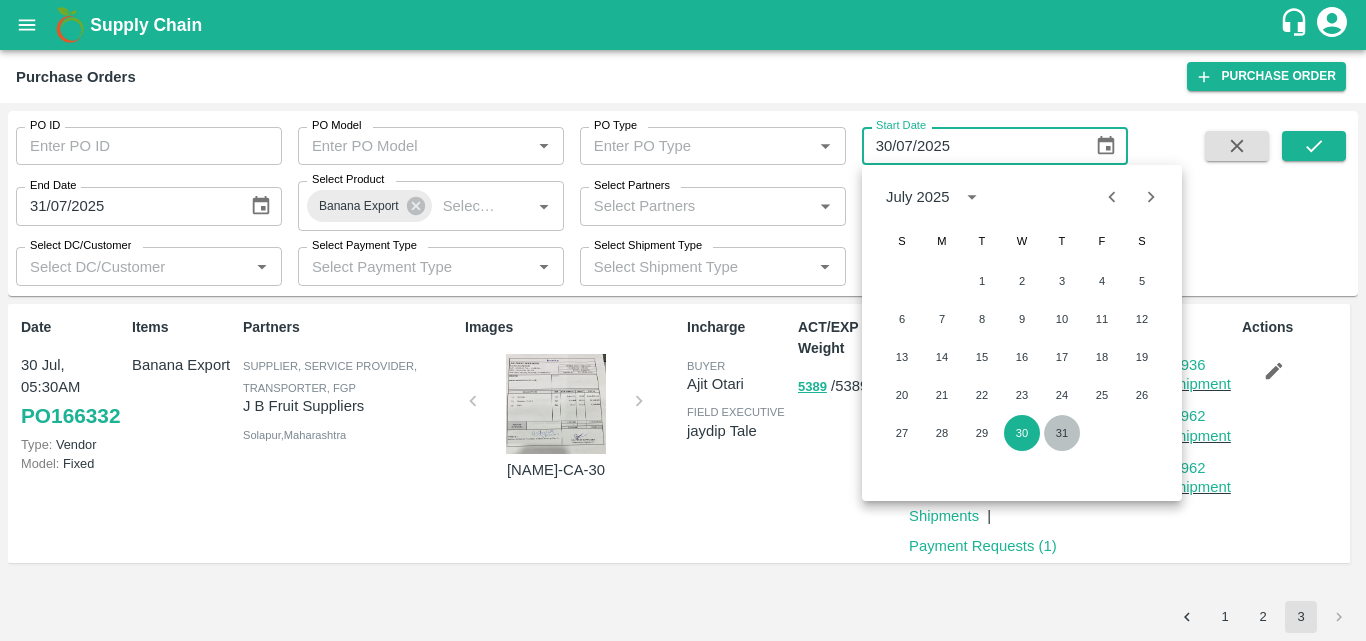click on "31" at bounding box center (1062, 433) 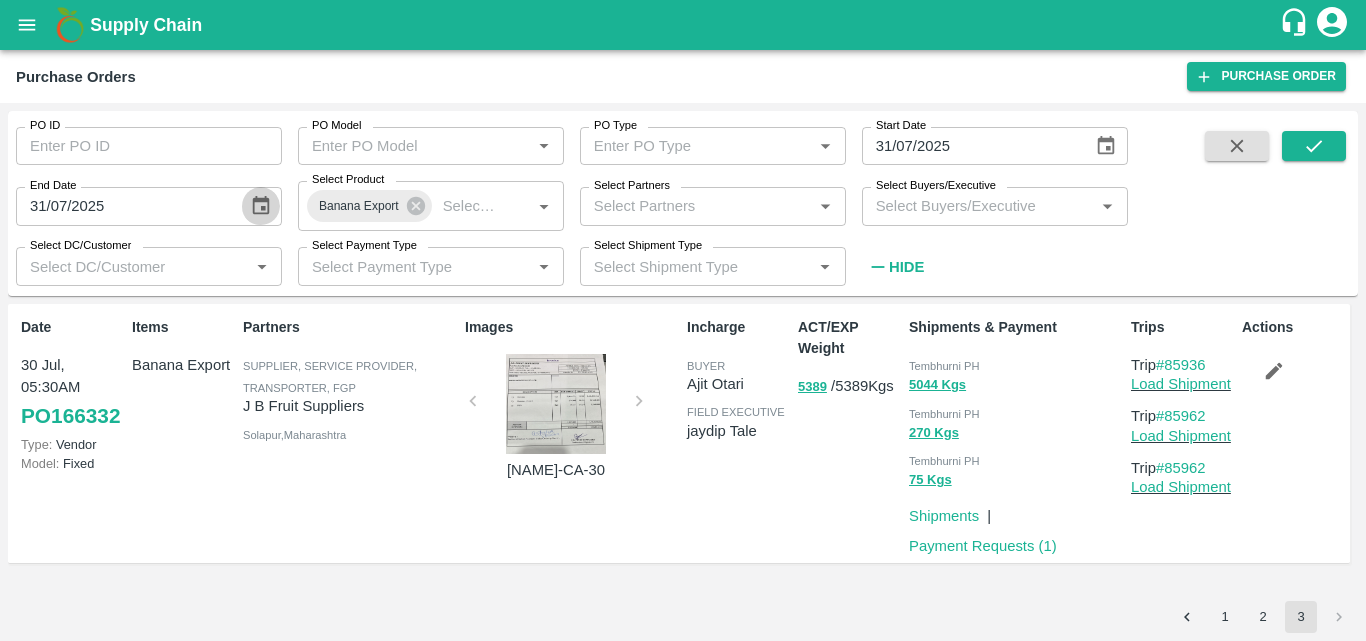 click 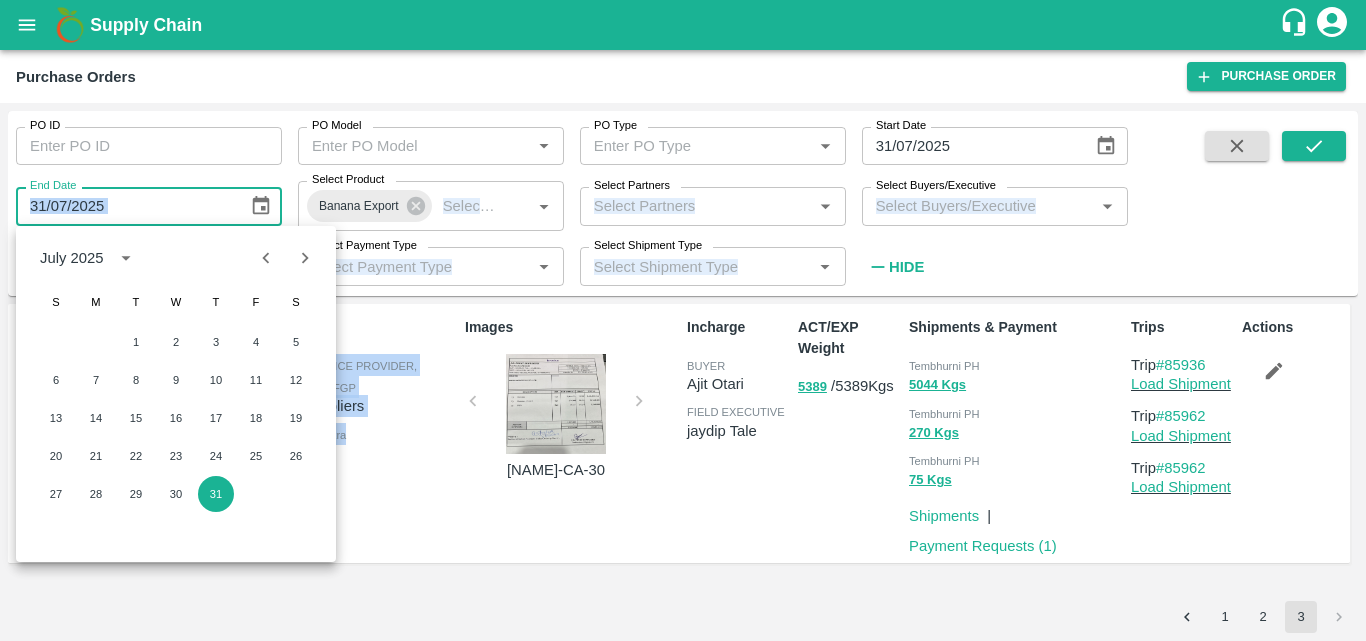 drag, startPoint x: 373, startPoint y: 490, endPoint x: 191, endPoint y: 212, distance: 332.277 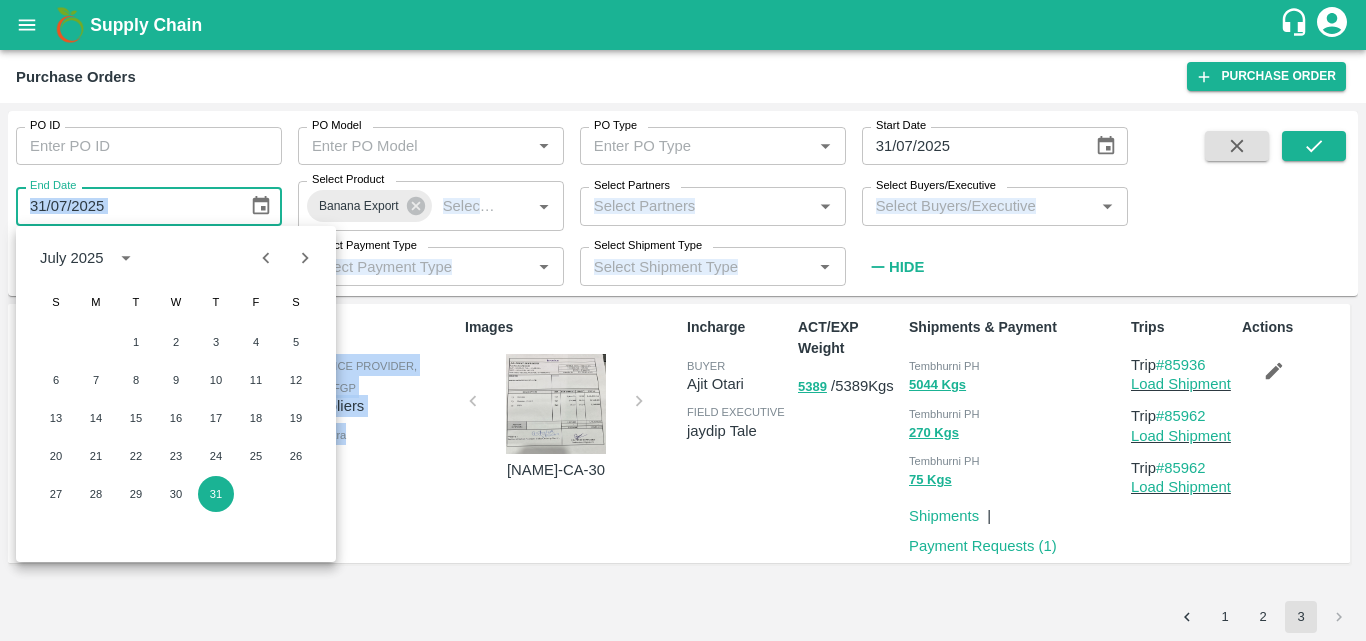 click on "PO ID PO ID PO Model PO Model   * PO Type PO Type   * Start Date 31/07/2025 Start Date End Date 31/07/2025 End Date Select Product Banana Export Select Product   * Select Partners Select Partners   * Select Buyers/Executive Select Buyers/Executive   * Select DC/Customer Select DC/Customer   * Select Payment Type Select Payment Type   * Select Shipment Type Select Shipment Type   * Hide Date 30 Jul, 05:30AM PO  166332 Type:    Vendor Model:    Fixed Items   Banana Export   Partners Supplier, Service Provider, Transporter, FGP   J B Fruit Suppliers Solapur , Maharashtra Images Bill-CA-30 Incharge buyer Ajit Otari   field executive jaydip Tale   ACT/EXP Weight 5389   /  5389  Kgs Shipments & Payment   Tembhurni PH 5044  Kgs Tembhurni PH 270  Kgs Tembhurni PH 75  Kgs   Shipments | Payment Requests ( 1 ) Trips Trip  #85936     Load Shipment Trip  #85962     Load Shipment Trip  #85962     Load Shipment Actions 1 2 3" at bounding box center (683, 372) 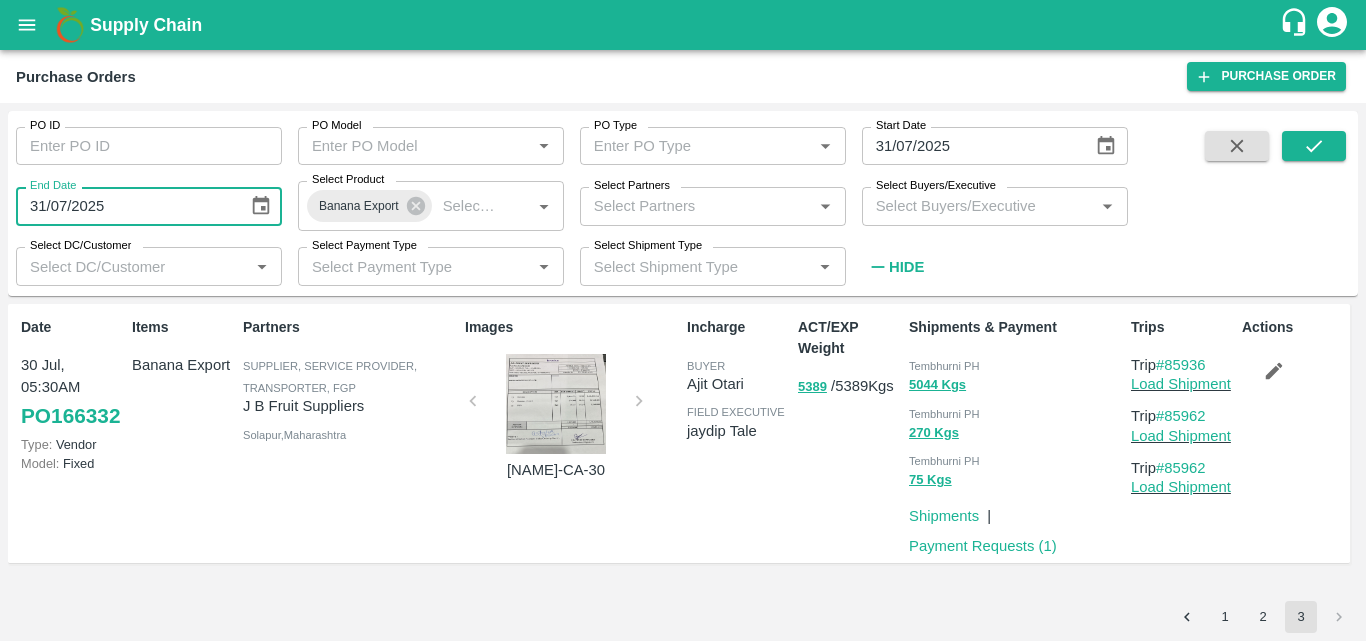click on "31/07/2025" at bounding box center (125, 206) 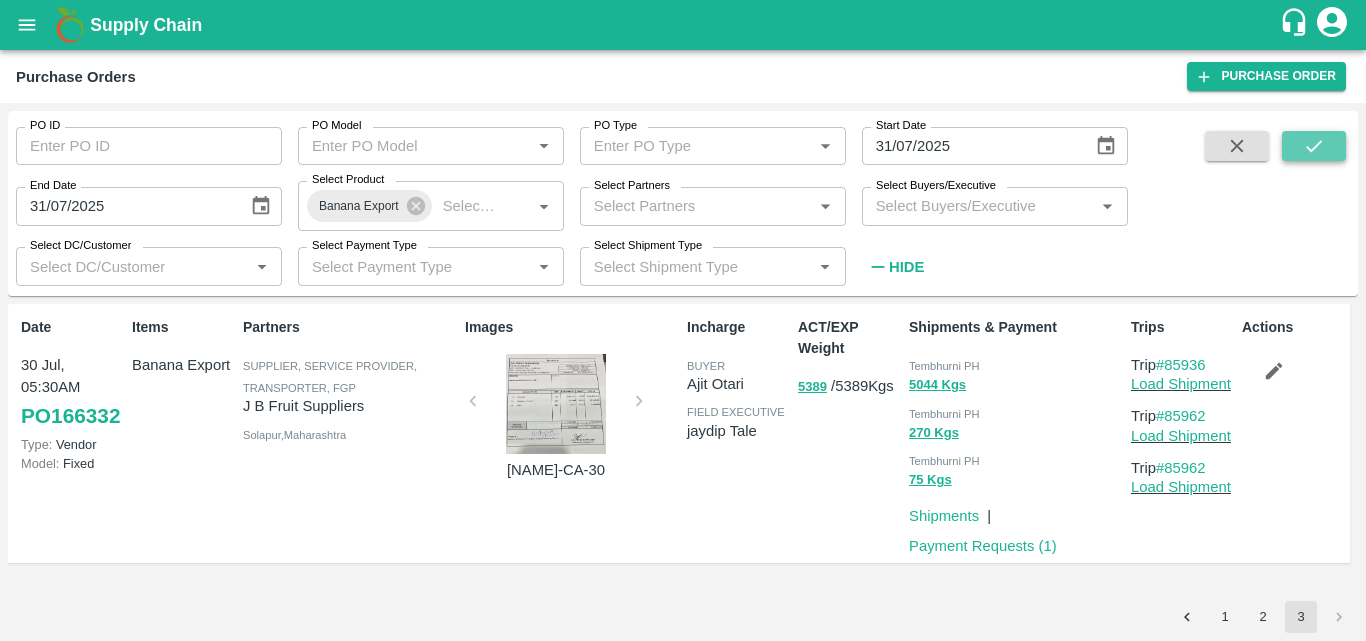 click 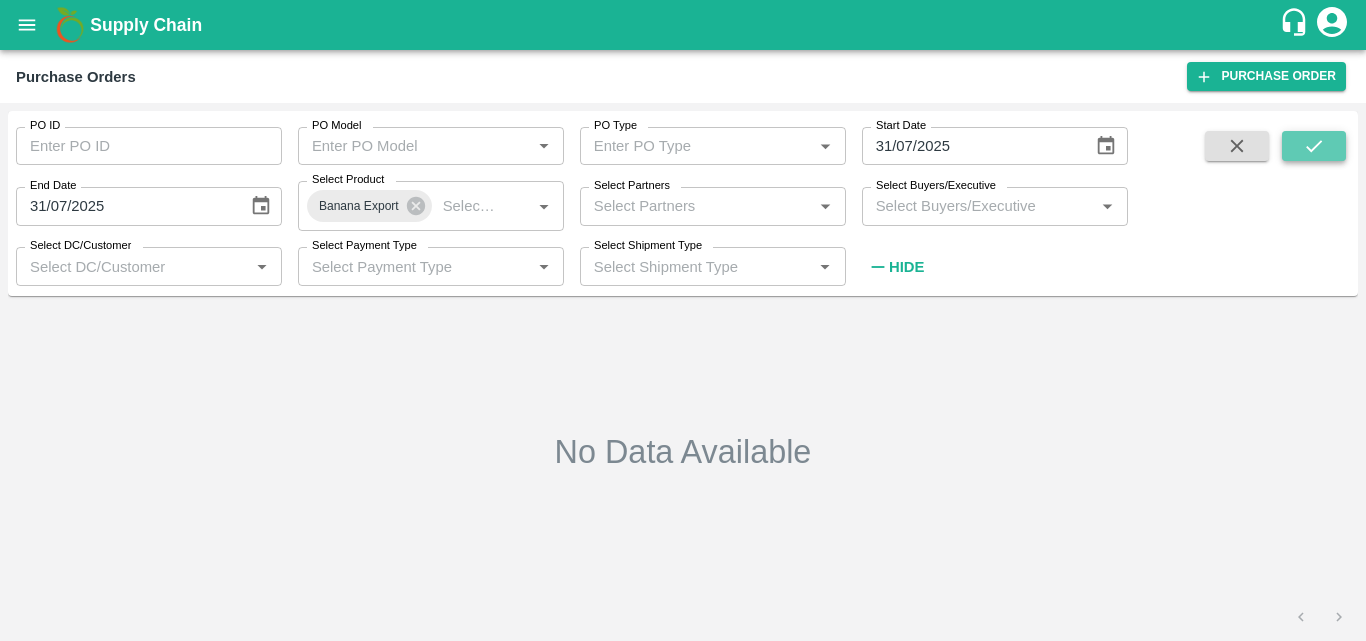 click 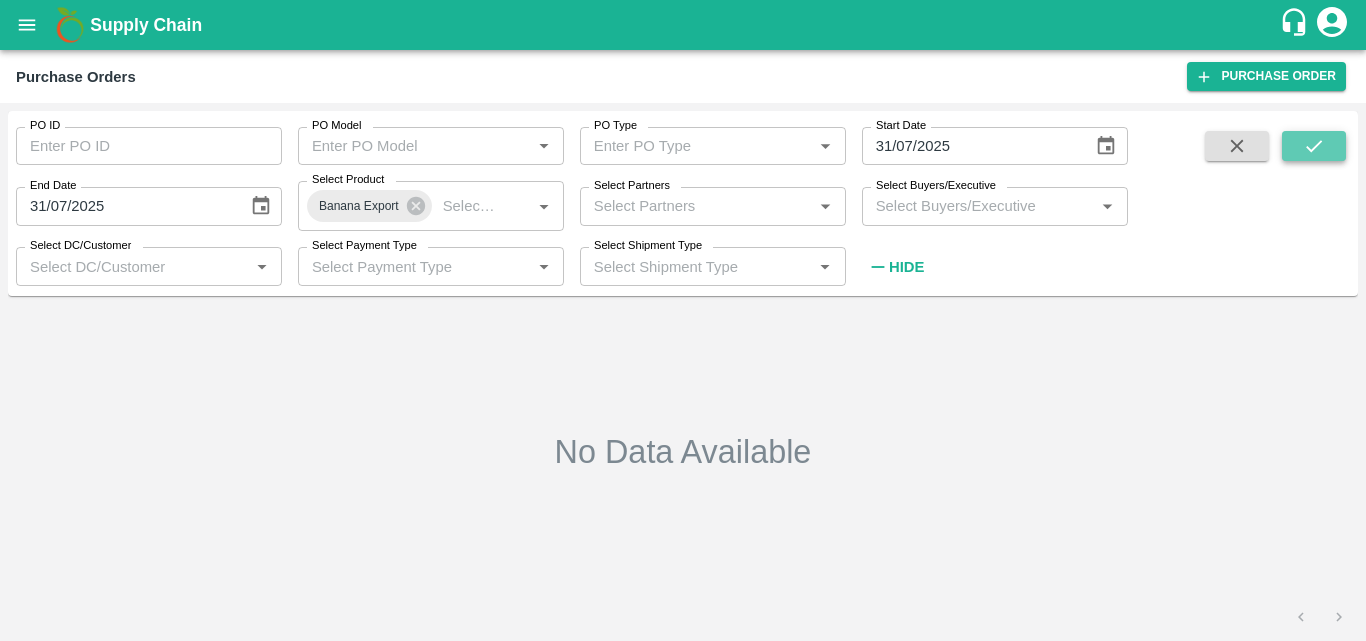 click 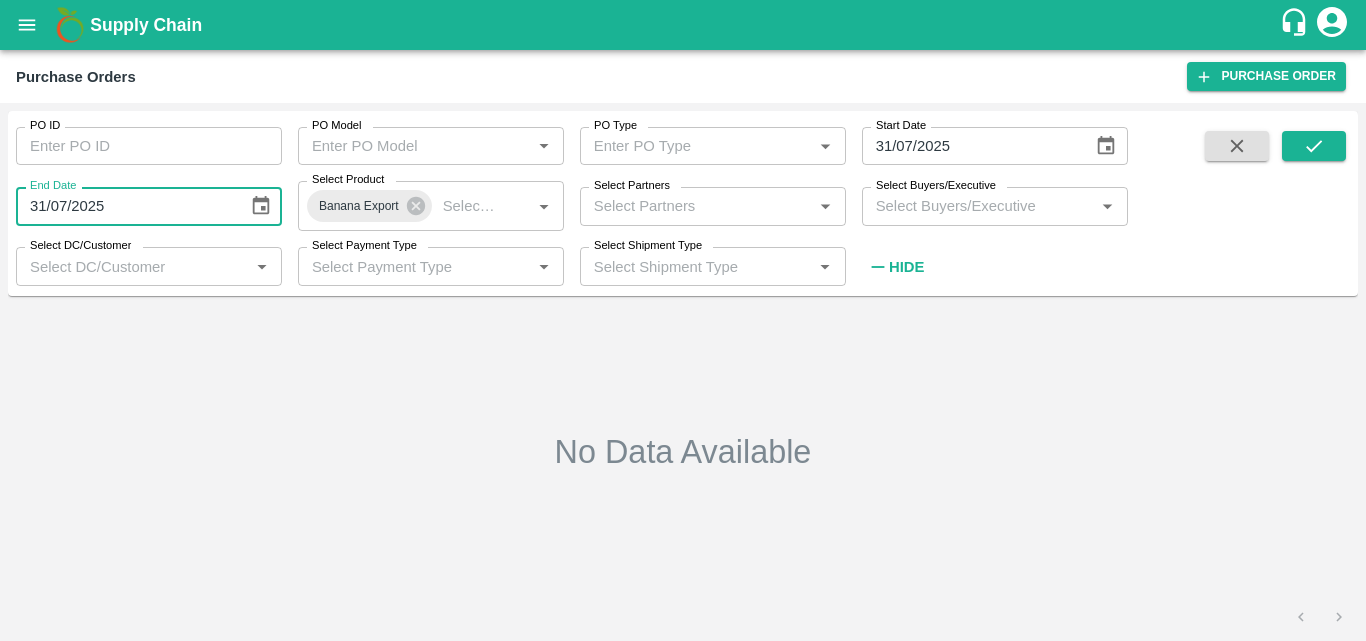 click on "31/07/2025" at bounding box center [125, 206] 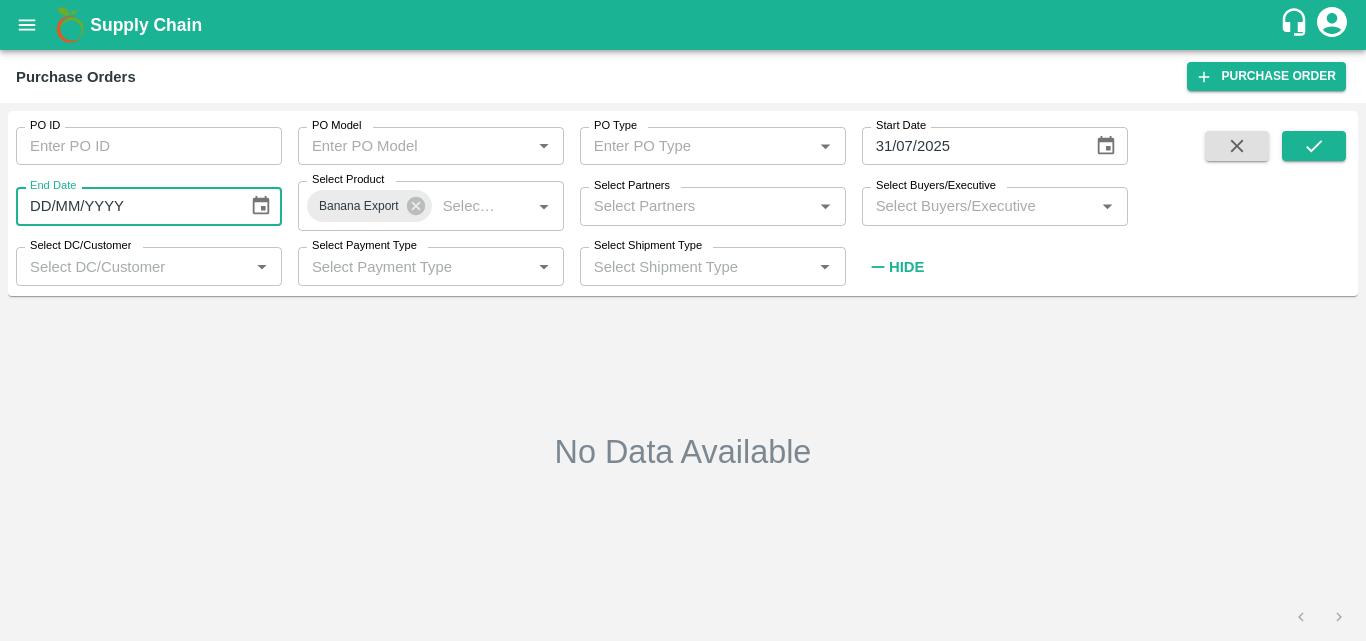 type on "DD/MM/YYYY" 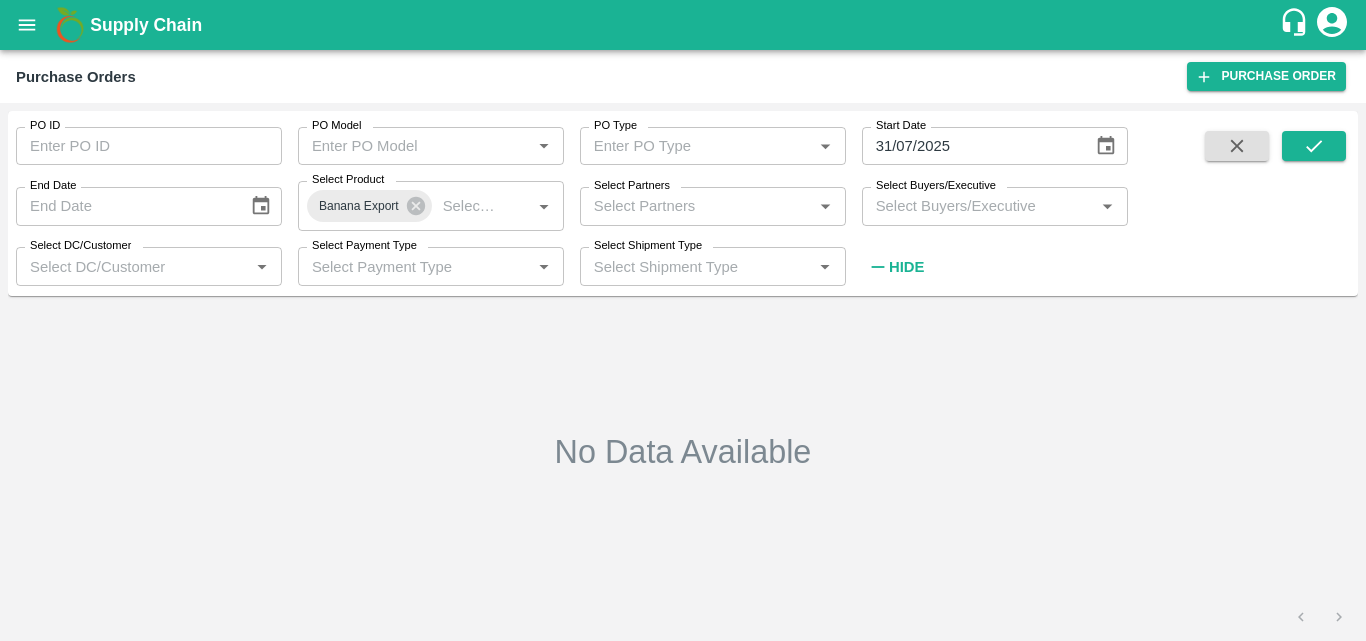 click on "No Data Available" at bounding box center (683, 452) 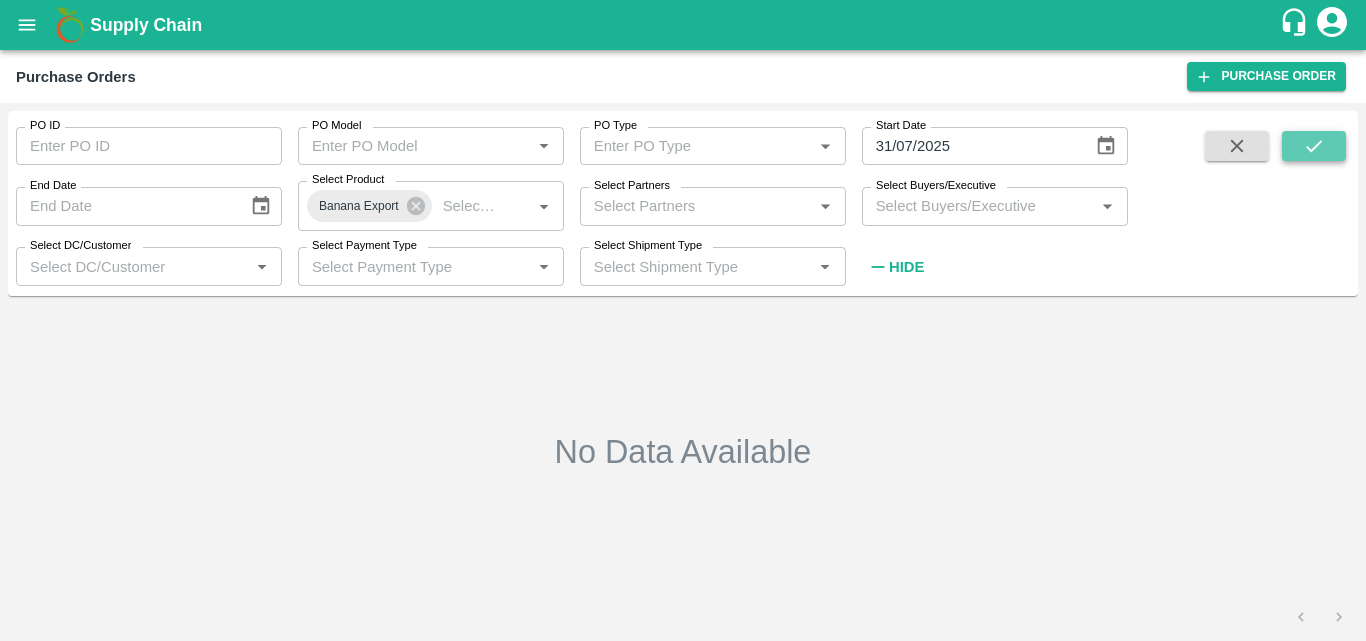 click at bounding box center [1314, 146] 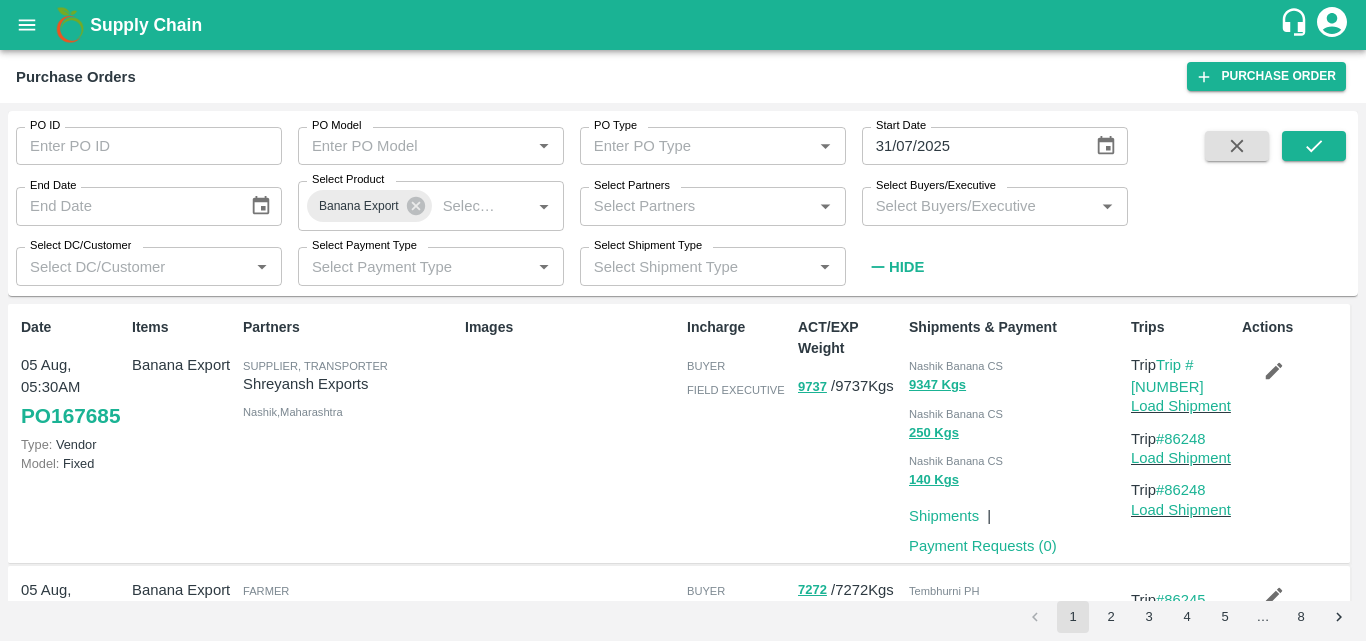 click on "PO ID PO ID PO Model PO Model   * PO Type PO Type   * Start Date 31/07/2025 Start Date End Date End Date Select Product Banana Export Select Product   * Select Partners Select Partners   * Select Buyers/Executive Select Buyers/Executive   * Select DC/Customer Select DC/Customer   * Select Payment Type Select Payment Type   * Select Shipment Type Select Shipment Type   * Hide Date 05 Aug, 05:30AM PO  167685 Type:    Vendor Model:    Fixed Items   Banana Export   Partners Supplier, Transporter   Shreyansh Exports Nashik , Maharashtra Images Incharge buyer field executive ACT/EXP Weight 9737   /  9737  Kgs Shipments & Payment   Nashik Banana CS 9347  Kgs Nashik Banana CS 250  Kgs Nashik Banana CS 140  Kgs   Shipments | Payment Requests ( 0 ) Trips Trip  #86247     Load Shipment Trip  #86248     Load Shipment Trip  #86248     Load Shipment Actions 05 Aug, 05:30AM PO  167684 Type:    Farm Gate Model:    Fixed   Banana Export   Farmer   Ranjeet Chandrakant Pawar Solapur , Maharashtra buyer 7272   /" at bounding box center [683, 372] 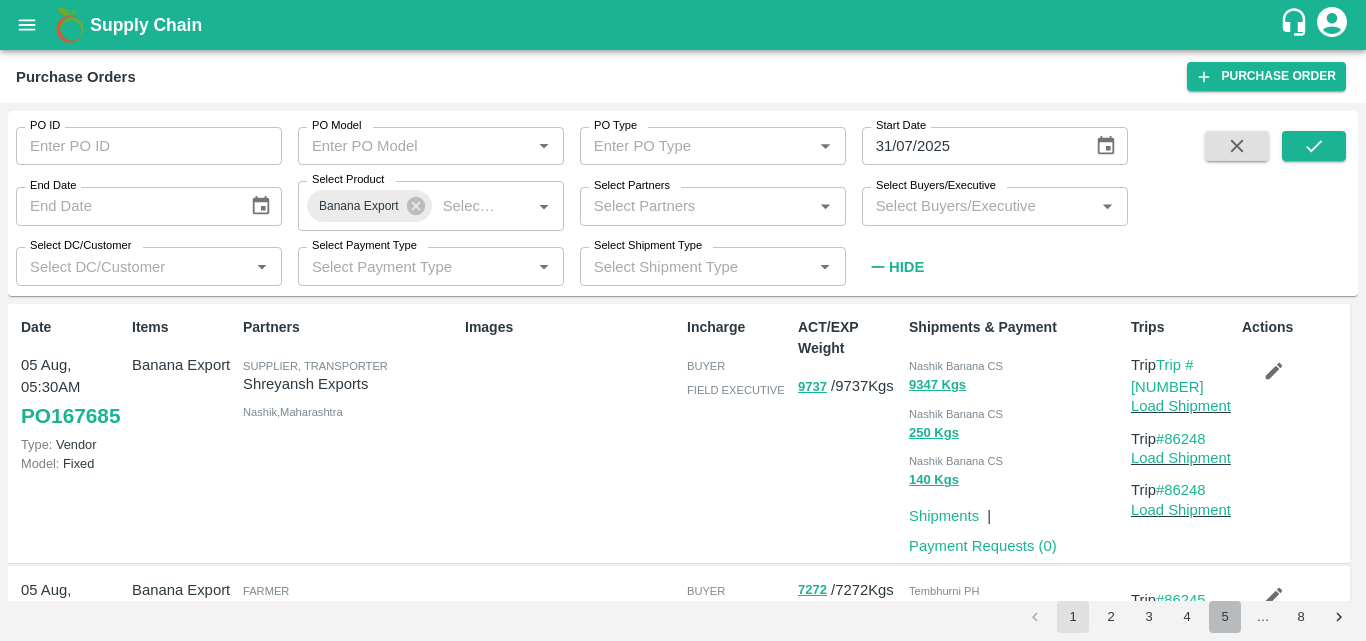 click on "5" at bounding box center [1225, 617] 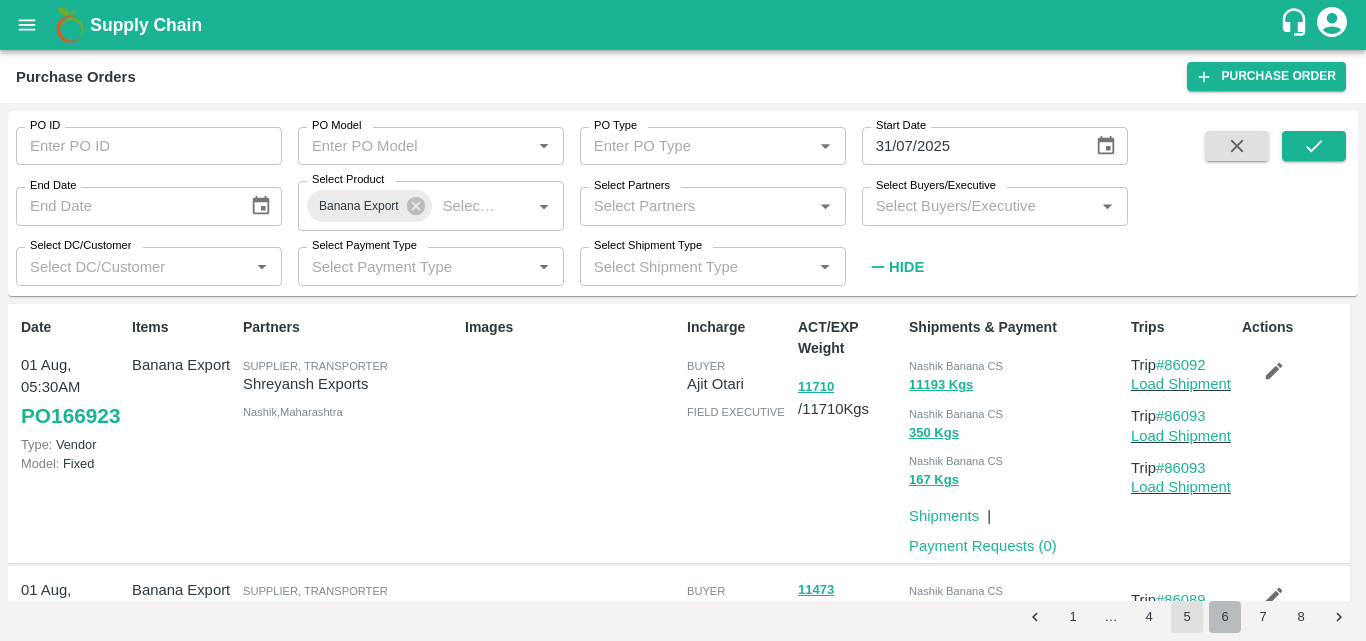 click on "6" at bounding box center [1225, 617] 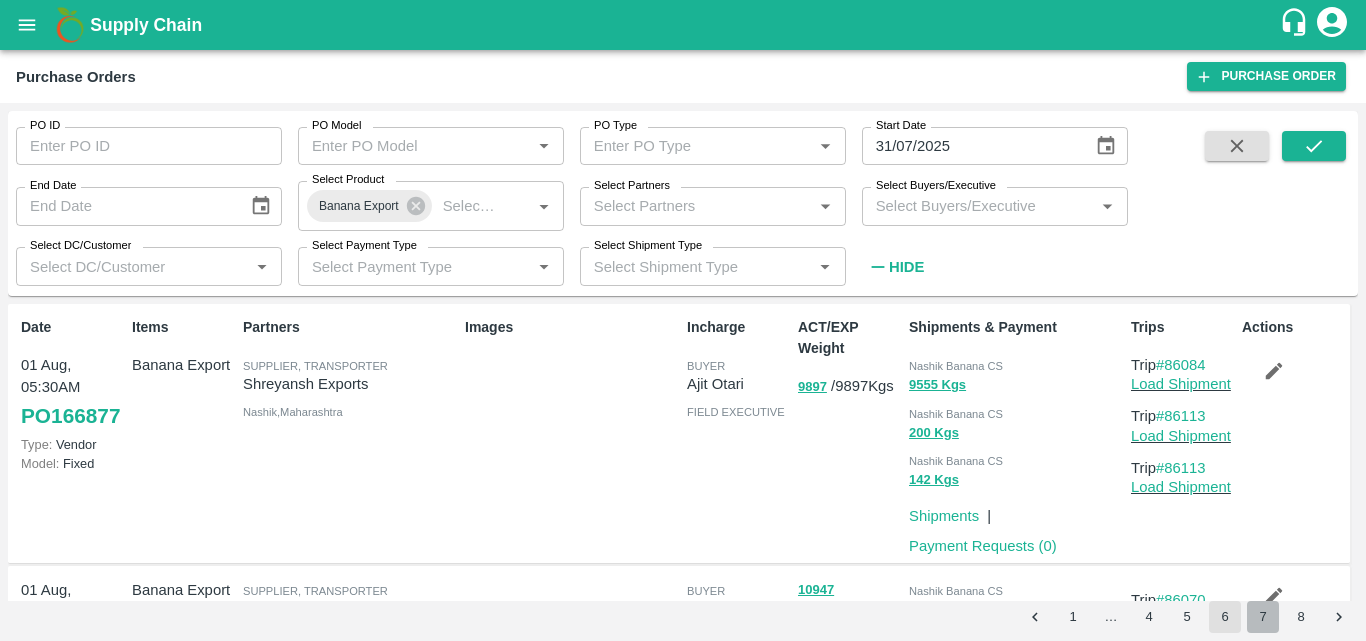 click on "7" at bounding box center [1263, 617] 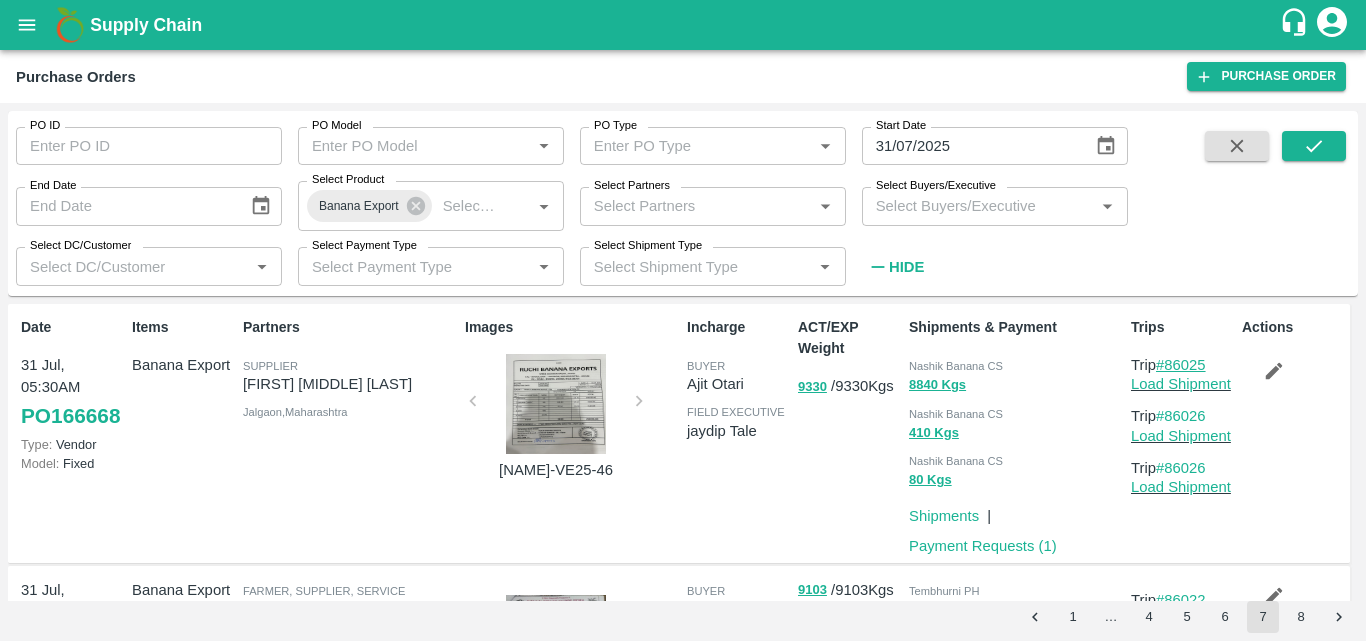 click on "#86025" at bounding box center (1181, 365) 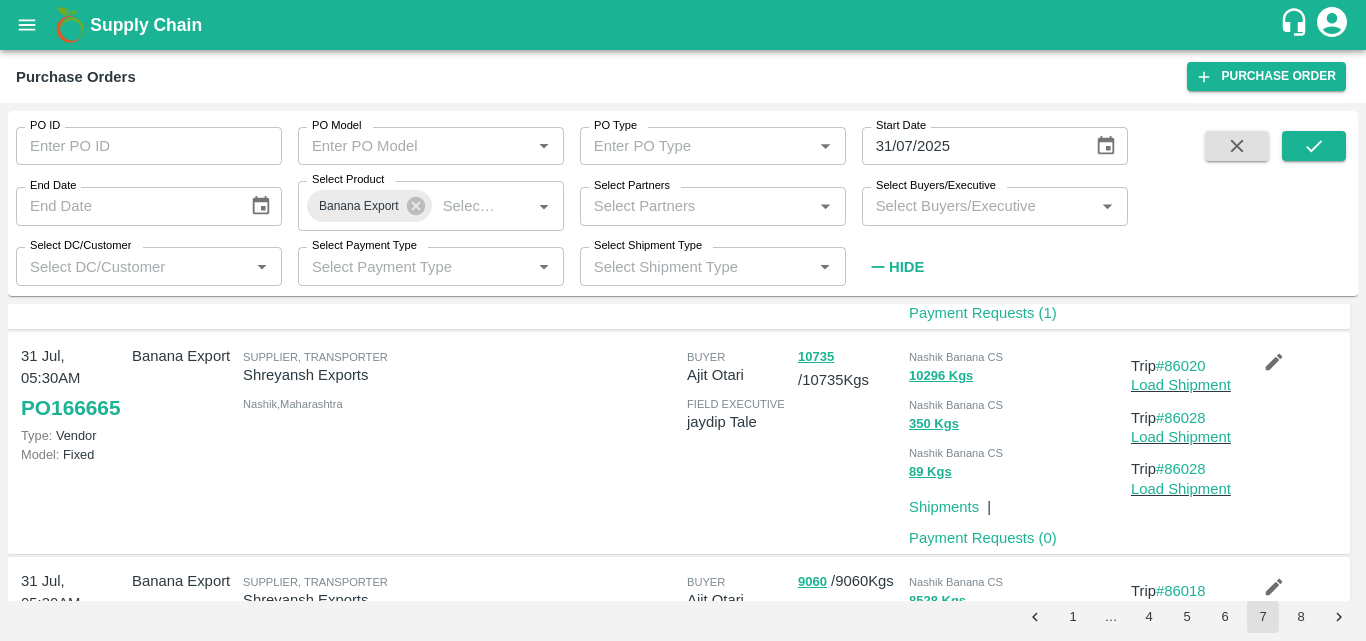 scroll, scrollTop: 684, scrollLeft: 0, axis: vertical 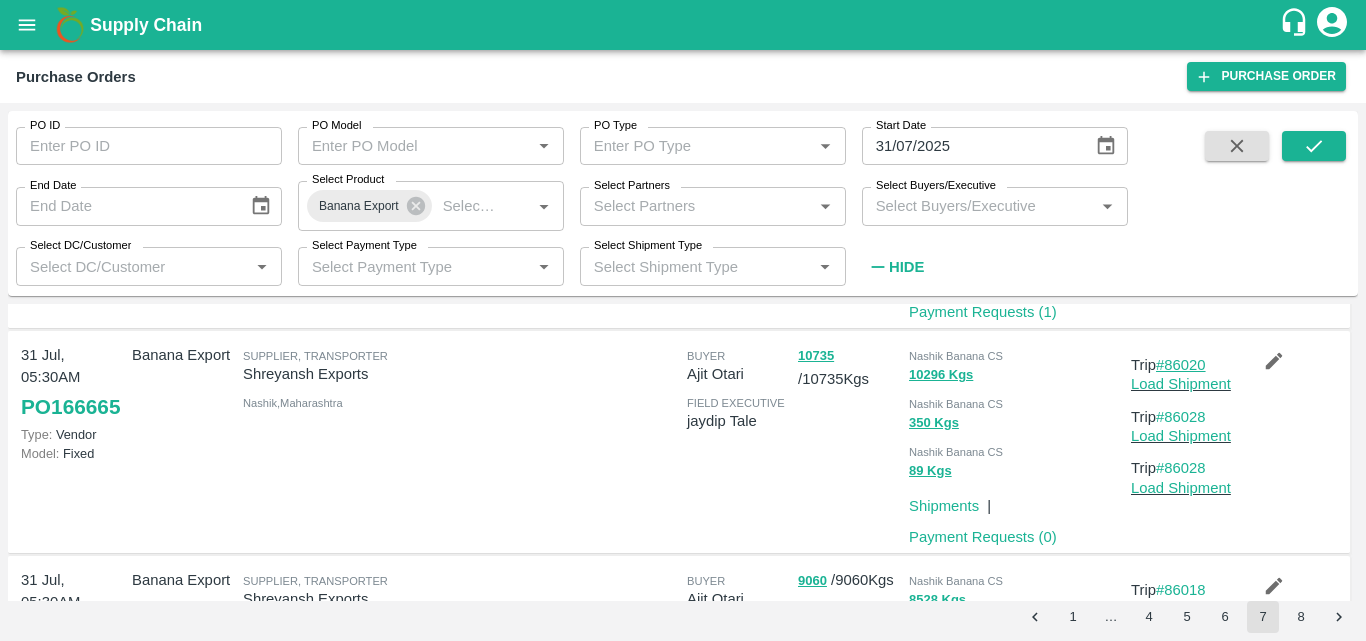 click on "#86020" at bounding box center (1181, 365) 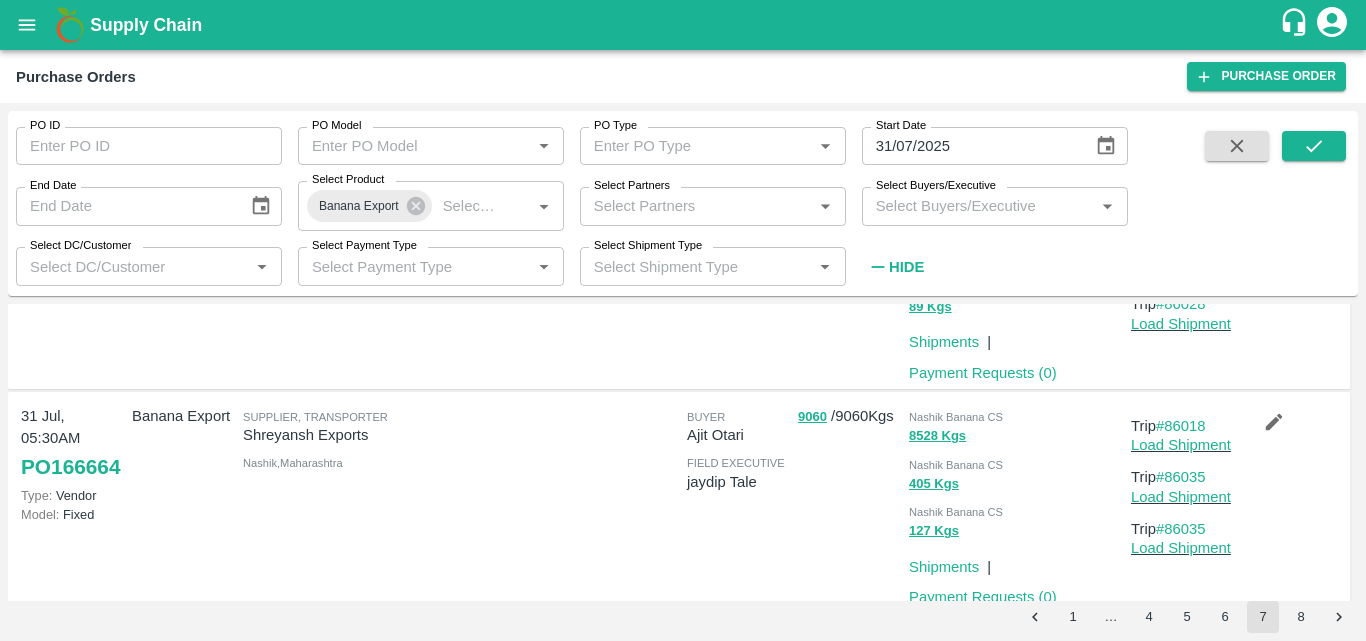 scroll, scrollTop: 847, scrollLeft: 0, axis: vertical 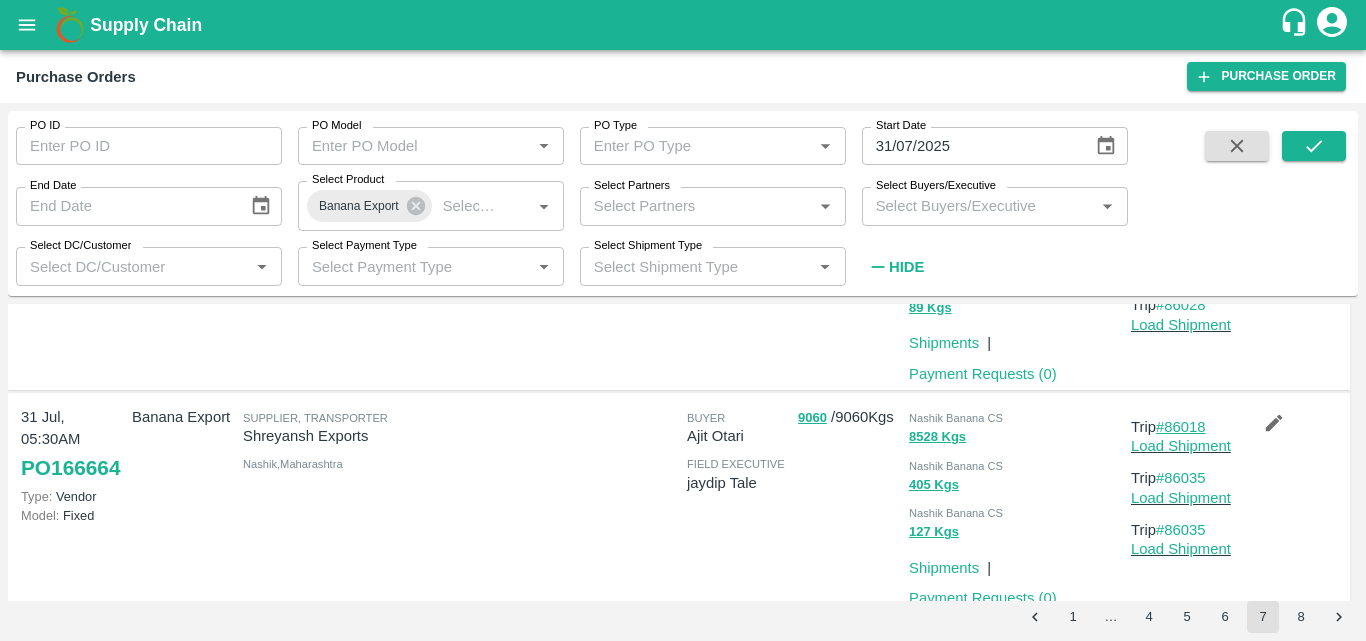 click on "#86018" at bounding box center [1181, 427] 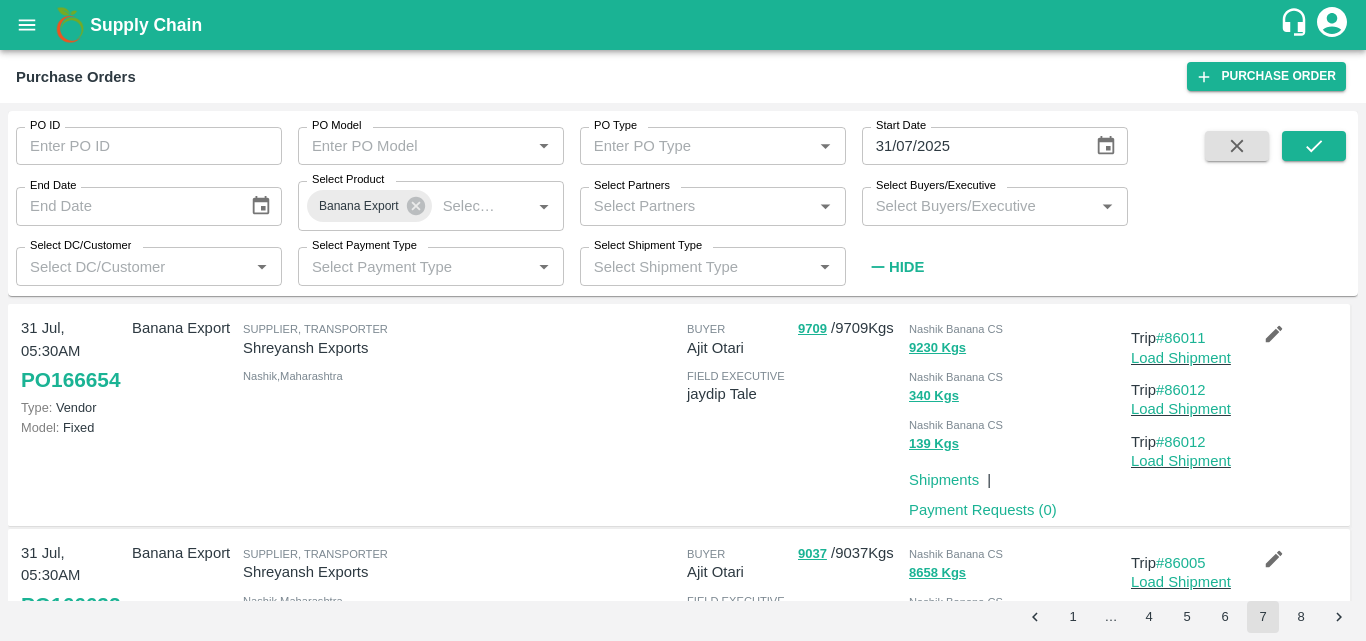 scroll, scrollTop: 1386, scrollLeft: 0, axis: vertical 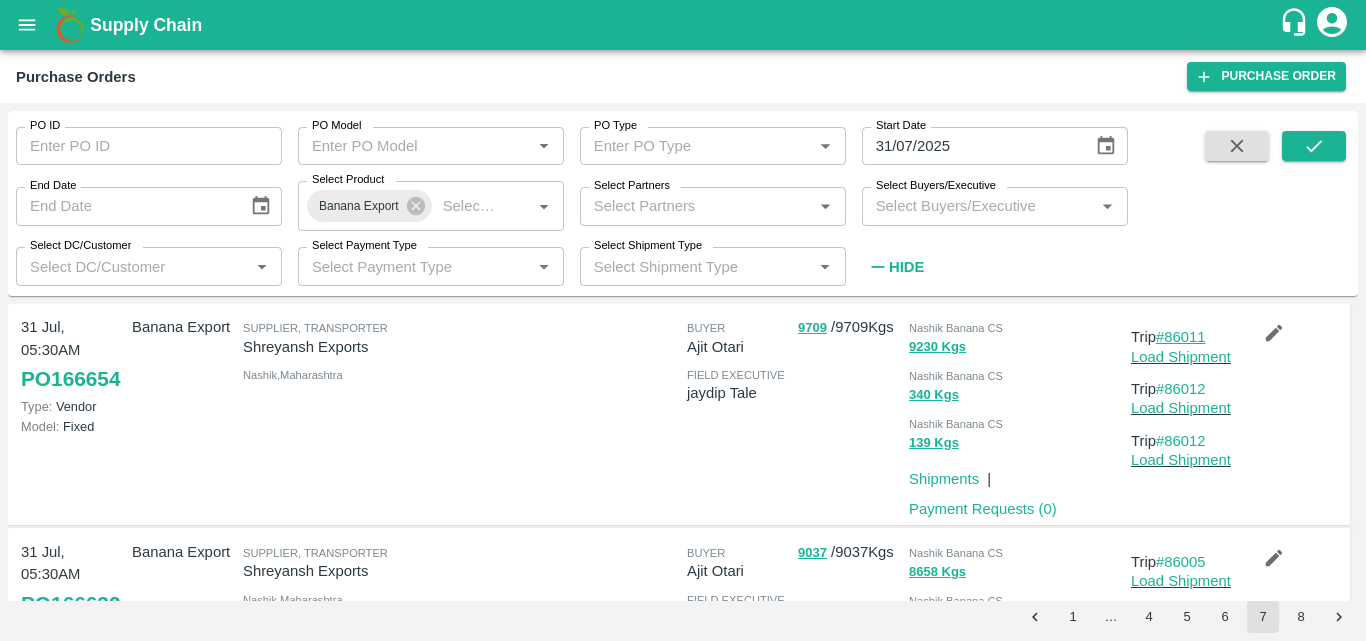 click on "#86011" at bounding box center [1181, 337] 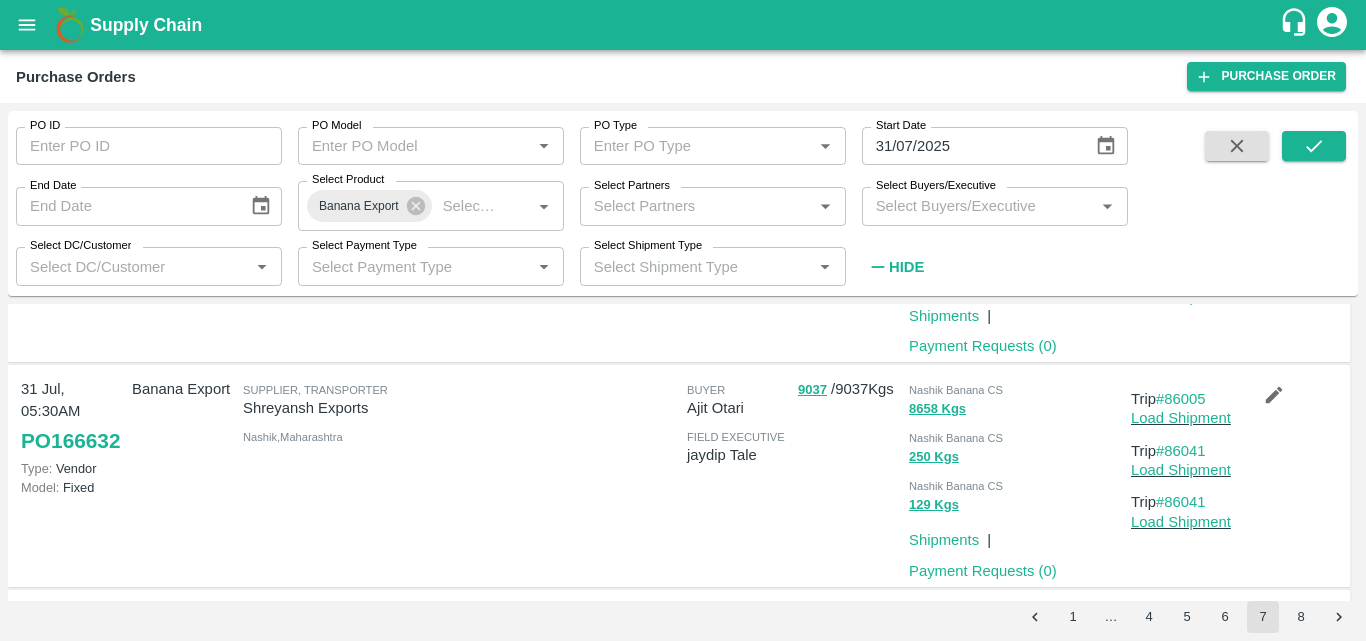 scroll, scrollTop: 1550, scrollLeft: 0, axis: vertical 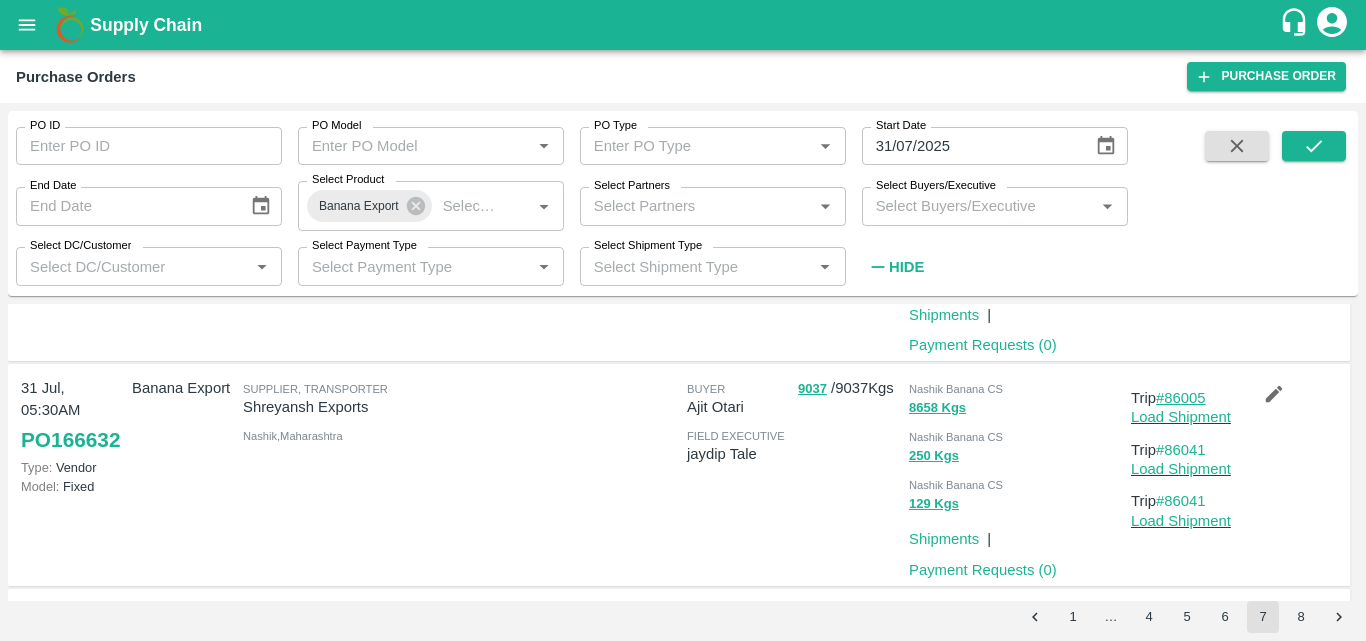 click on "#86005" at bounding box center (1181, 398) 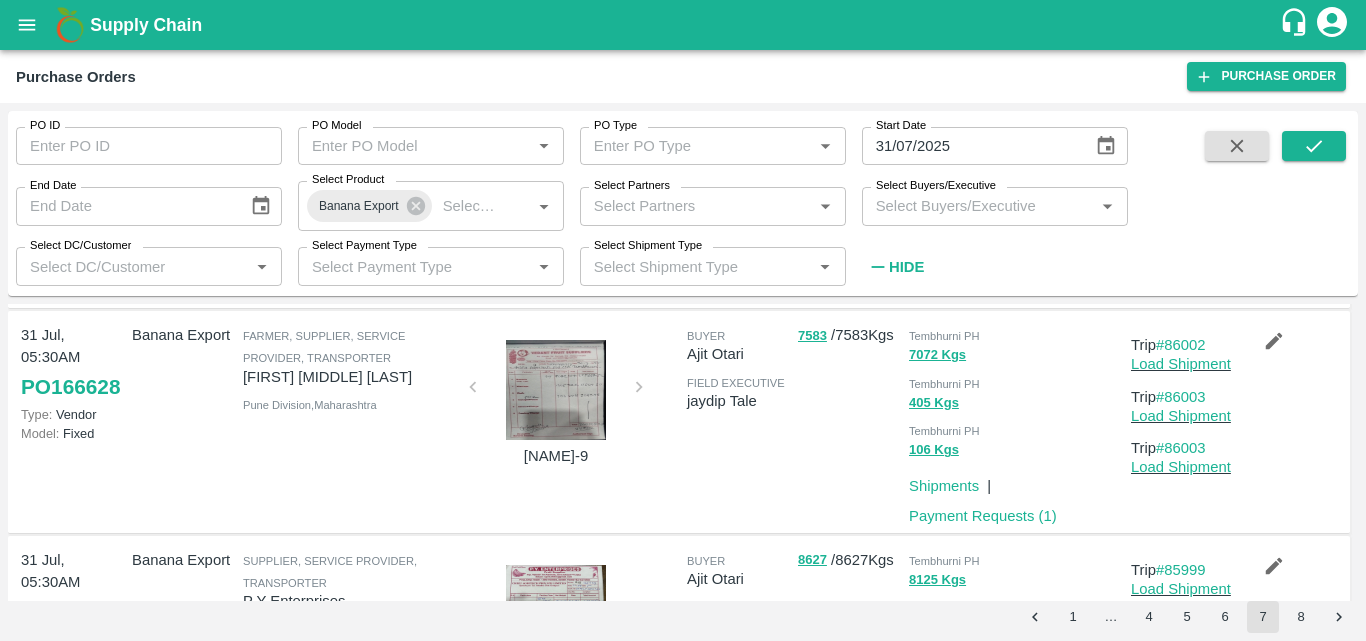 scroll, scrollTop: 2006, scrollLeft: 0, axis: vertical 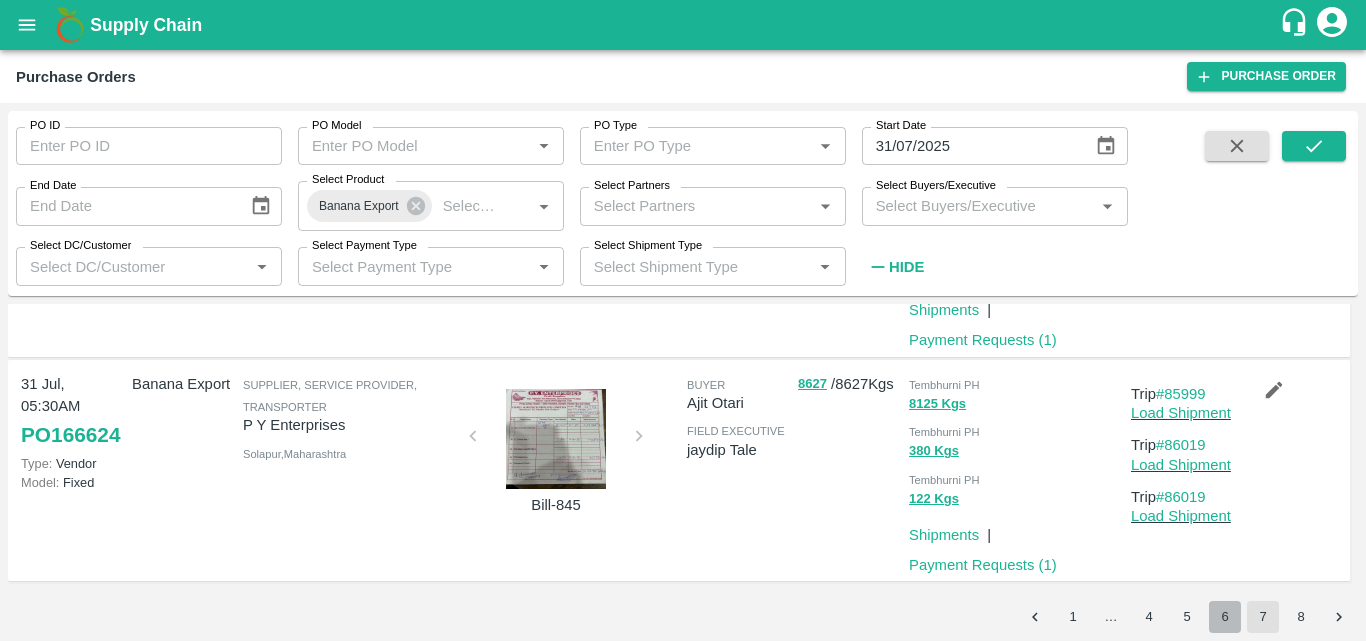 click on "6" at bounding box center (1225, 617) 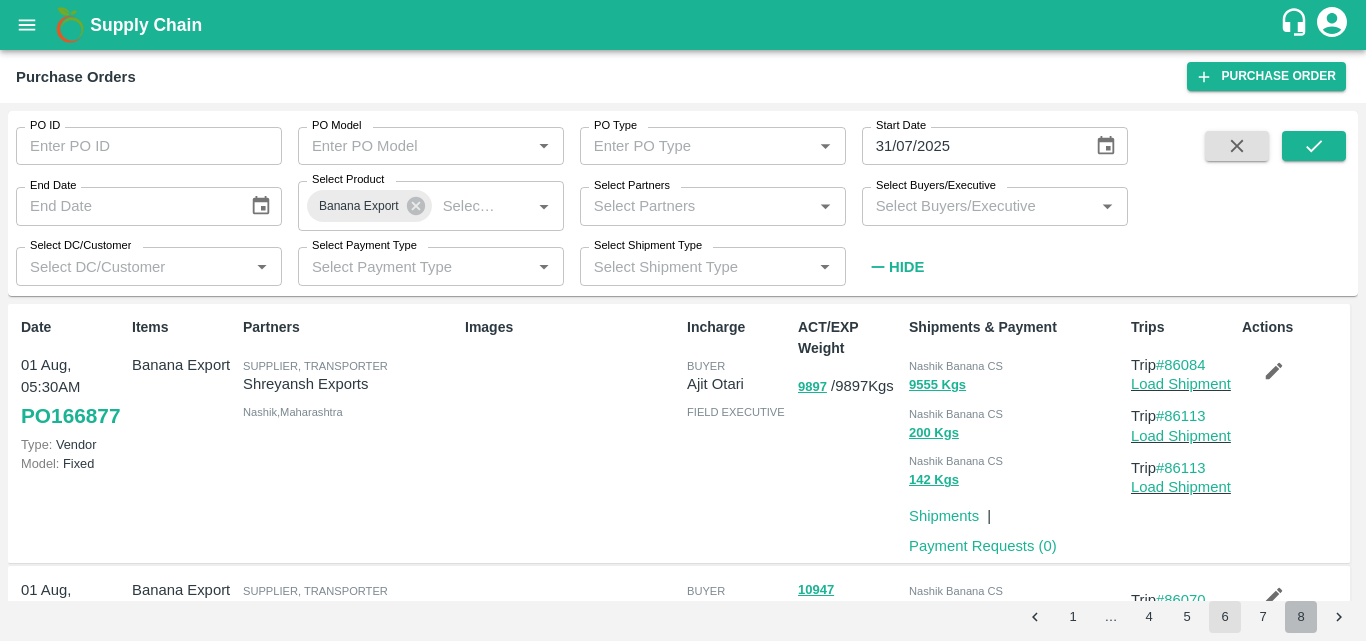 click on "8" at bounding box center (1301, 617) 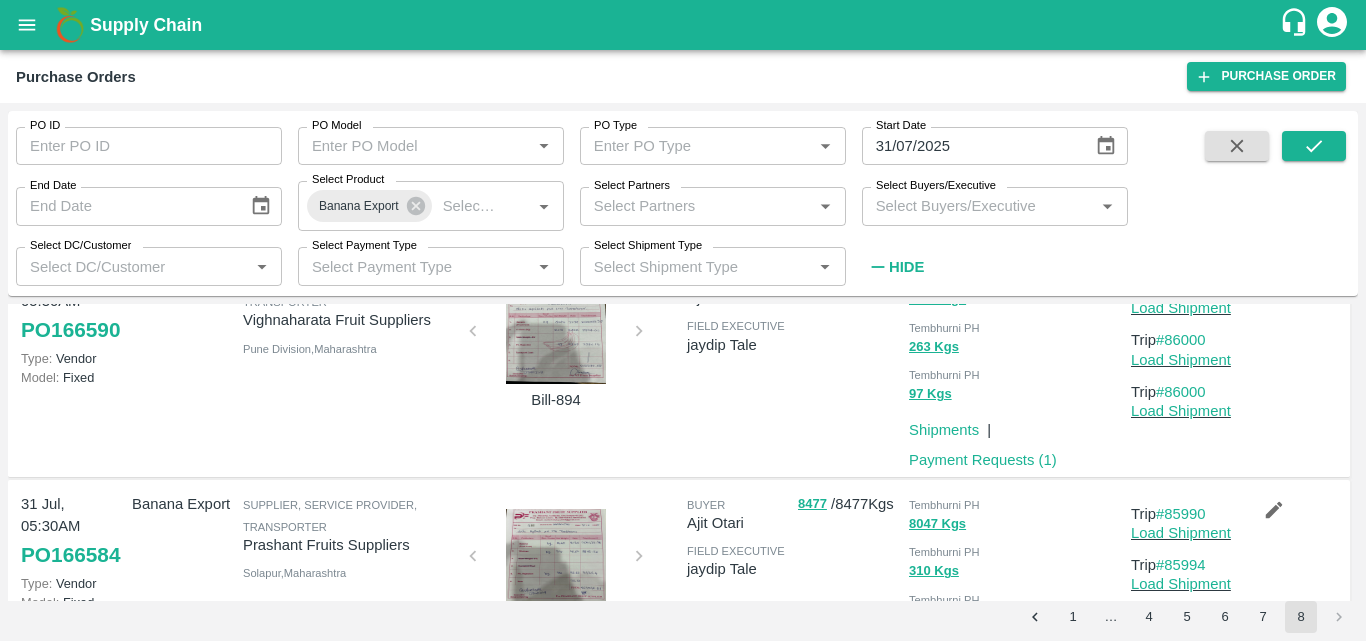 scroll, scrollTop: 932, scrollLeft: 0, axis: vertical 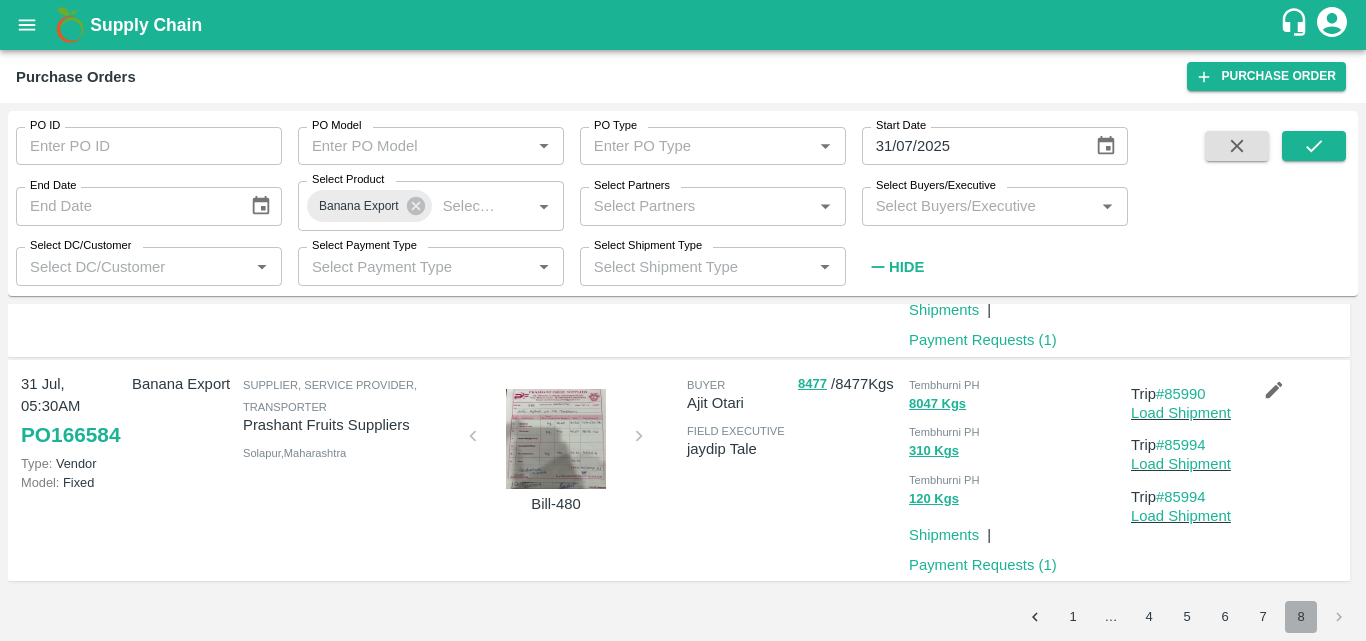 click on "8" at bounding box center [1301, 617] 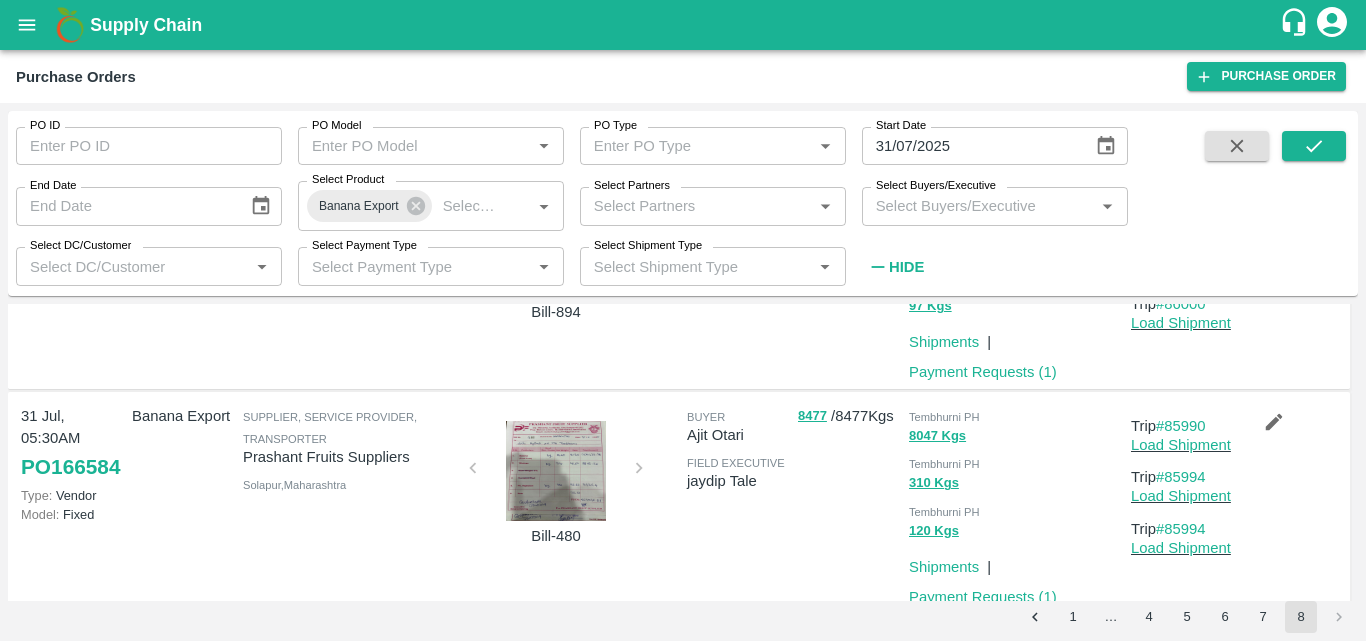 scroll, scrollTop: 932, scrollLeft: 0, axis: vertical 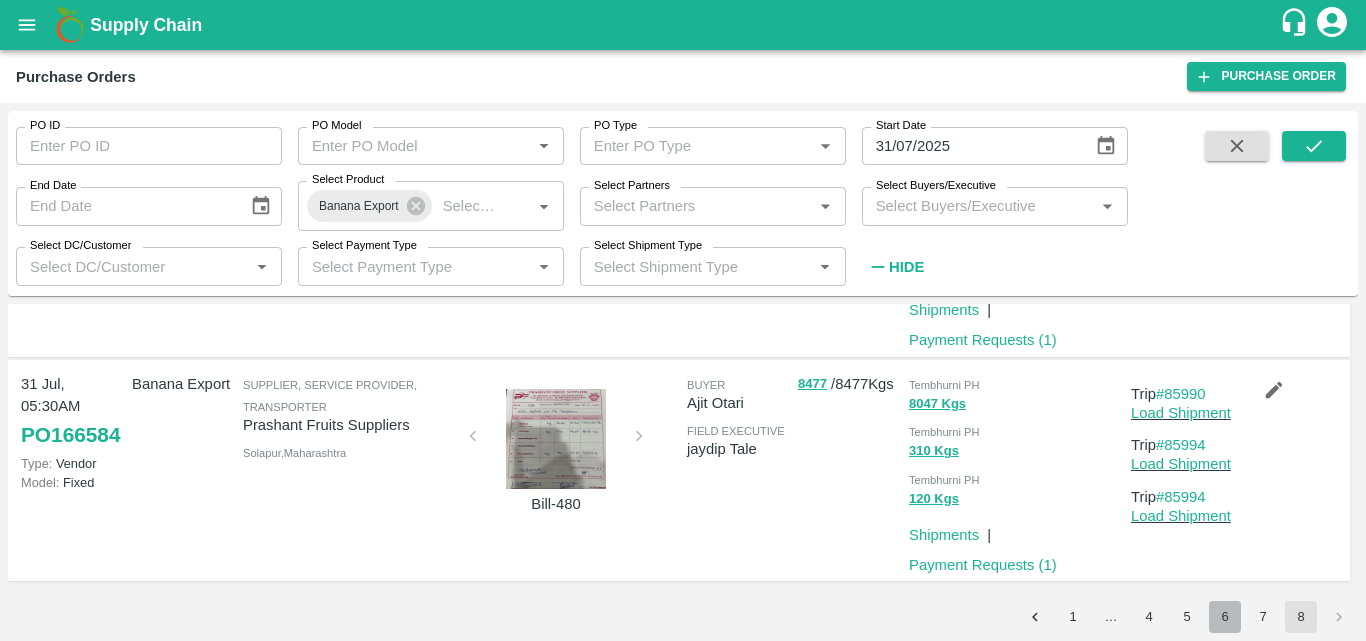 click on "6" at bounding box center (1225, 617) 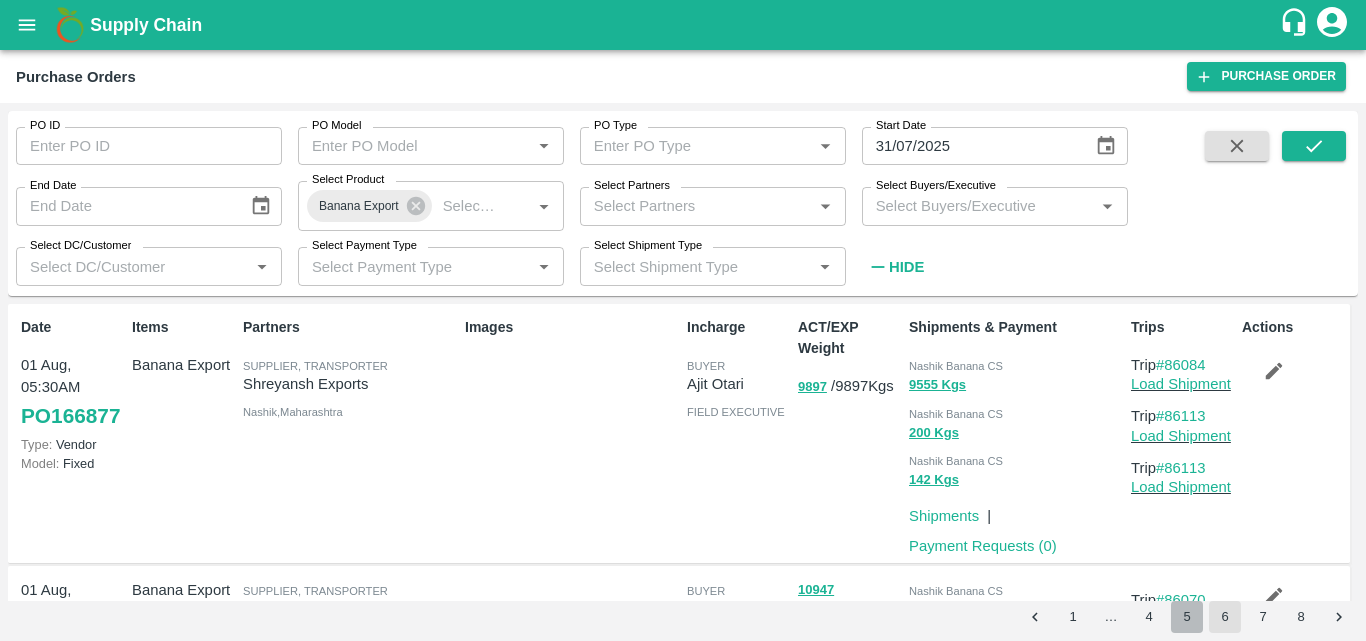 click on "5" at bounding box center [1187, 617] 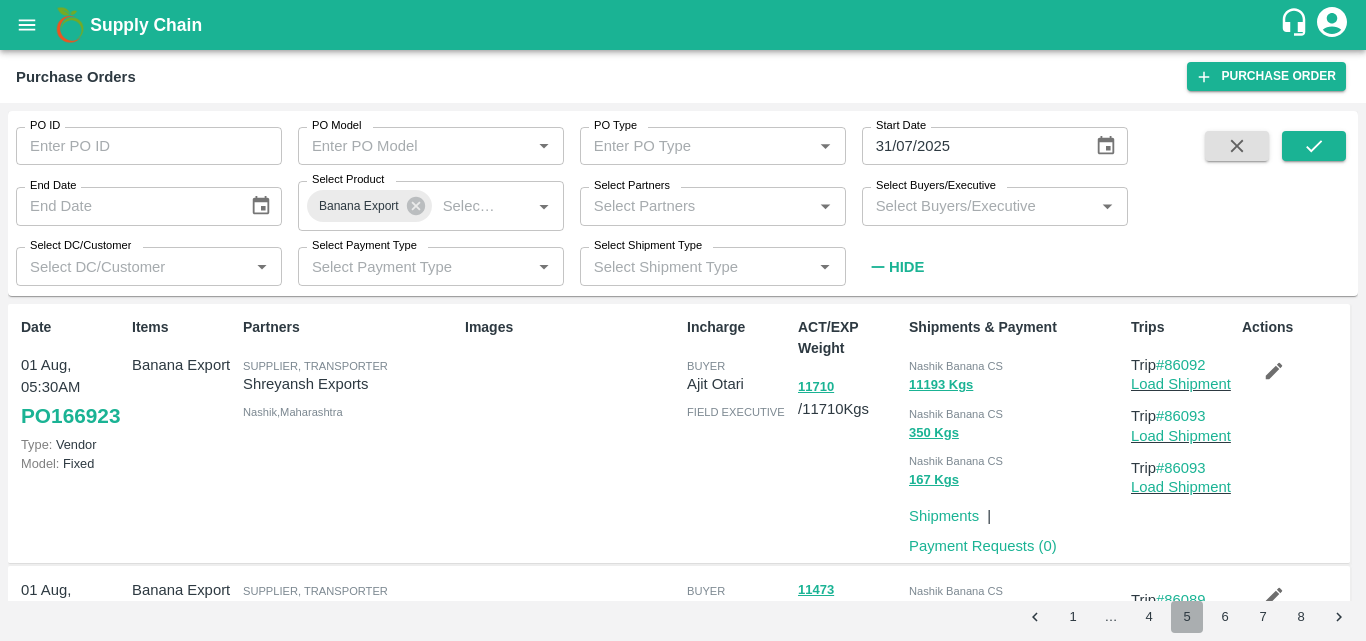click on "5" at bounding box center (1187, 617) 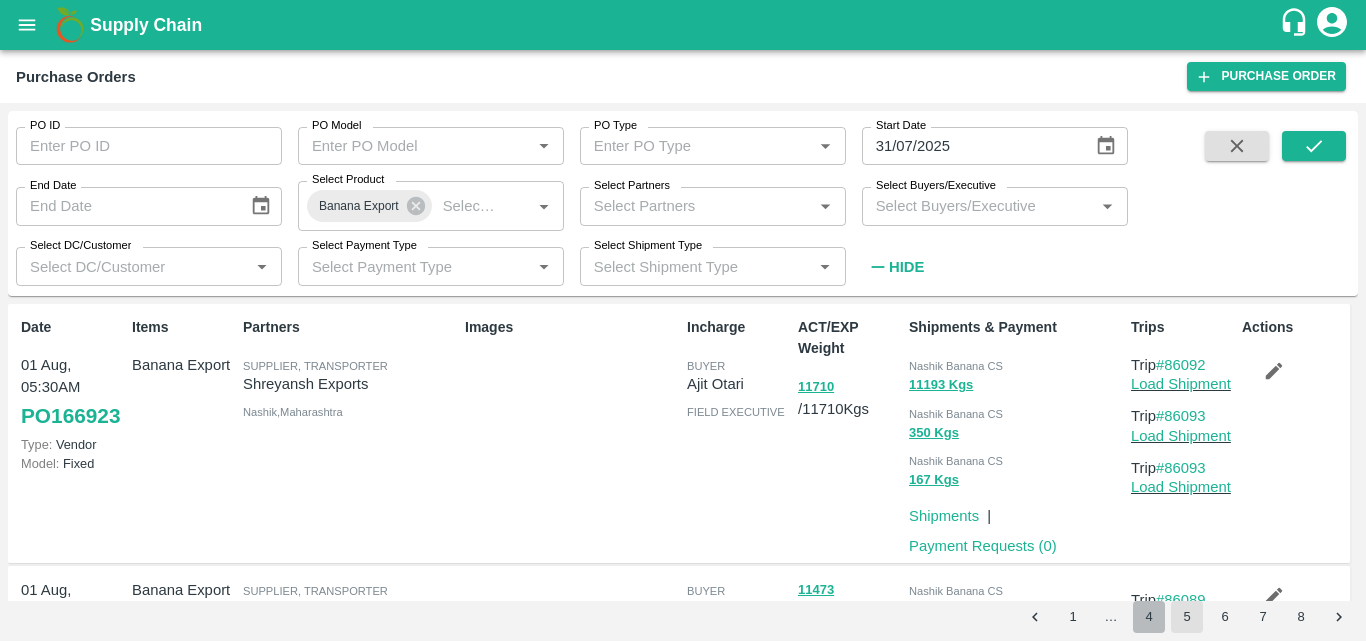click on "4" at bounding box center [1149, 617] 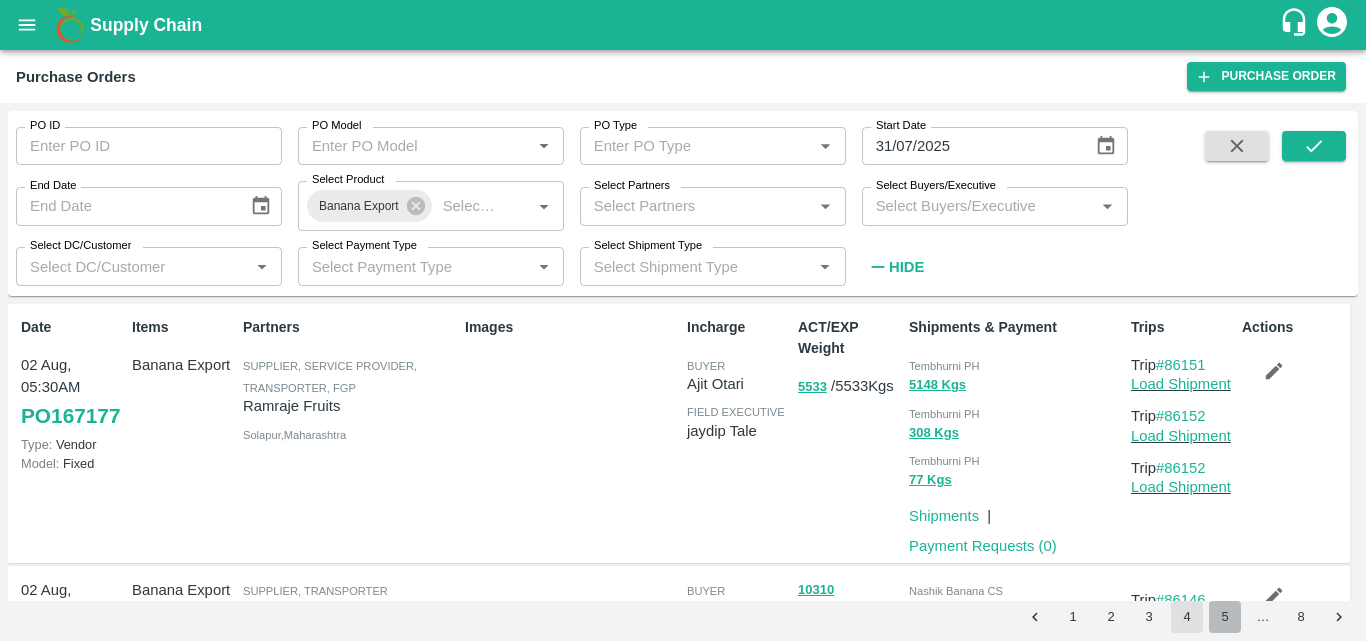 click on "5" at bounding box center (1225, 617) 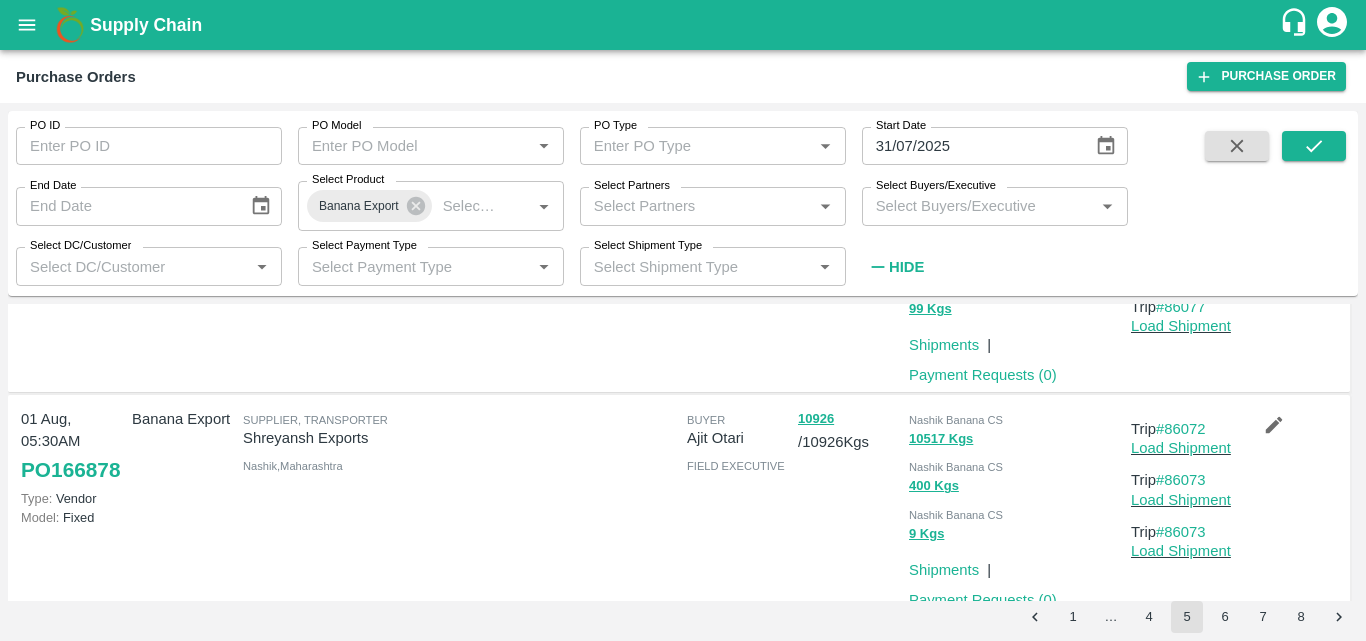 scroll, scrollTop: 2006, scrollLeft: 0, axis: vertical 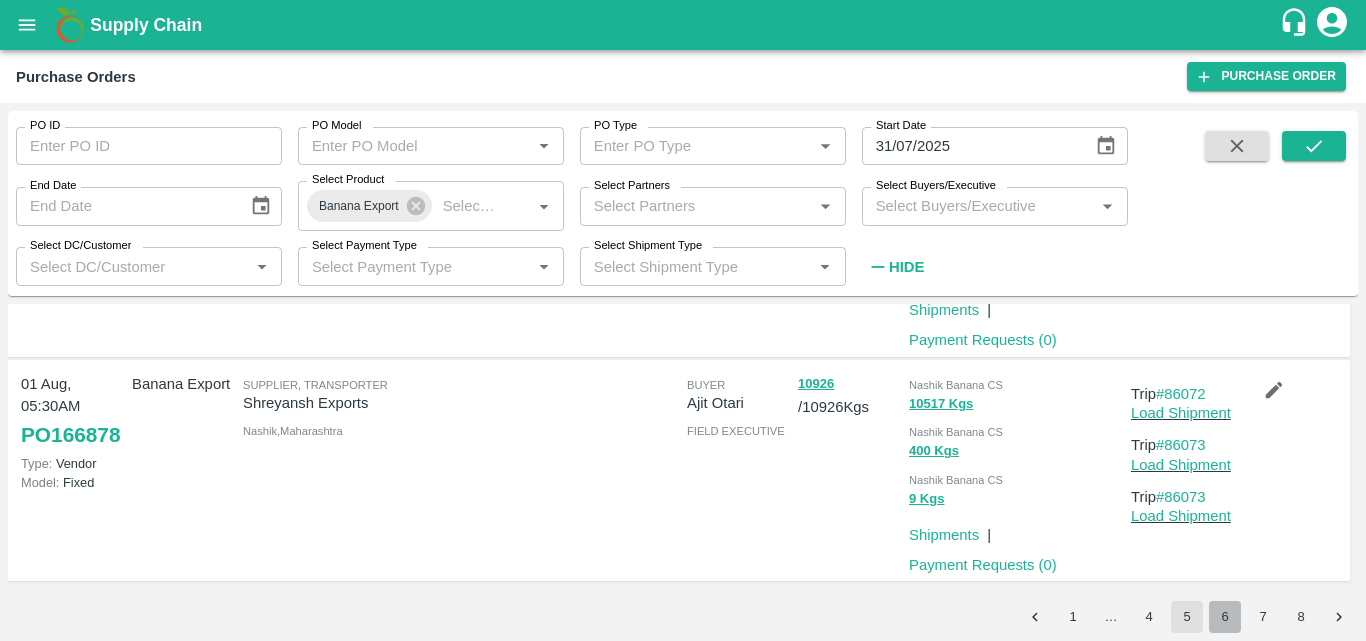 click on "6" at bounding box center [1225, 617] 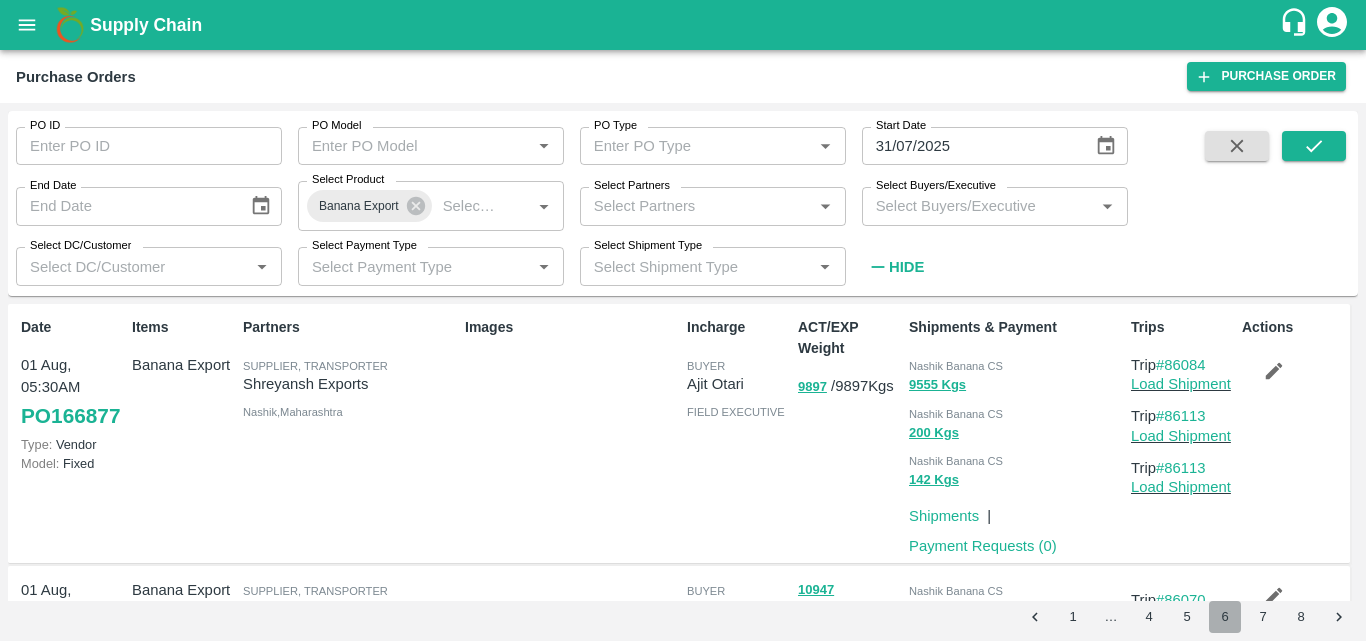 click on "6" at bounding box center [1225, 617] 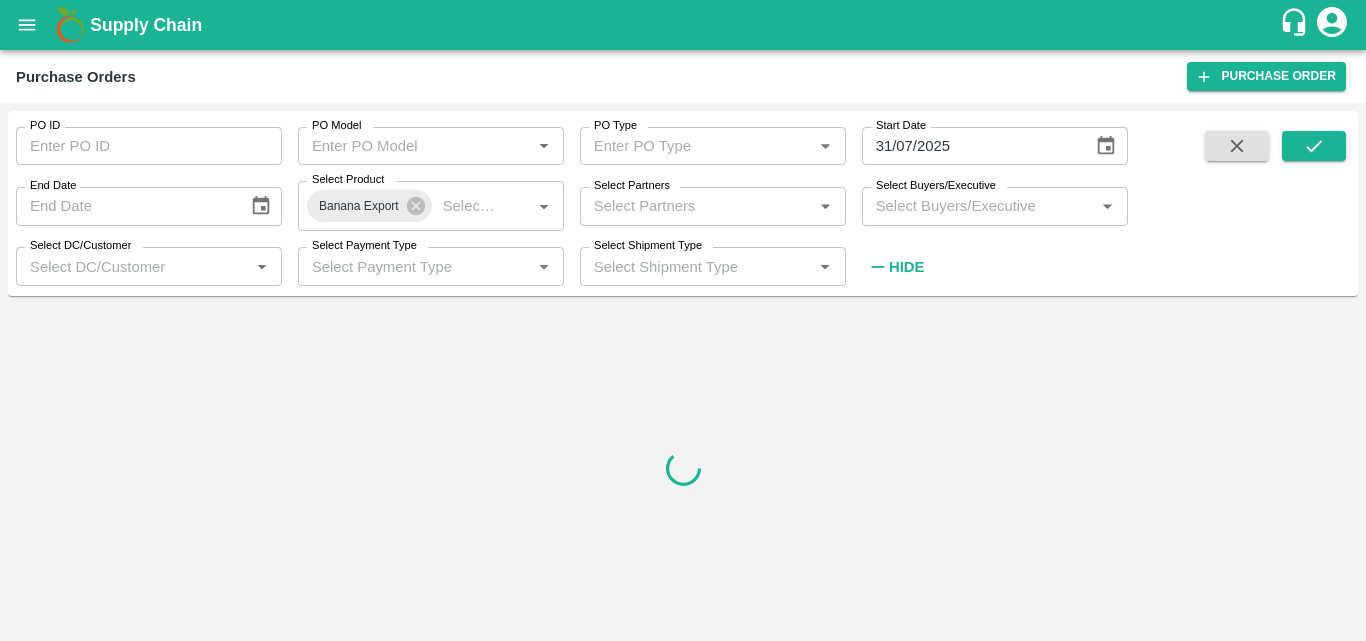 click at bounding box center [683, 468] 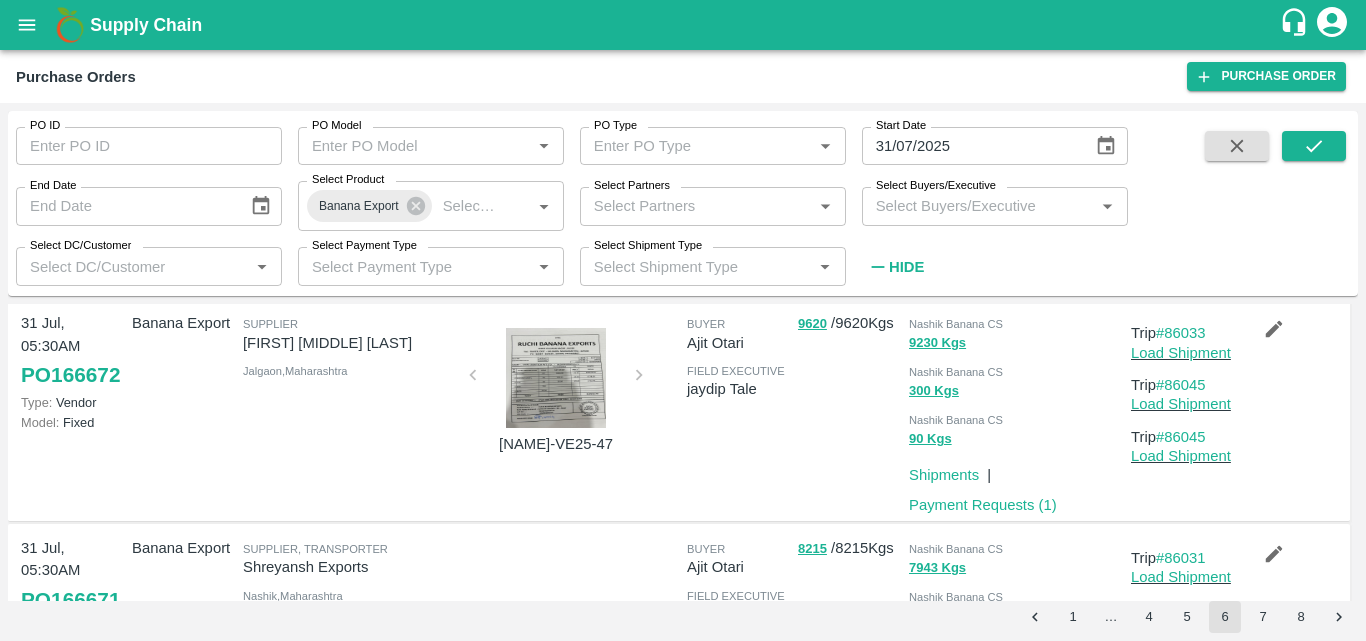 scroll, scrollTop: 1392, scrollLeft: 0, axis: vertical 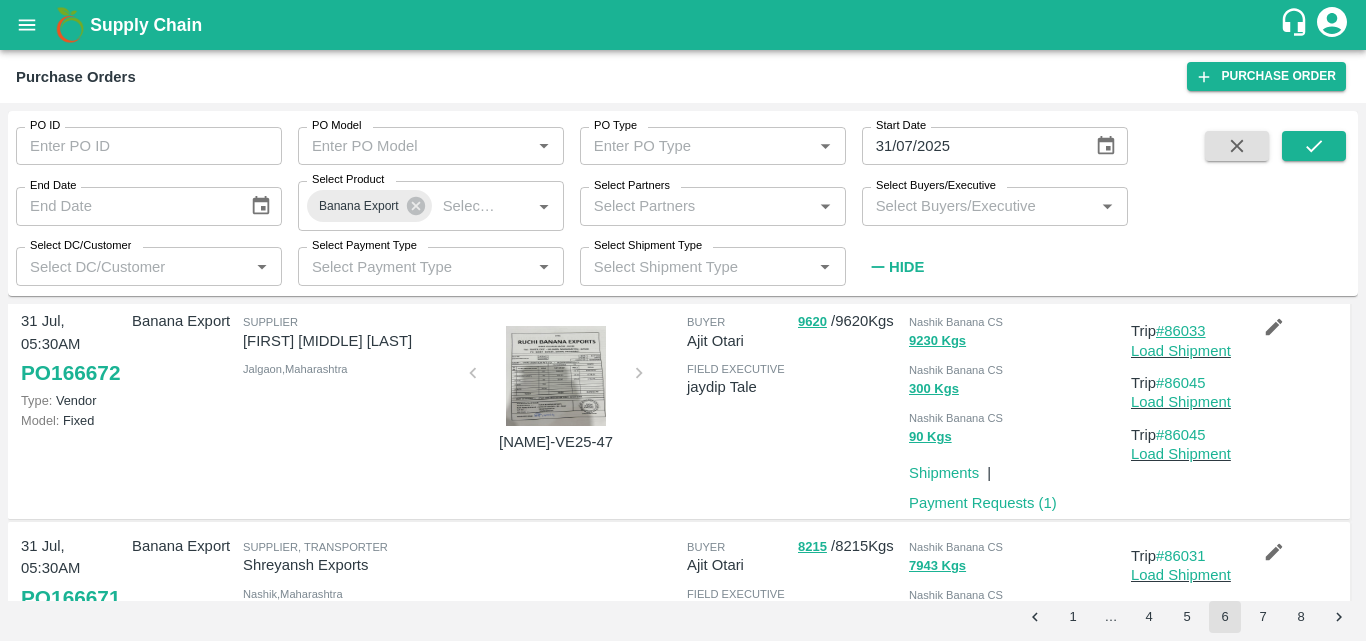click on "#86033" at bounding box center [1181, 331] 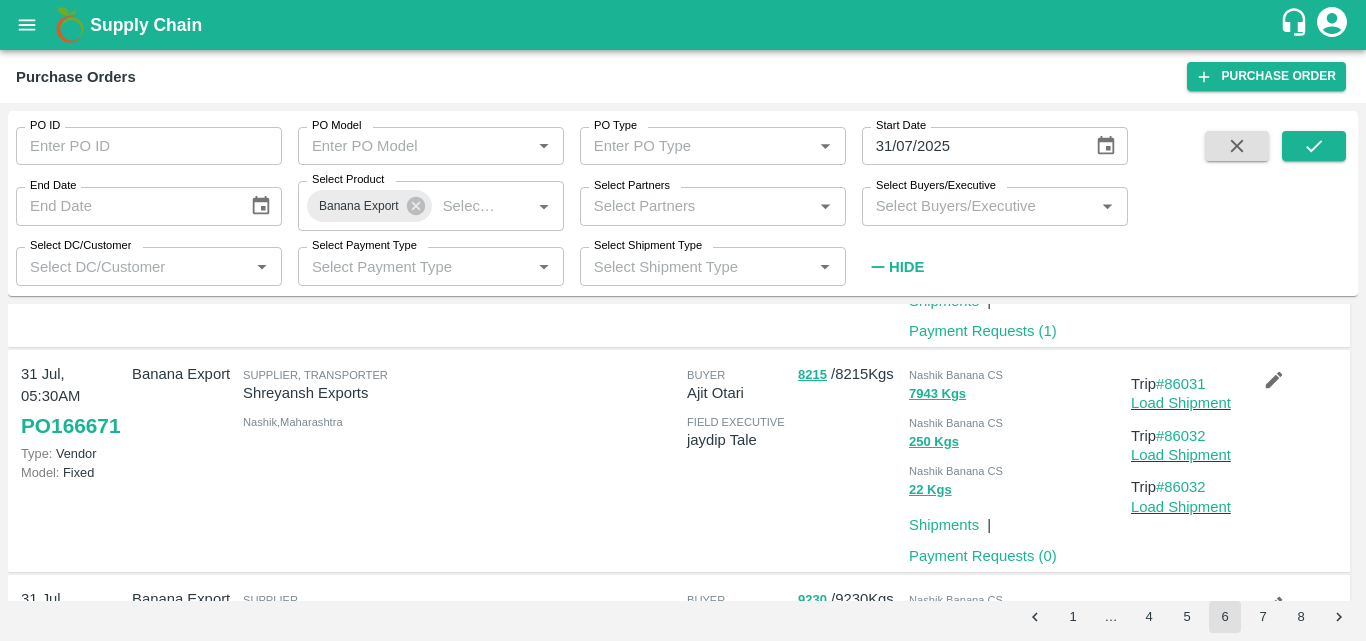 scroll, scrollTop: 1565, scrollLeft: 0, axis: vertical 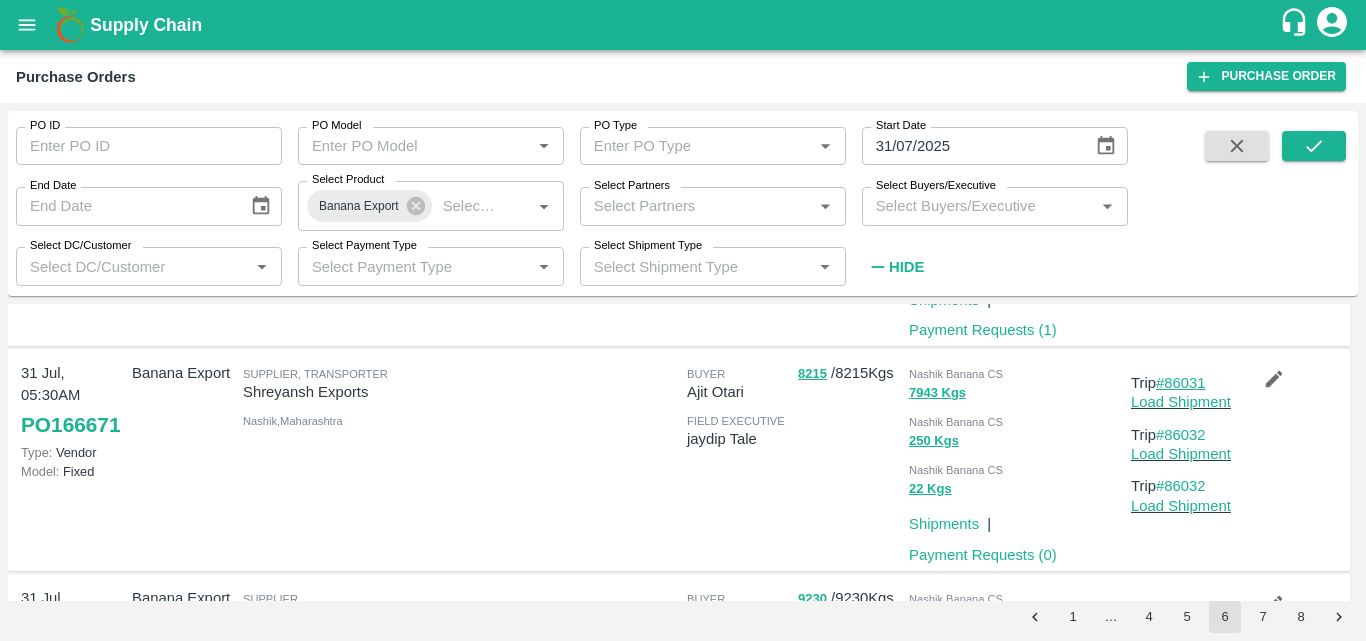 click on "#86031" at bounding box center [1181, 383] 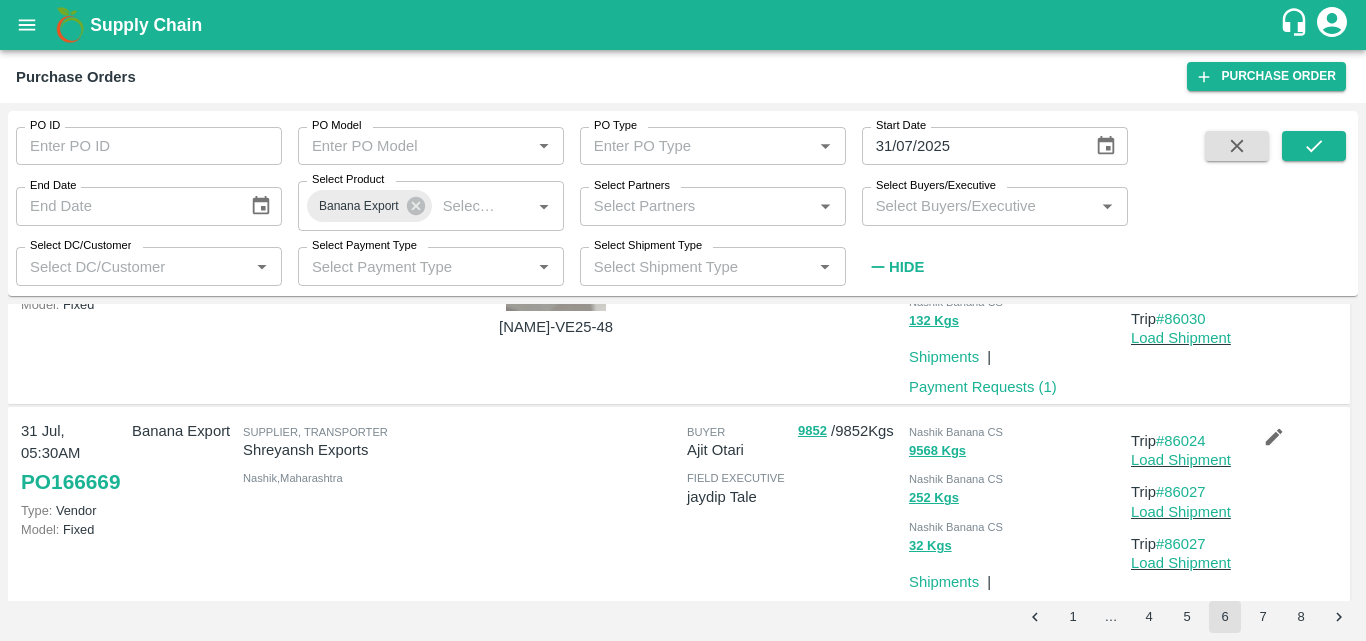 scroll, scrollTop: 1958, scrollLeft: 0, axis: vertical 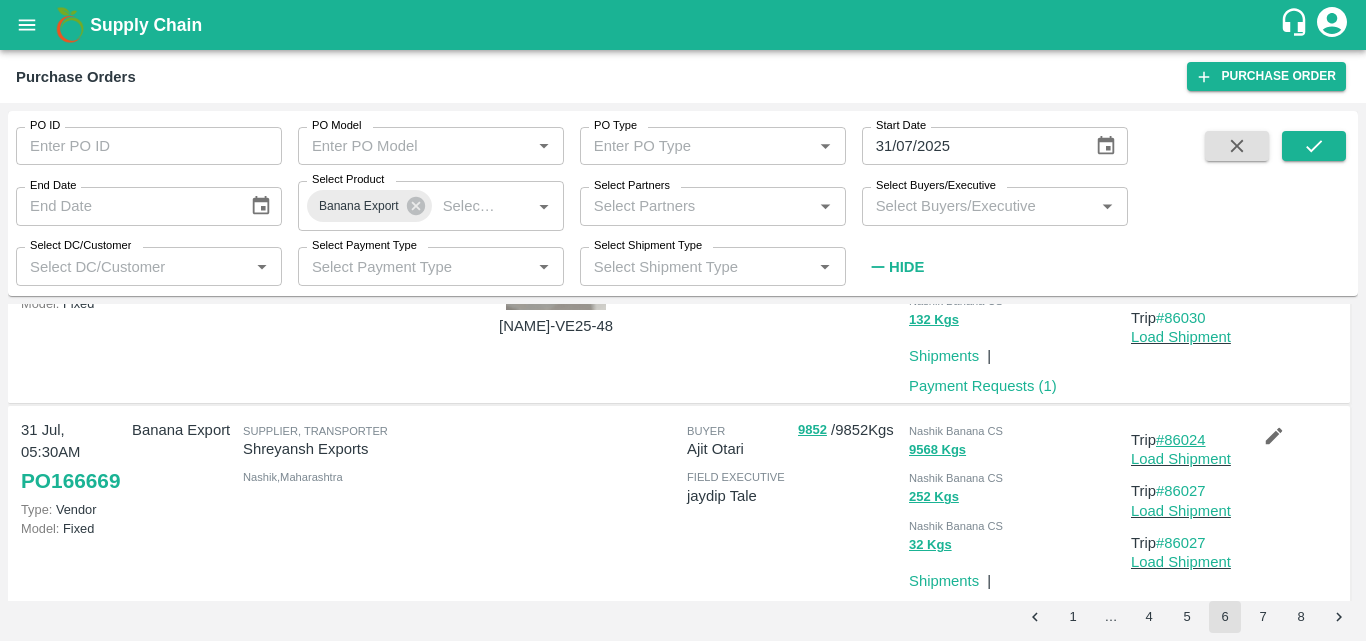click on "#86024" at bounding box center (1181, 440) 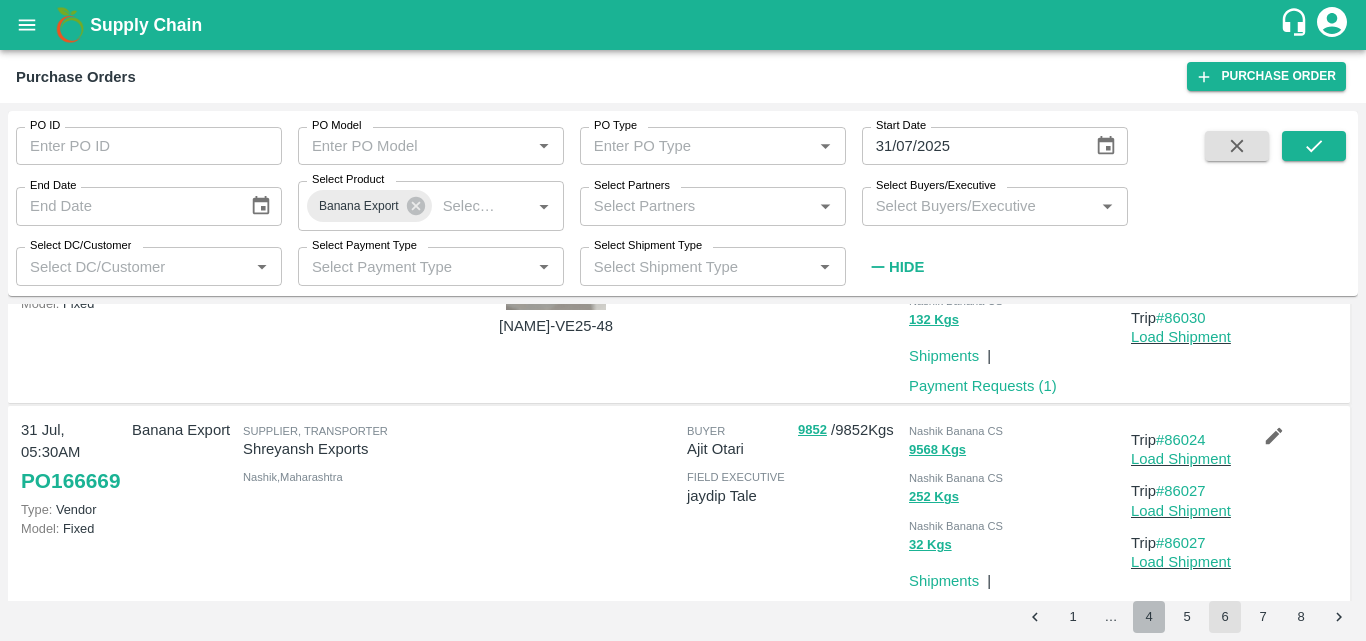 click on "4" at bounding box center (1149, 617) 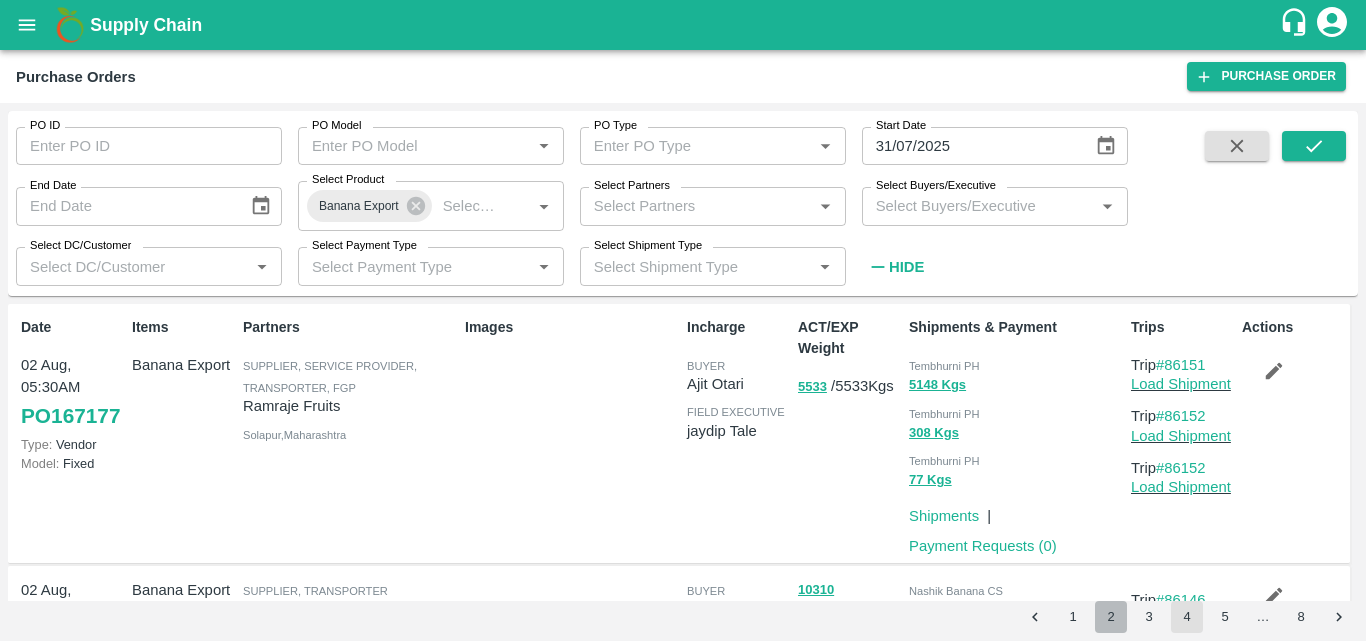 click on "2" at bounding box center (1111, 617) 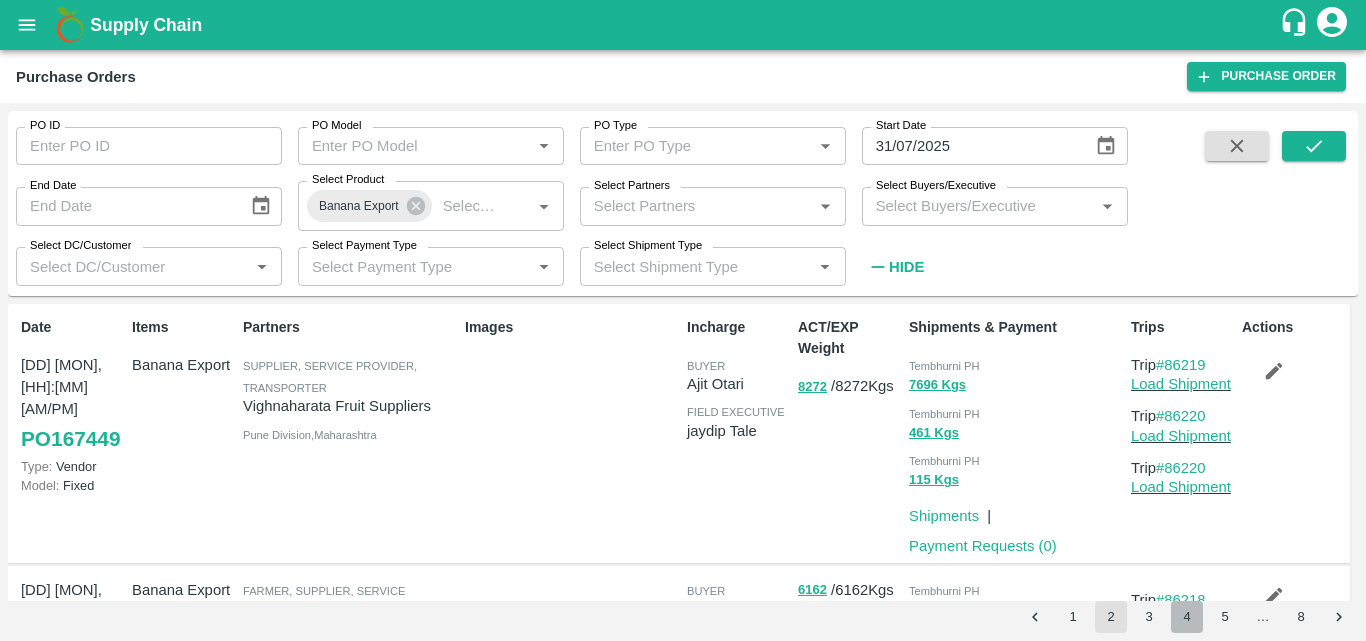 click on "4" at bounding box center (1187, 617) 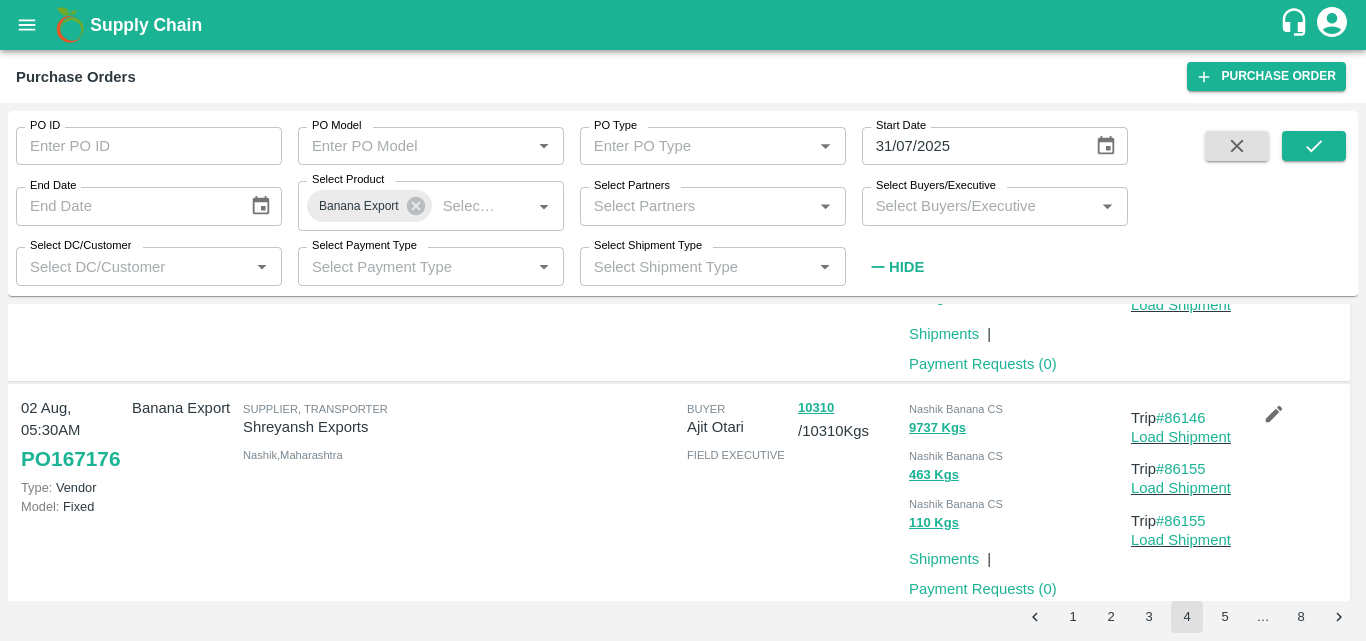 scroll, scrollTop: 182, scrollLeft: 0, axis: vertical 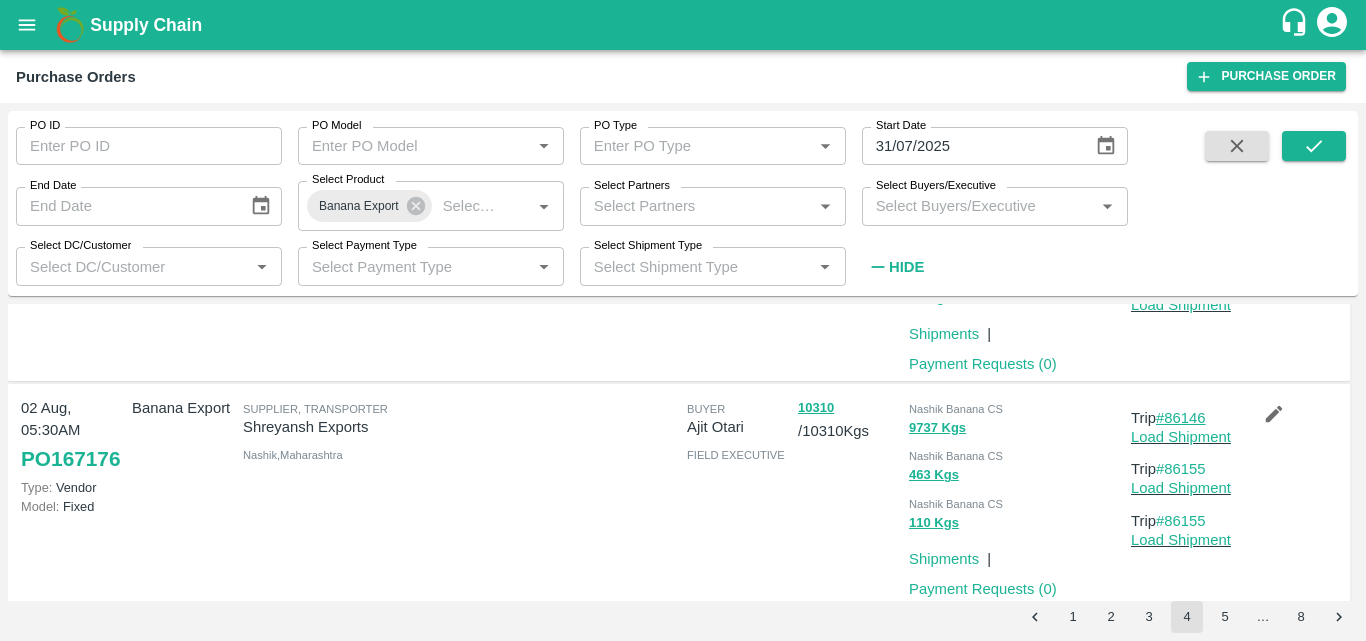 click on "#86146" at bounding box center (1181, 418) 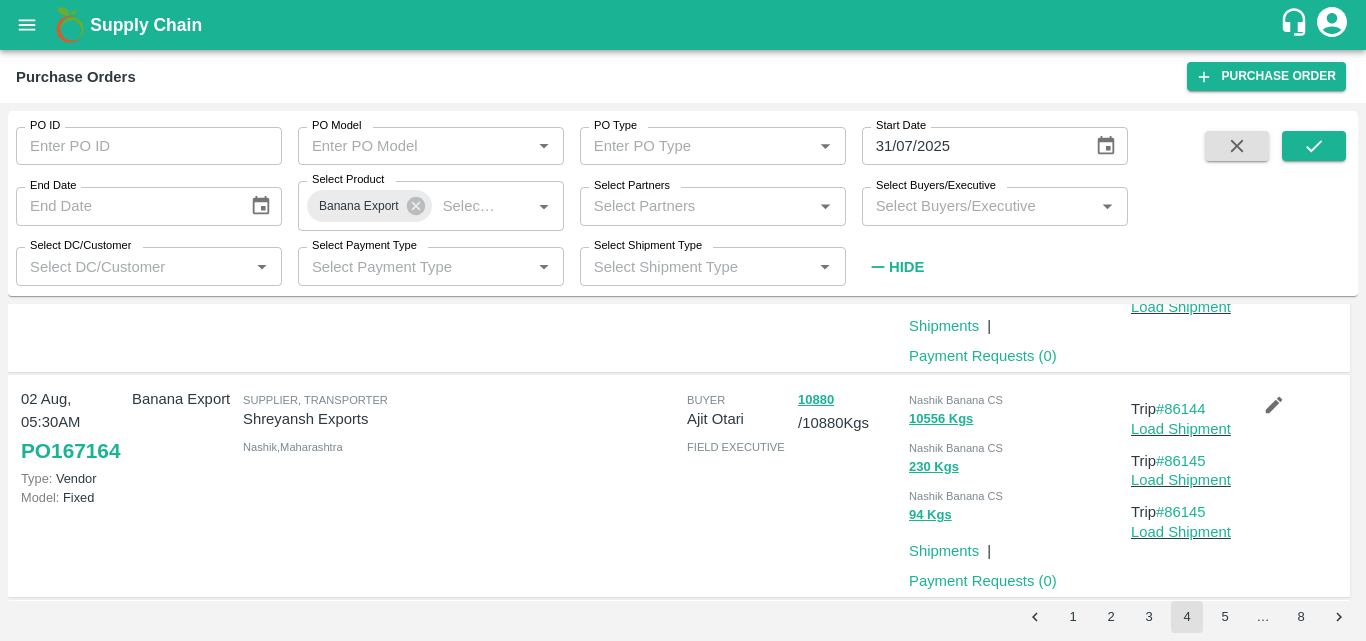 scroll, scrollTop: 433, scrollLeft: 0, axis: vertical 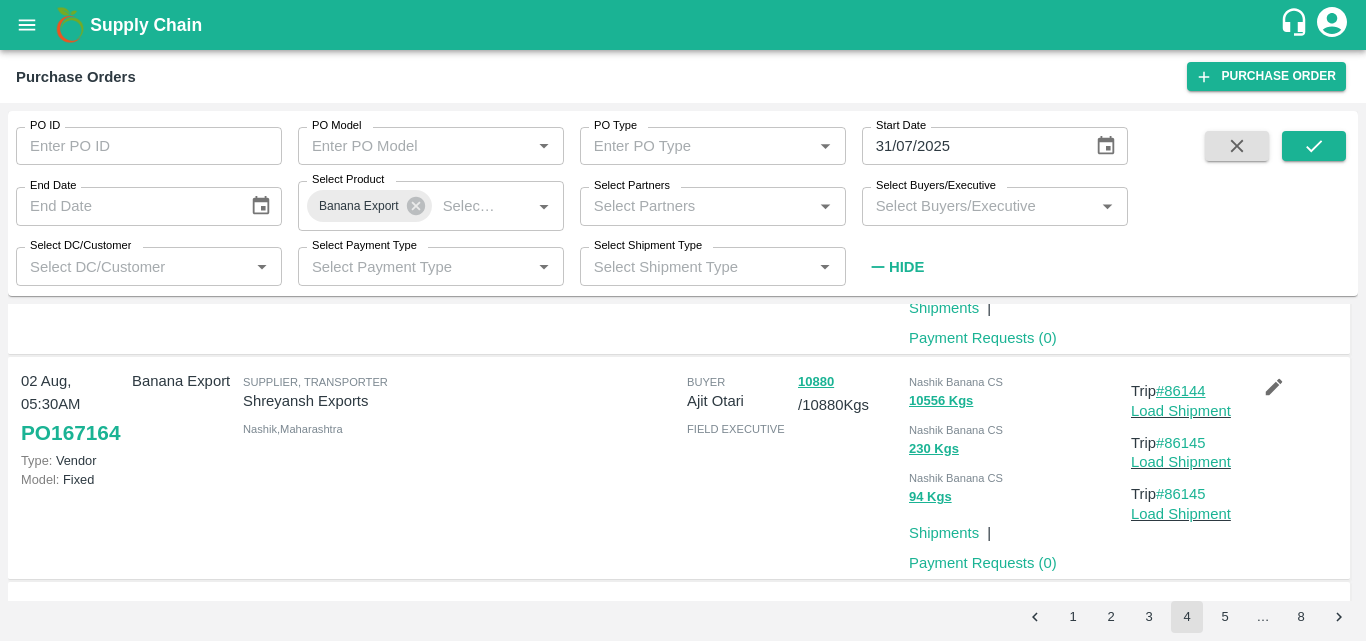 click on "#86144" at bounding box center (1181, 391) 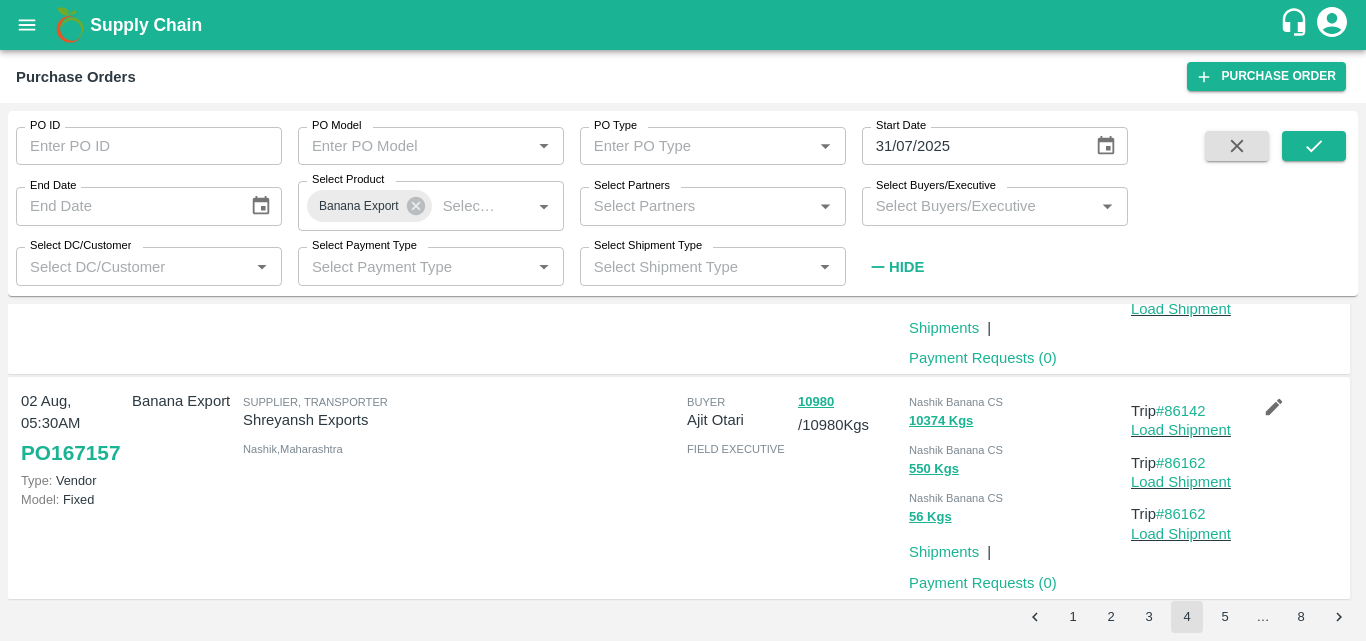 scroll, scrollTop: 665, scrollLeft: 0, axis: vertical 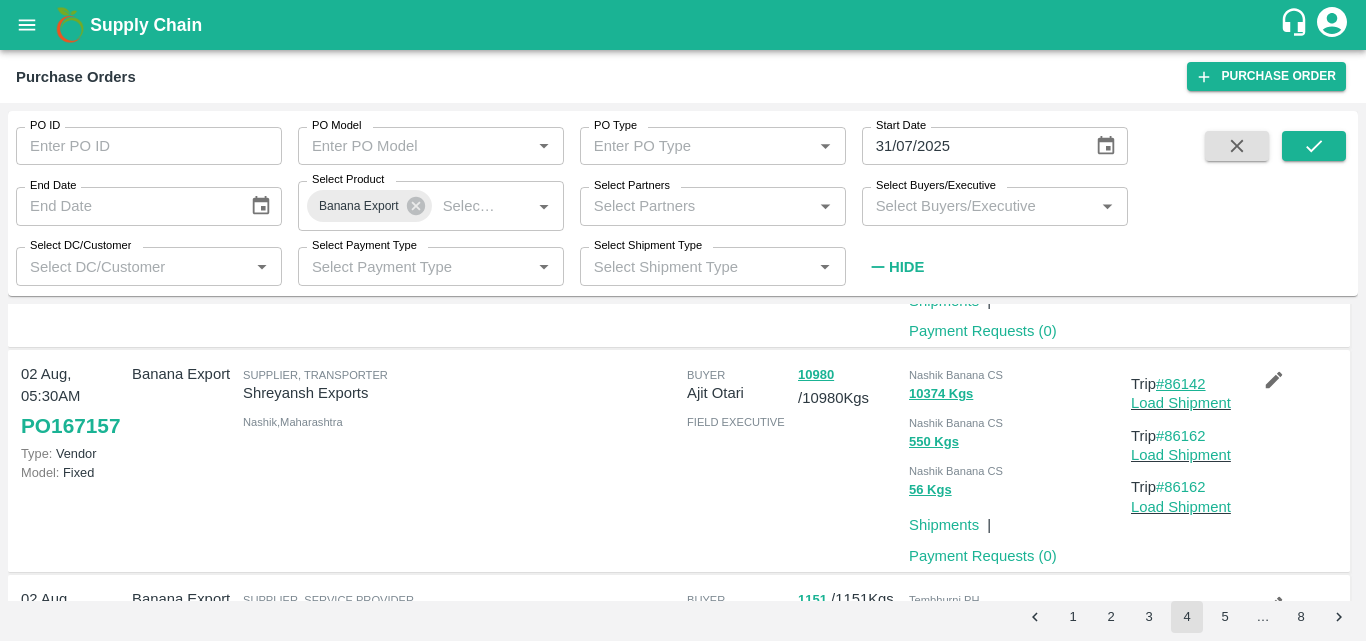 click on "#86142" at bounding box center (1181, 384) 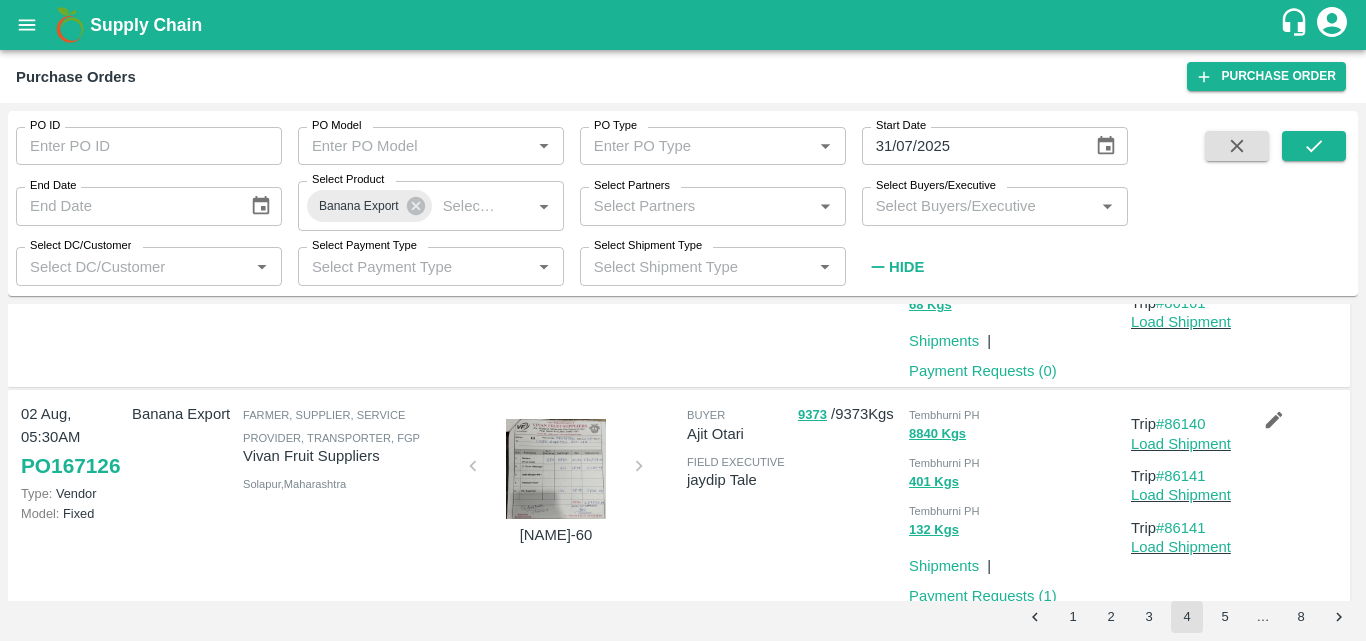 scroll, scrollTop: 1243, scrollLeft: 0, axis: vertical 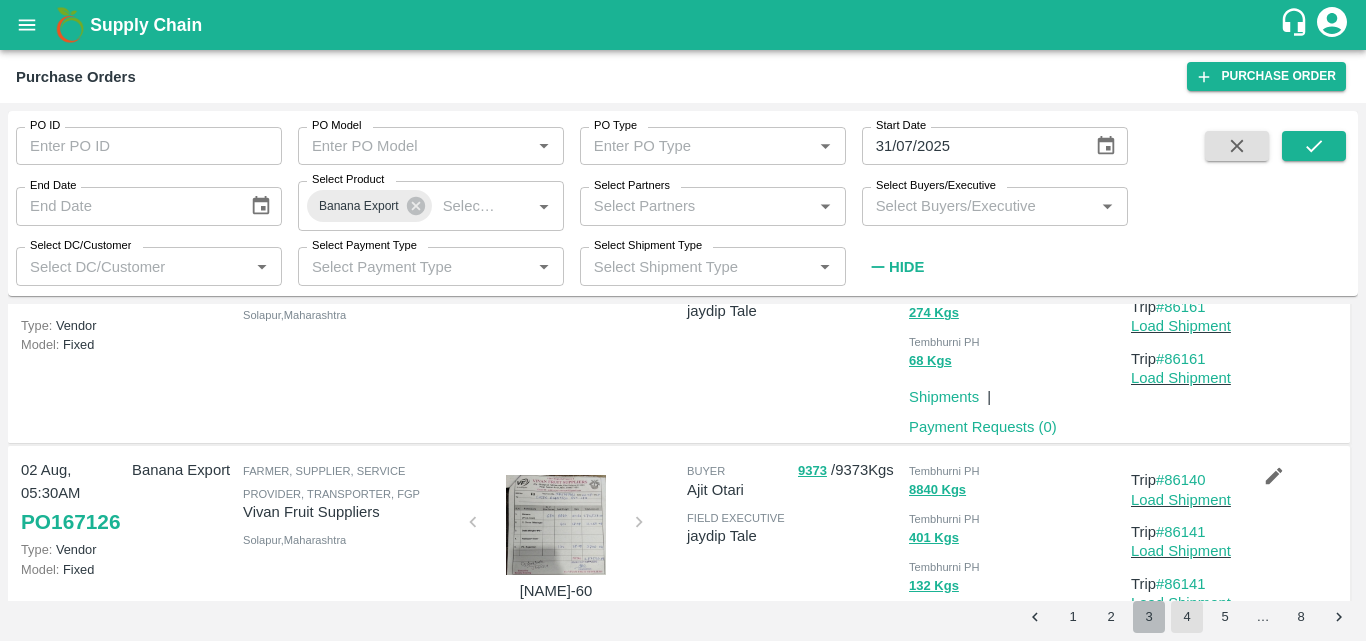 click on "3" at bounding box center [1149, 617] 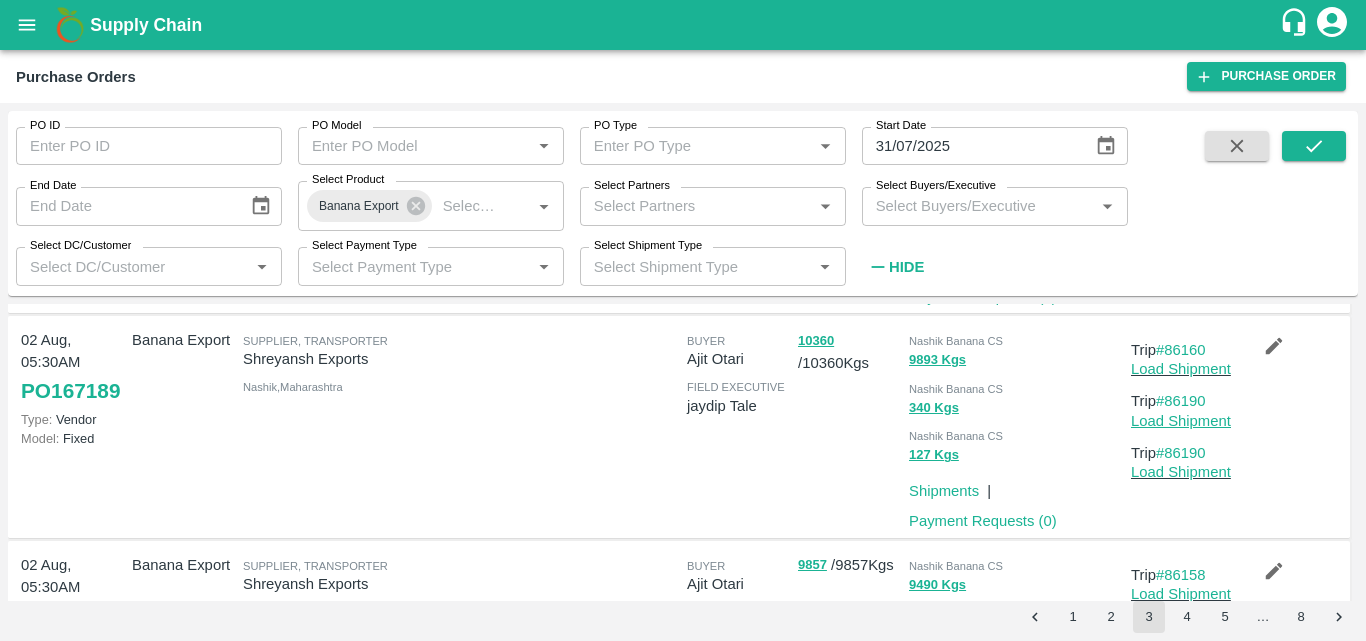 scroll, scrollTop: 923, scrollLeft: 0, axis: vertical 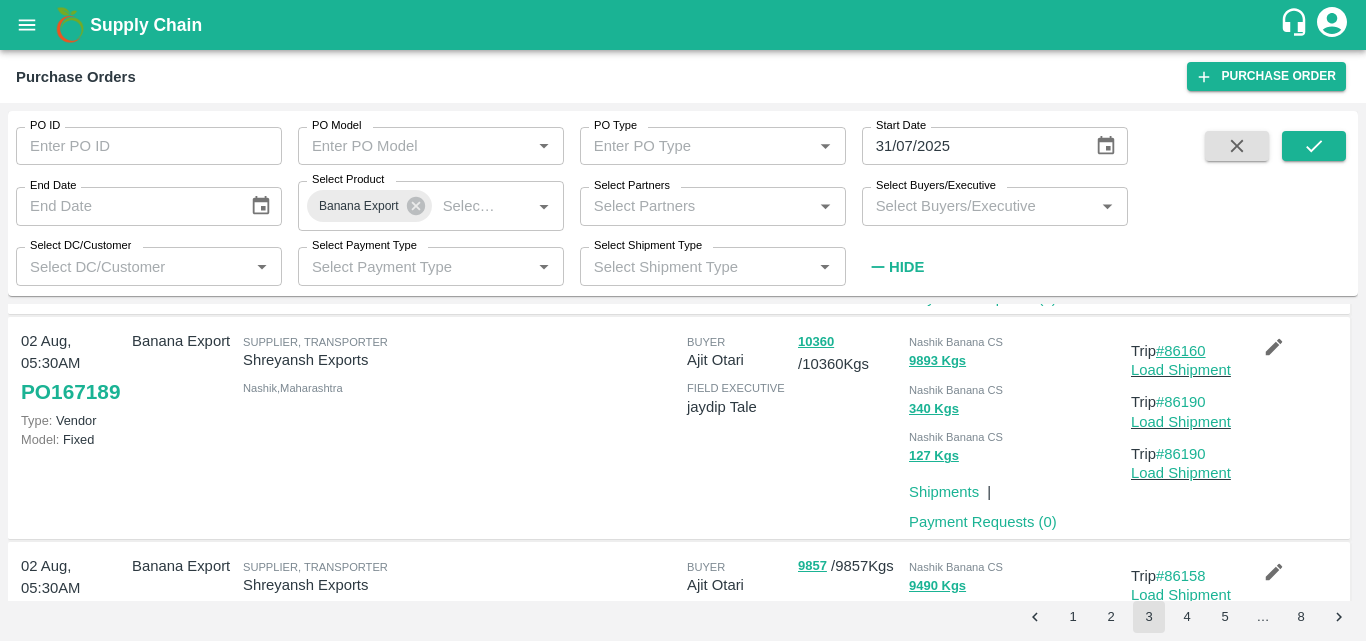 click on "#86160" at bounding box center (1181, 351) 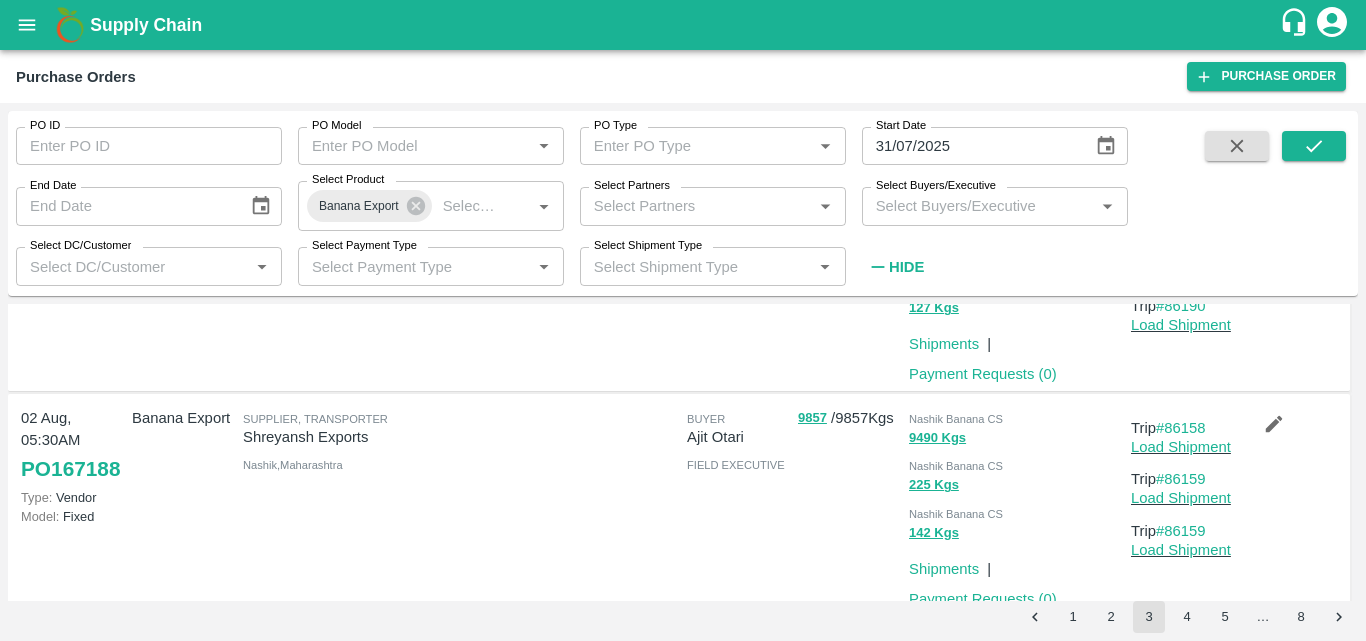 scroll, scrollTop: 1086, scrollLeft: 0, axis: vertical 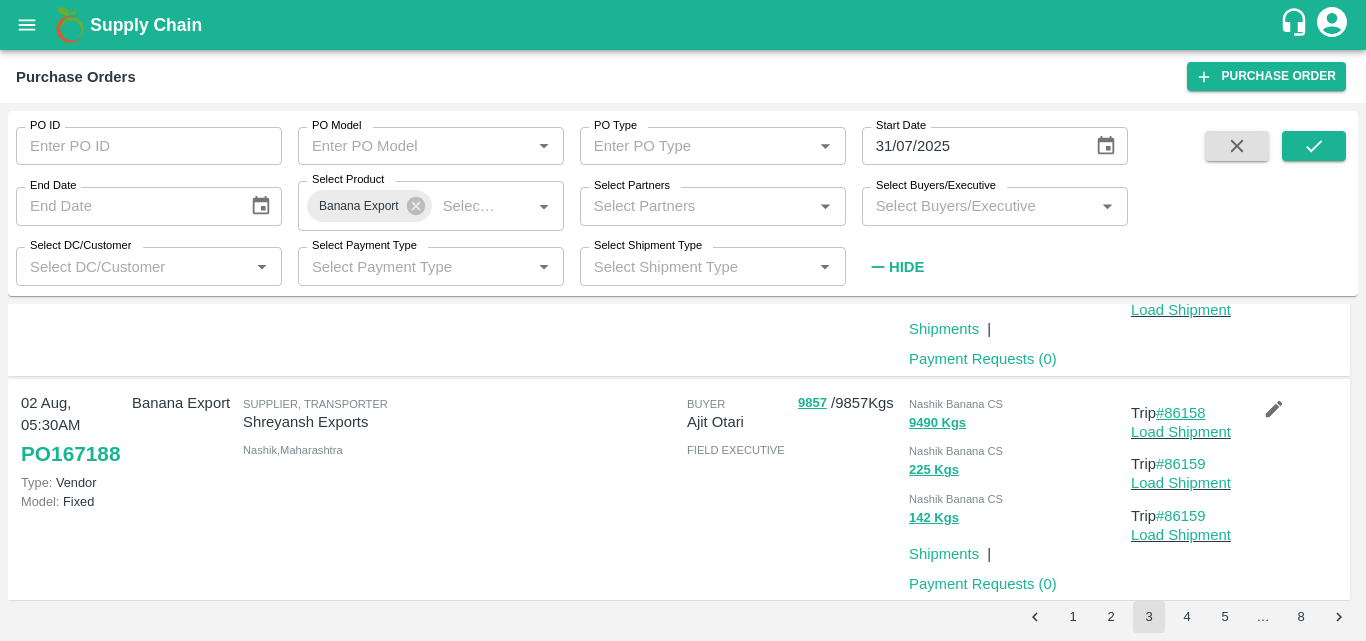 click on "#86158" at bounding box center [1181, 413] 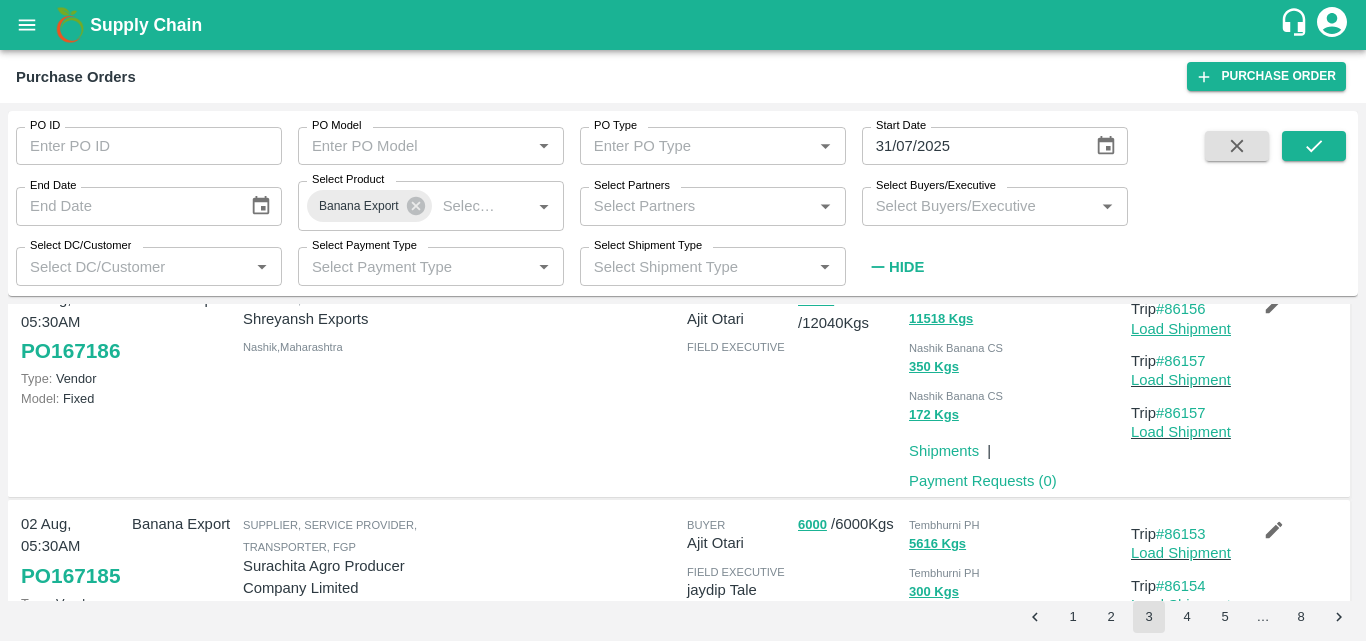 scroll, scrollTop: 1405, scrollLeft: 0, axis: vertical 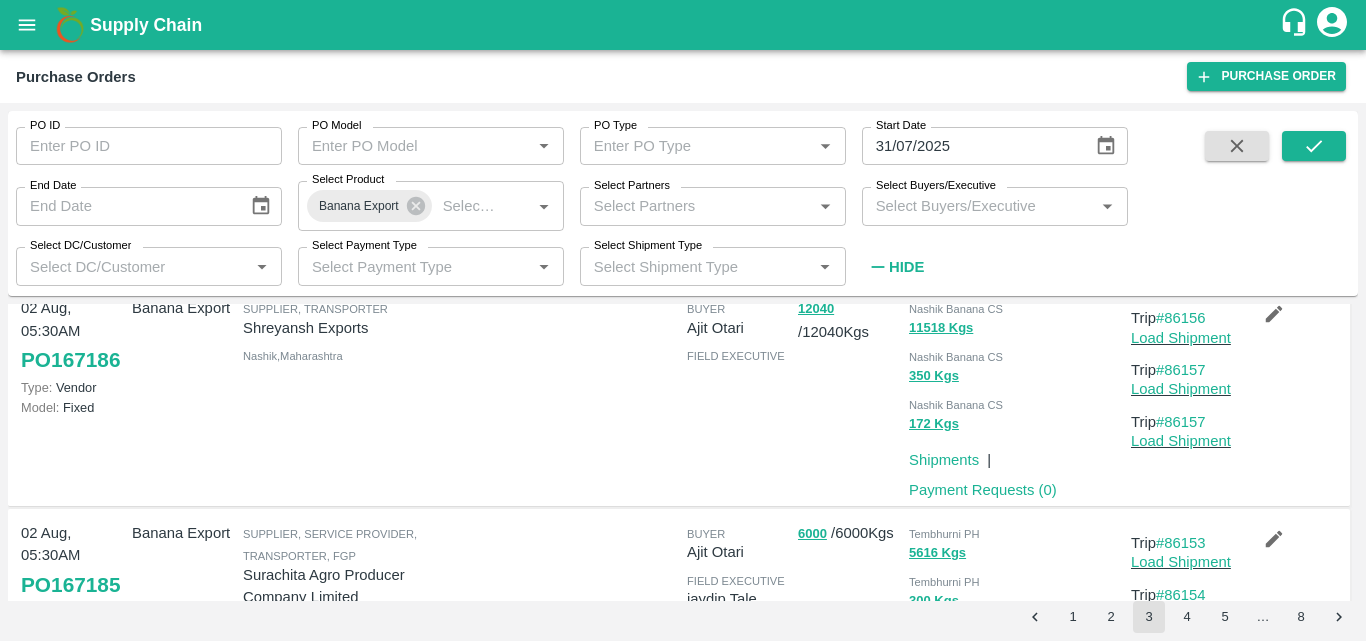 click on "Trip  #86156" at bounding box center (1182, 318) 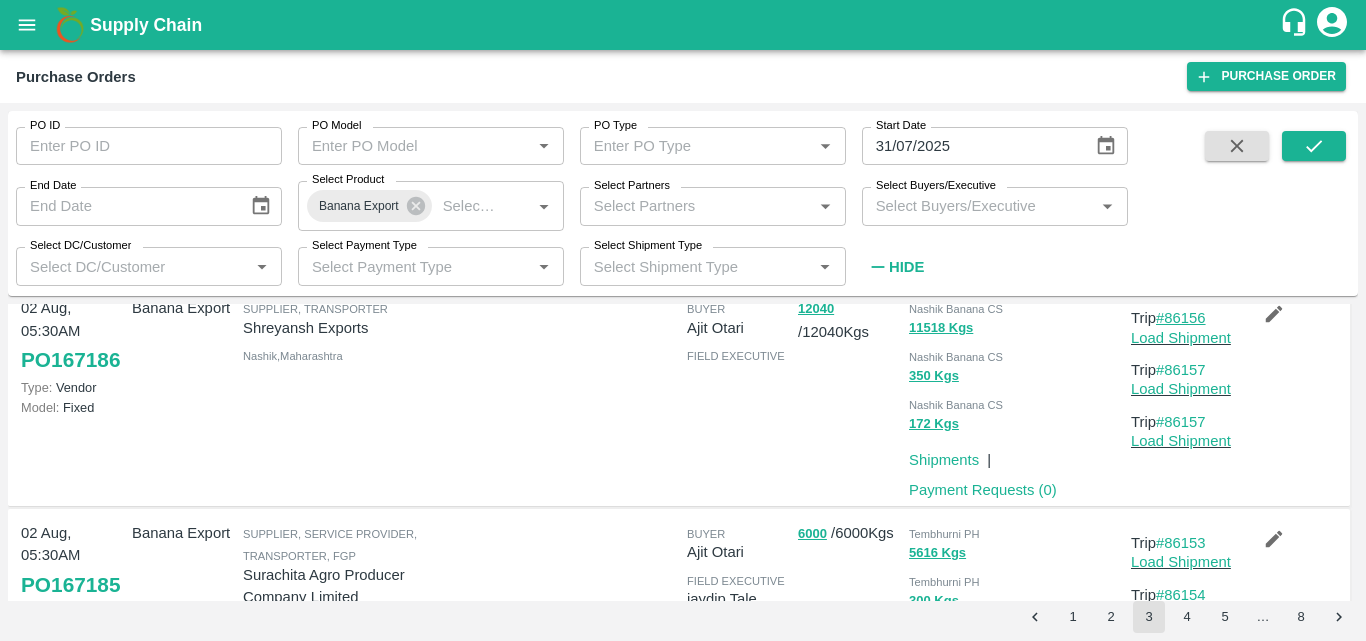 click on "#86156" at bounding box center [1181, 318] 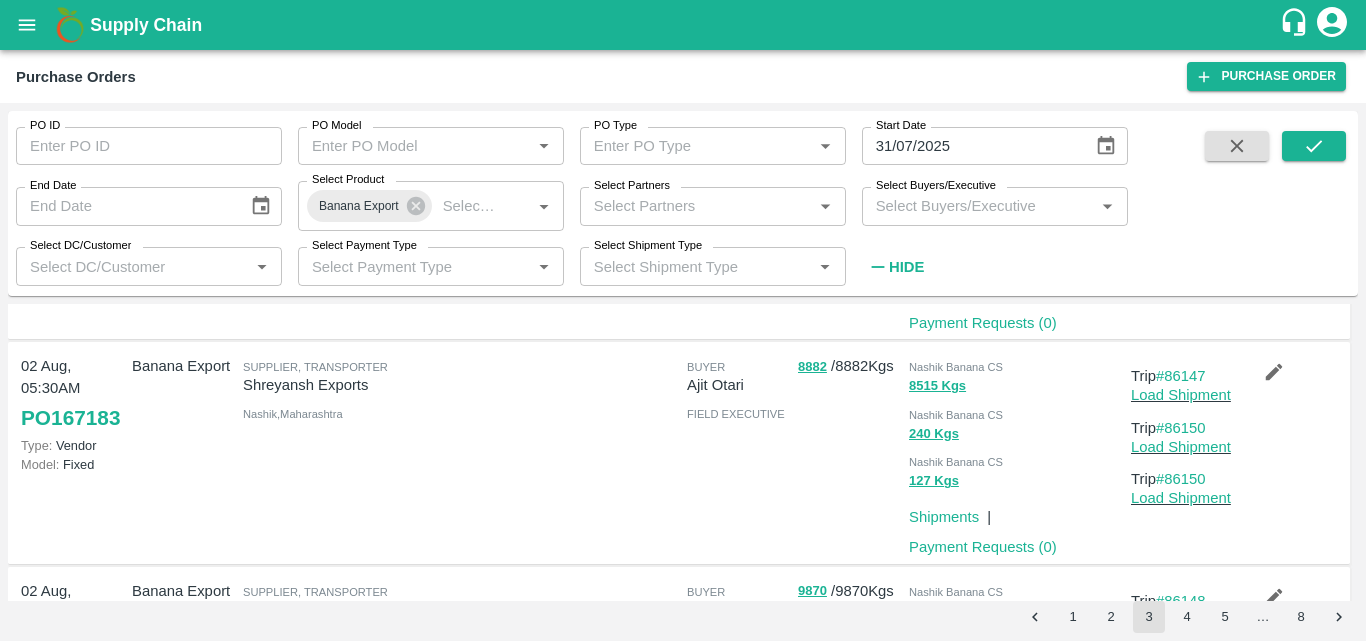 scroll, scrollTop: 1798, scrollLeft: 0, axis: vertical 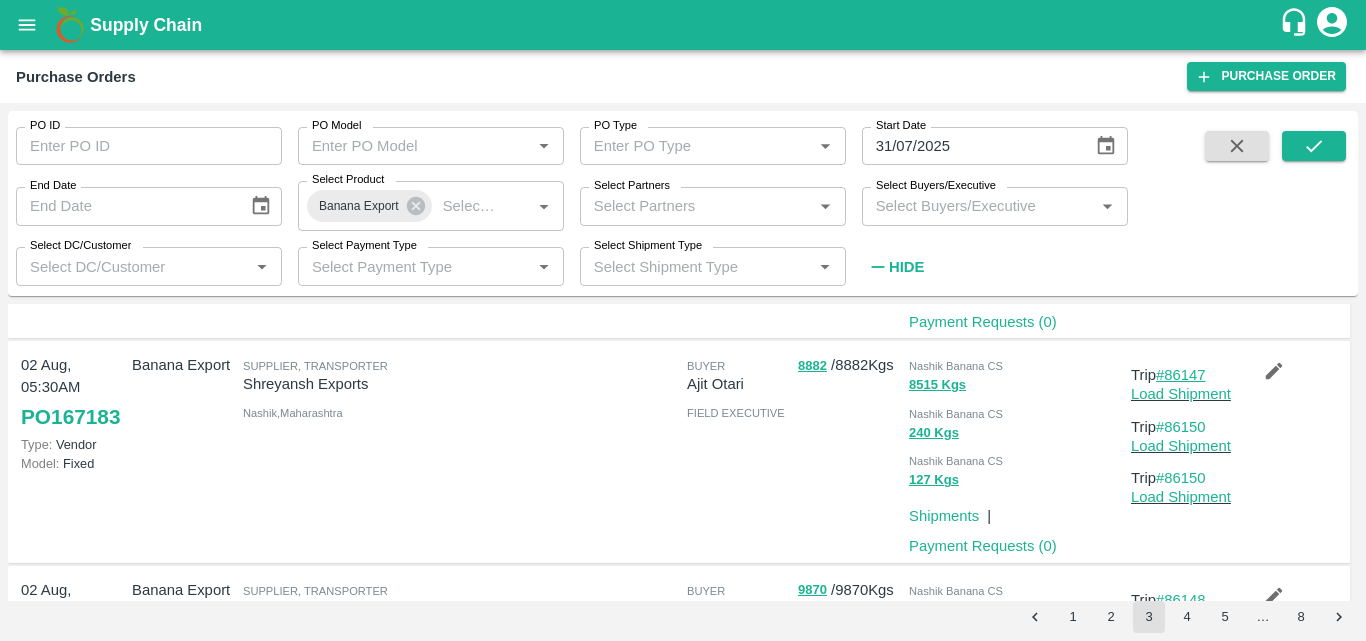 click on "#86147" at bounding box center (1181, 375) 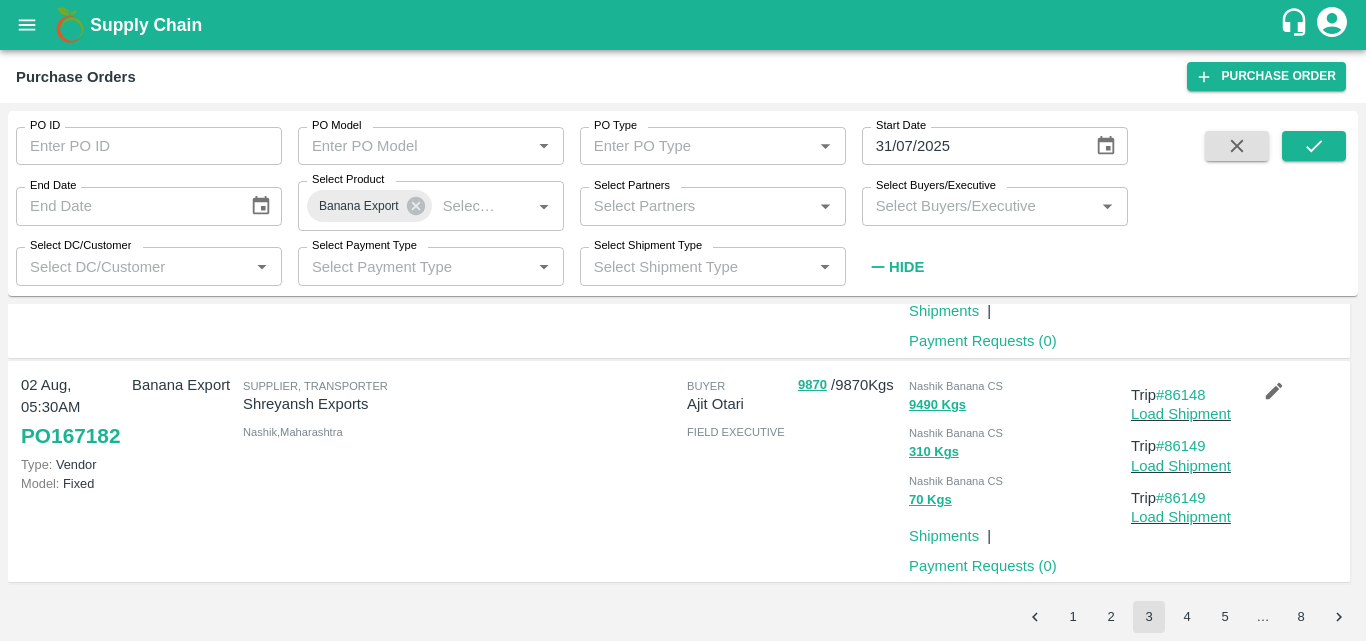 scroll, scrollTop: 2006, scrollLeft: 0, axis: vertical 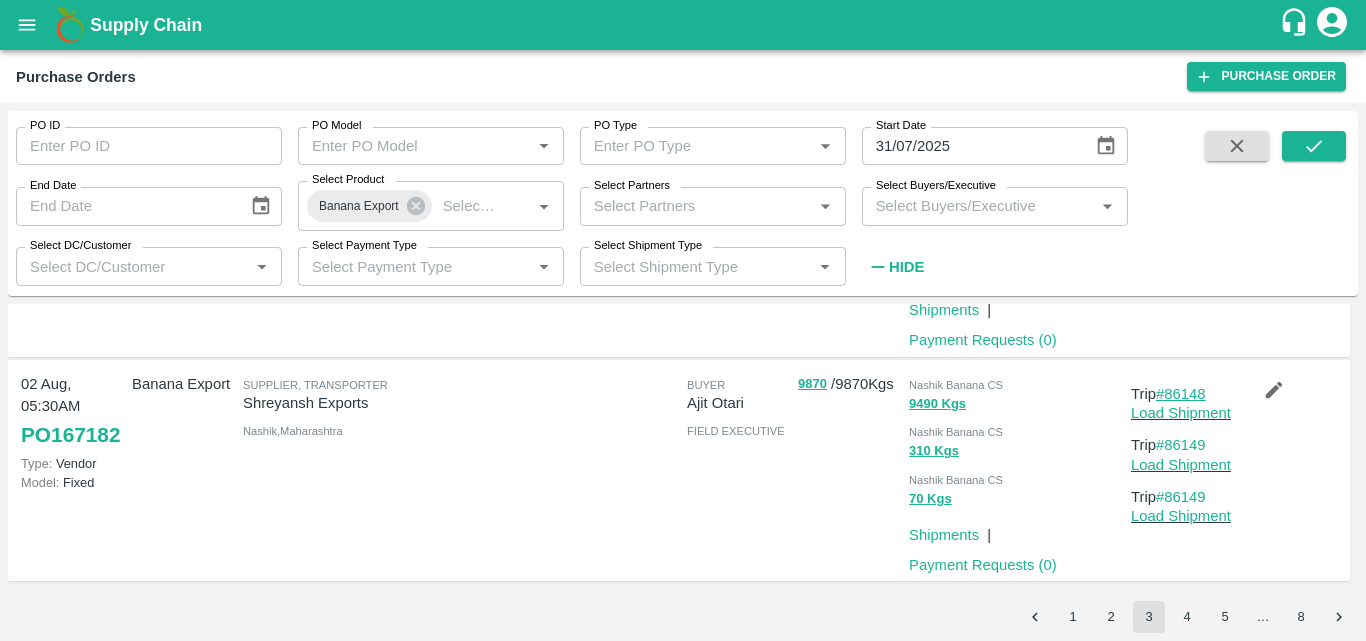 click on "#86148" at bounding box center [1181, 394] 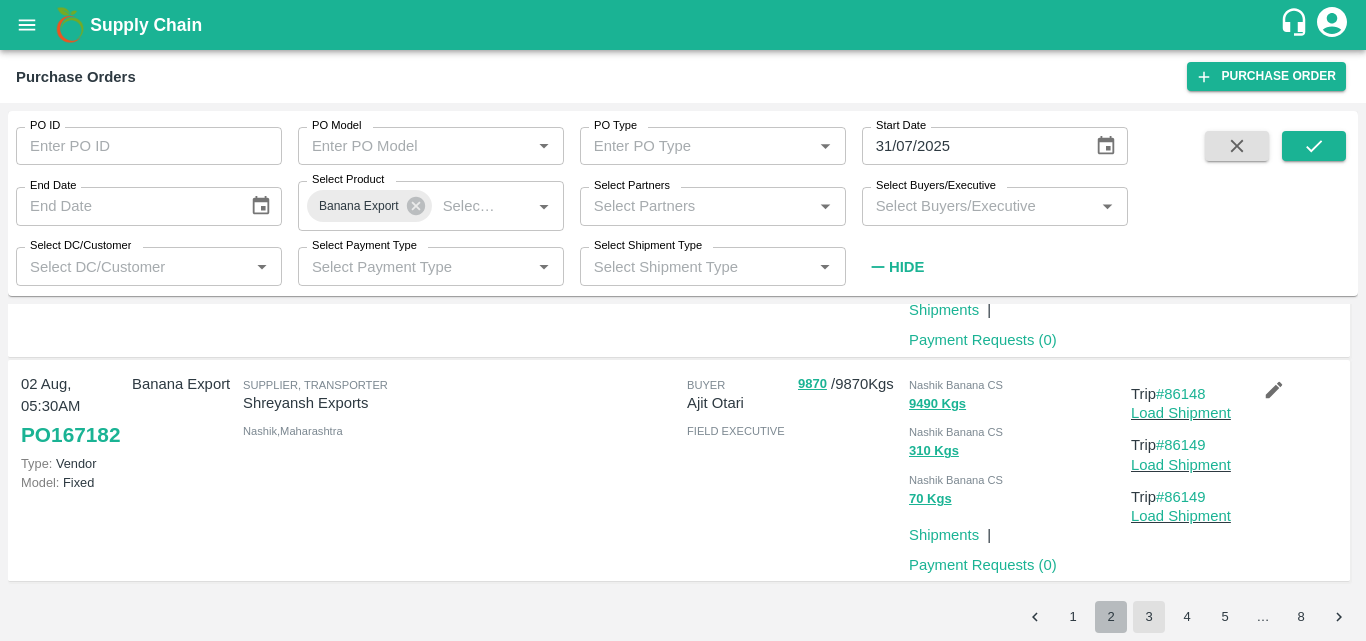click on "2" at bounding box center [1111, 617] 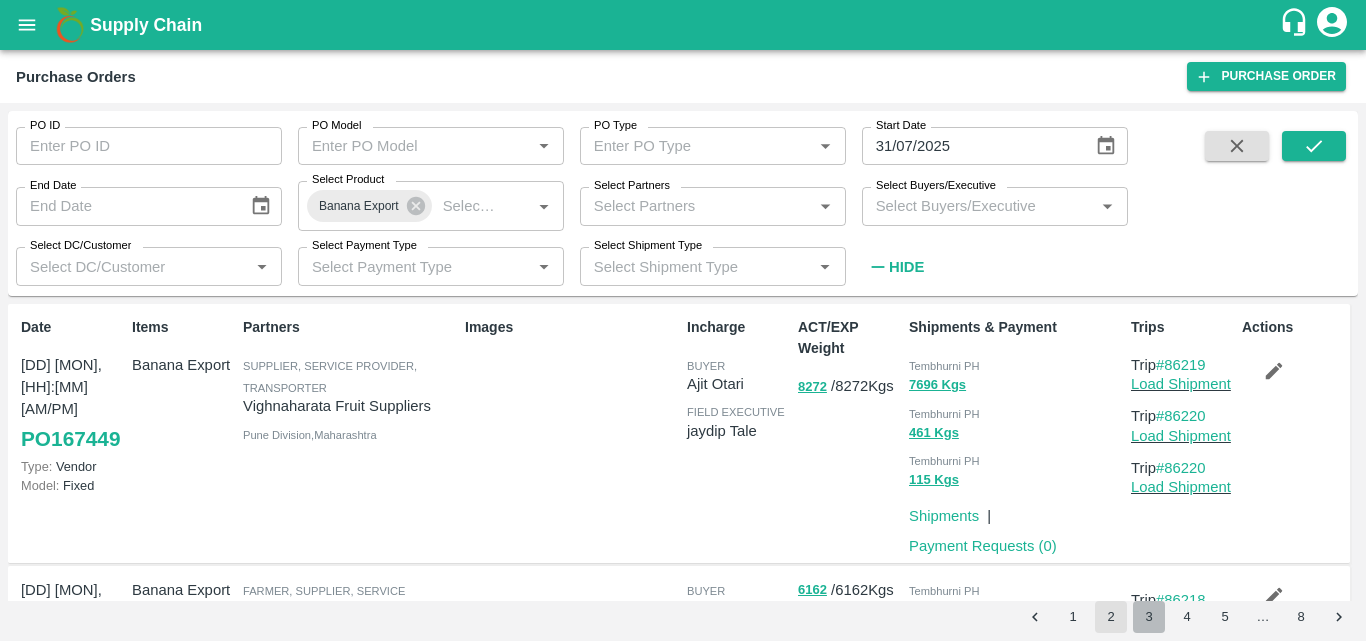 click on "3" at bounding box center (1149, 617) 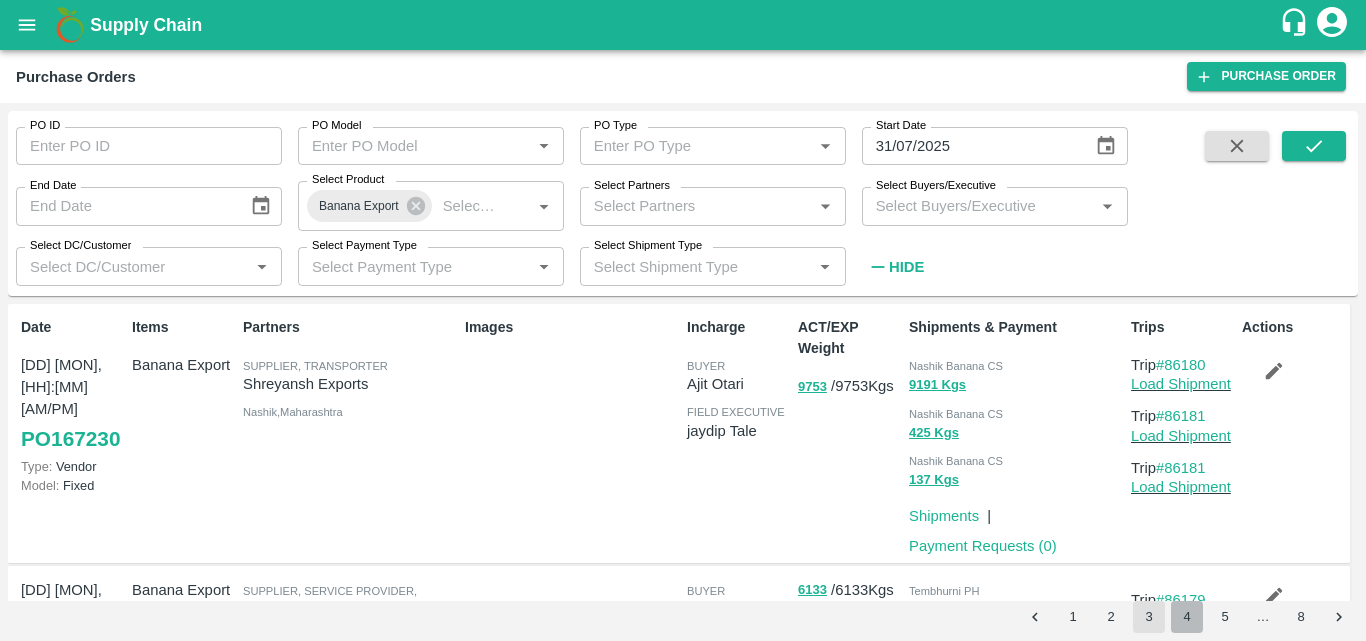 click on "4" at bounding box center [1187, 617] 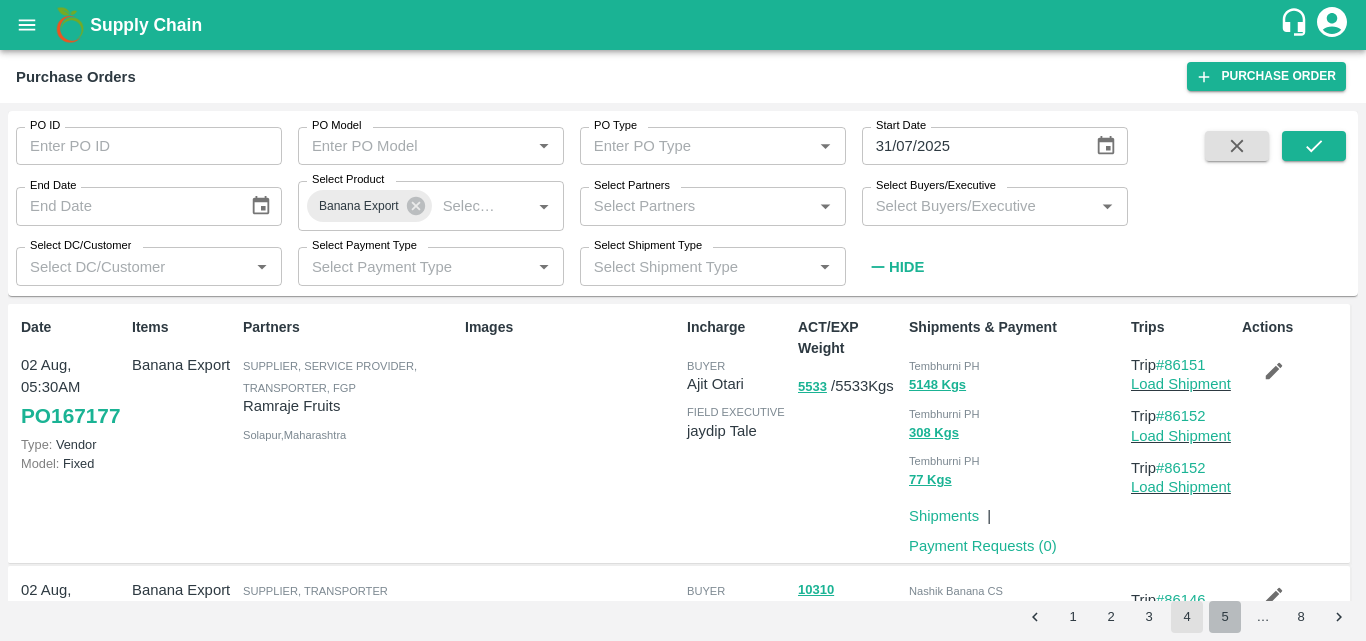 click on "5" at bounding box center (1225, 617) 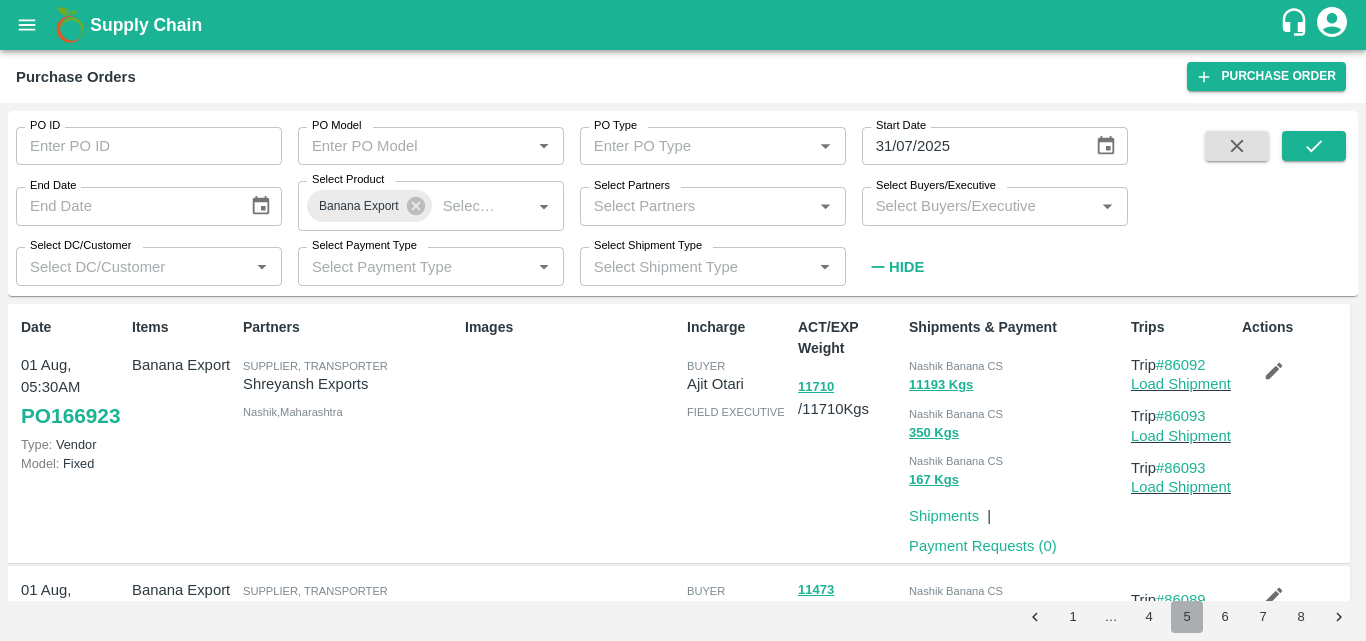 click on "5" at bounding box center (1187, 617) 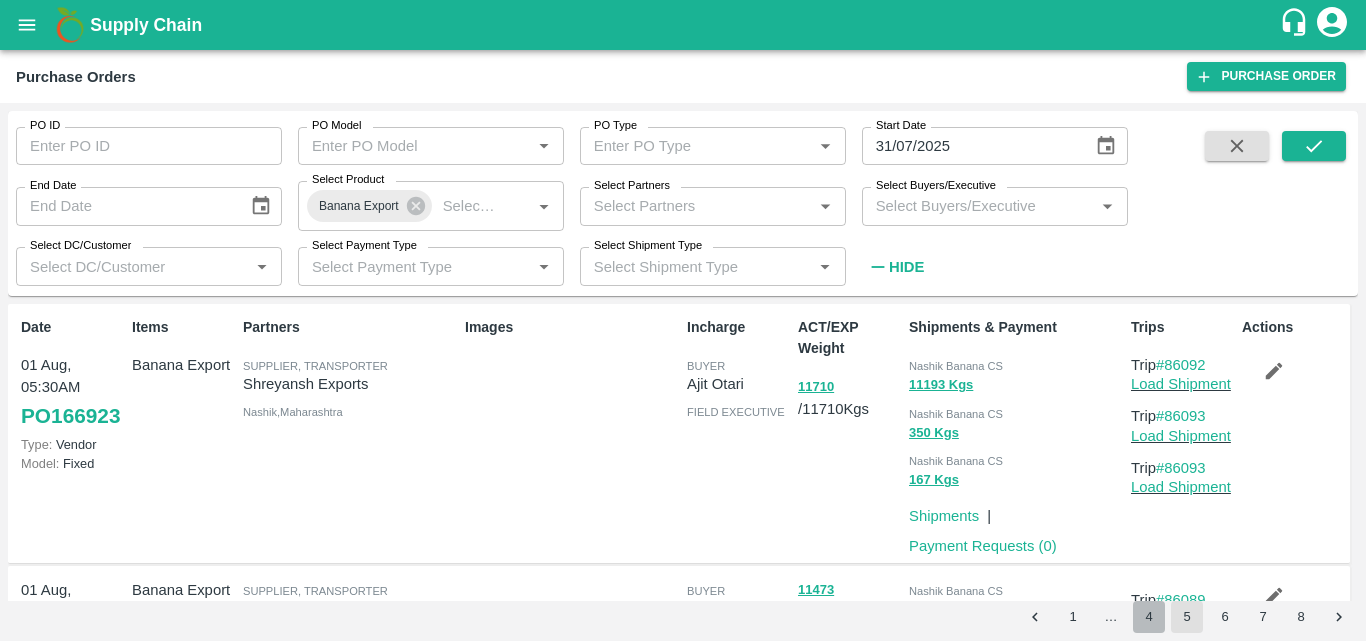 click on "4" at bounding box center [1149, 617] 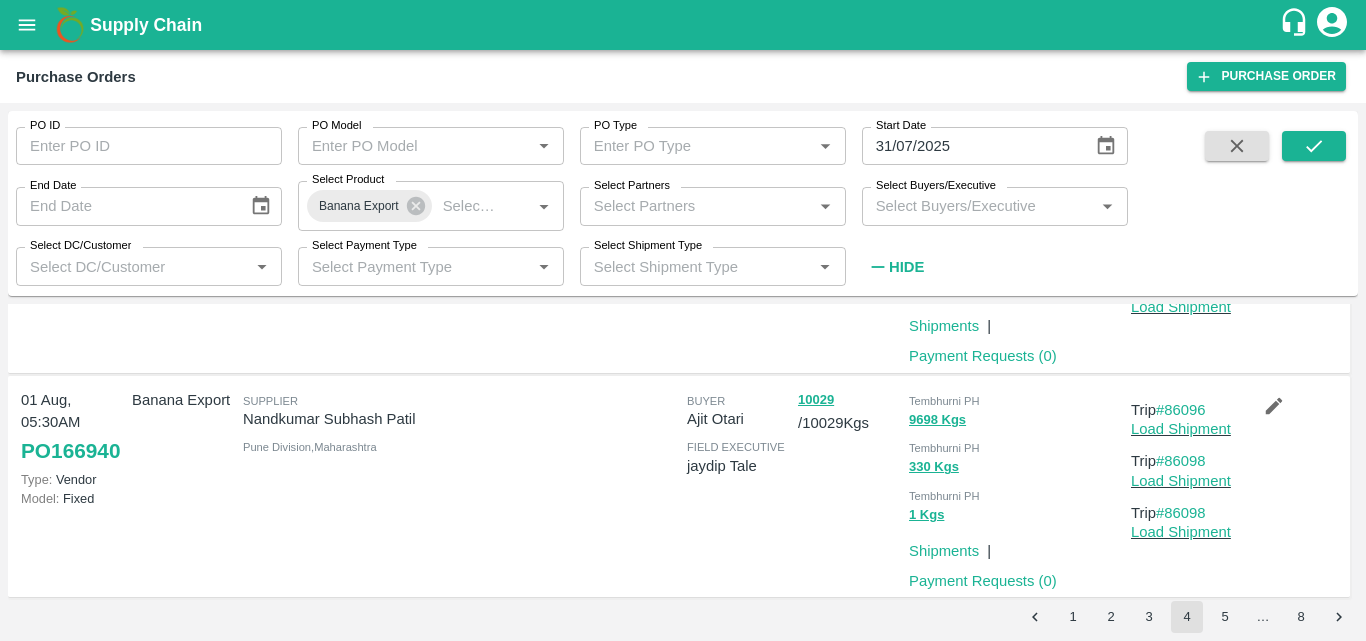 scroll, scrollTop: 2006, scrollLeft: 0, axis: vertical 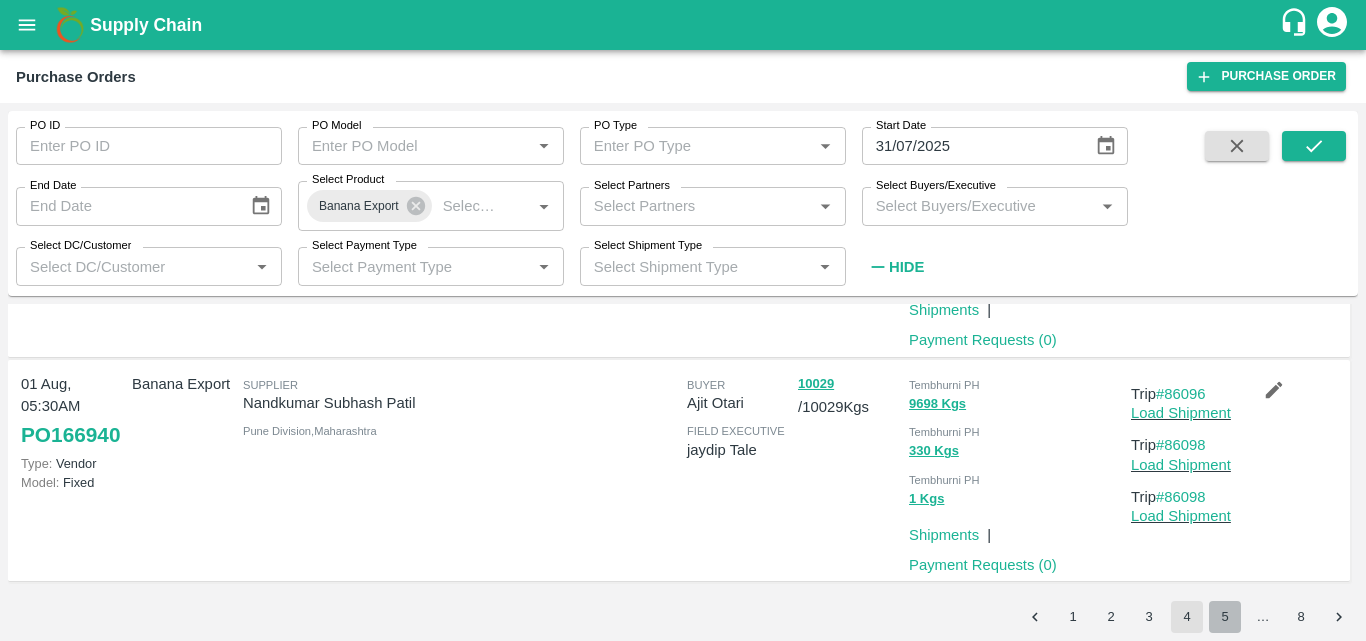 click on "5" at bounding box center [1225, 617] 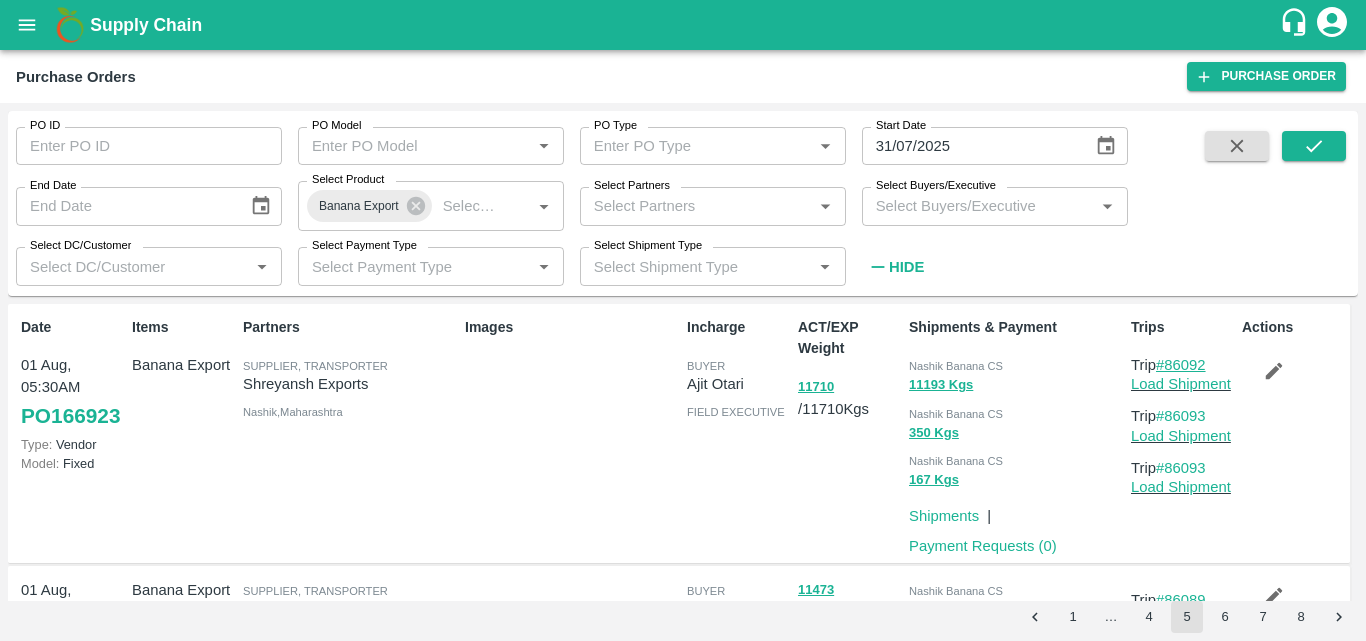 click on "#86092" at bounding box center (1181, 365) 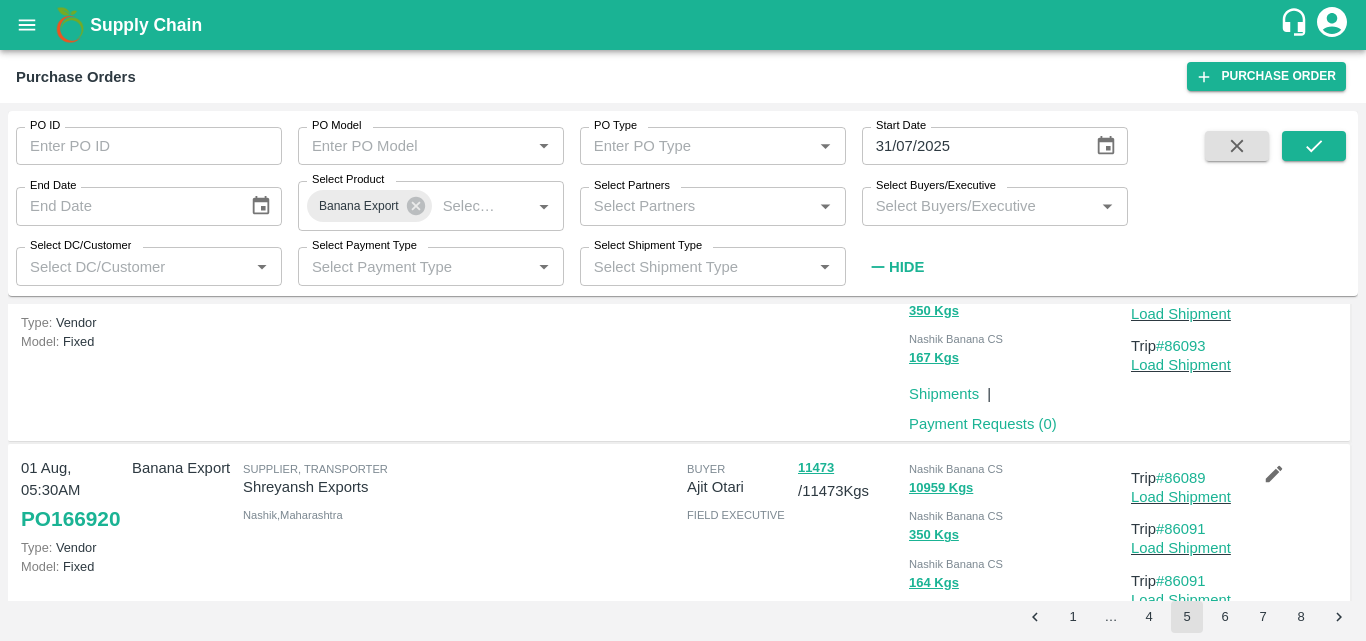 scroll, scrollTop: 197, scrollLeft: 0, axis: vertical 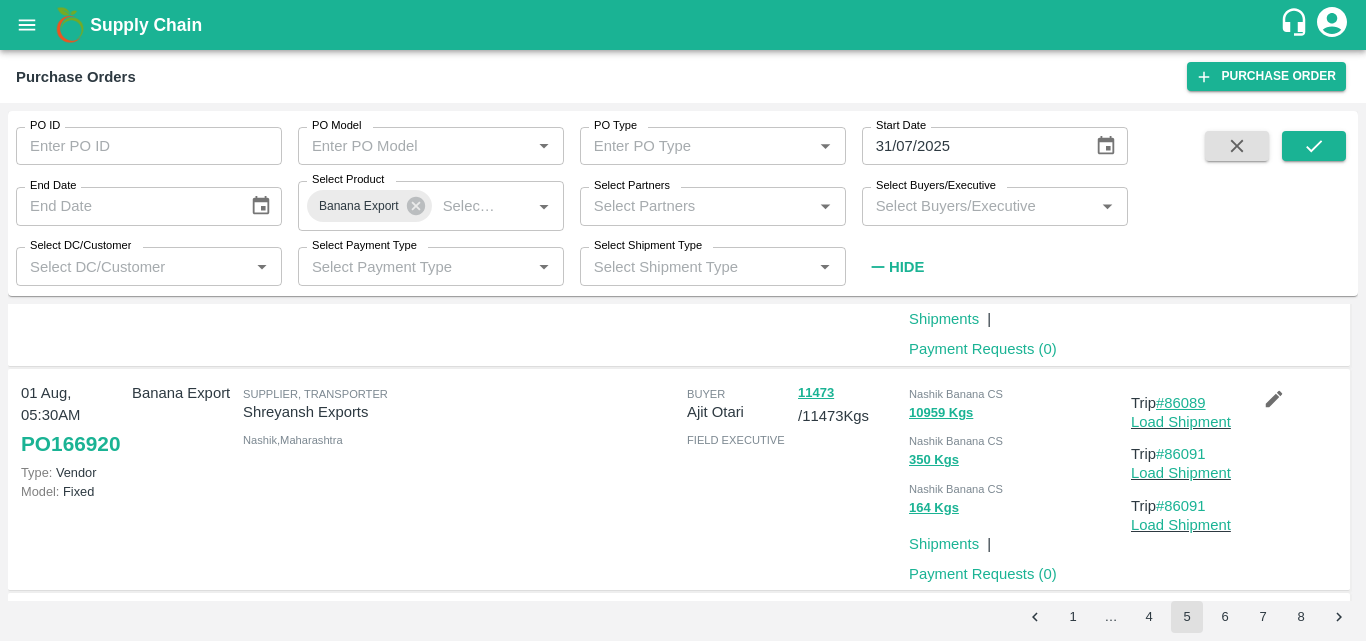 click on "#86089" at bounding box center (1181, 403) 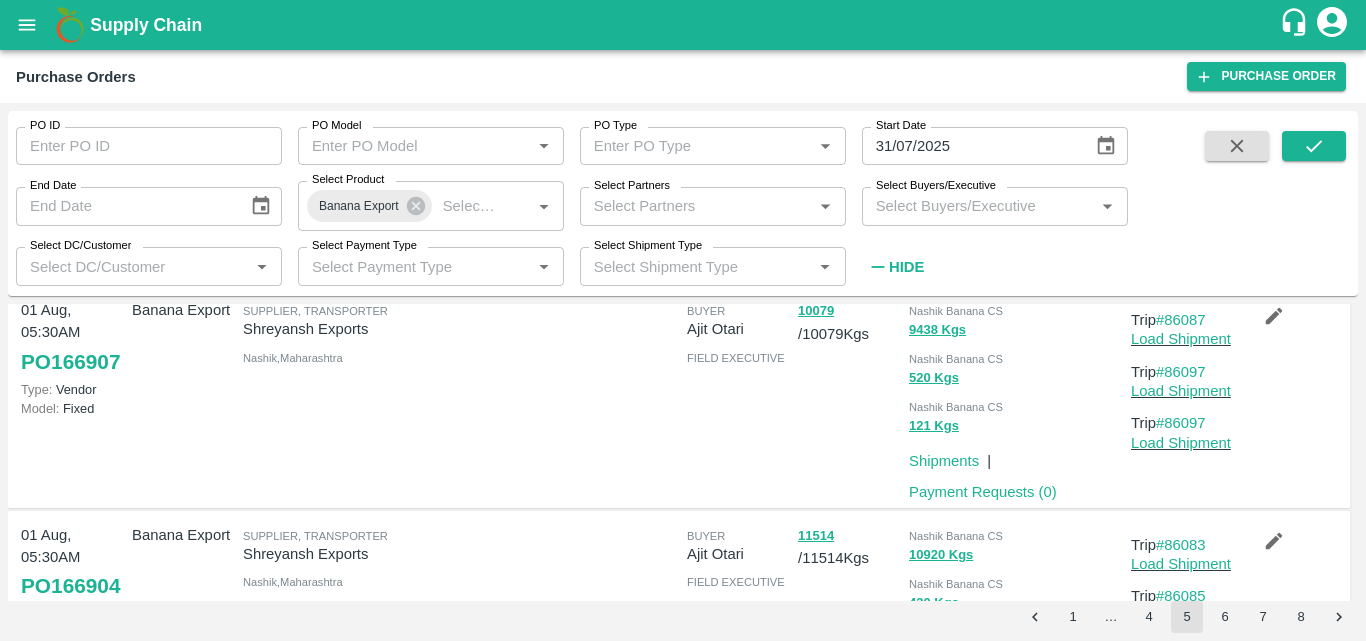 scroll, scrollTop: 730, scrollLeft: 0, axis: vertical 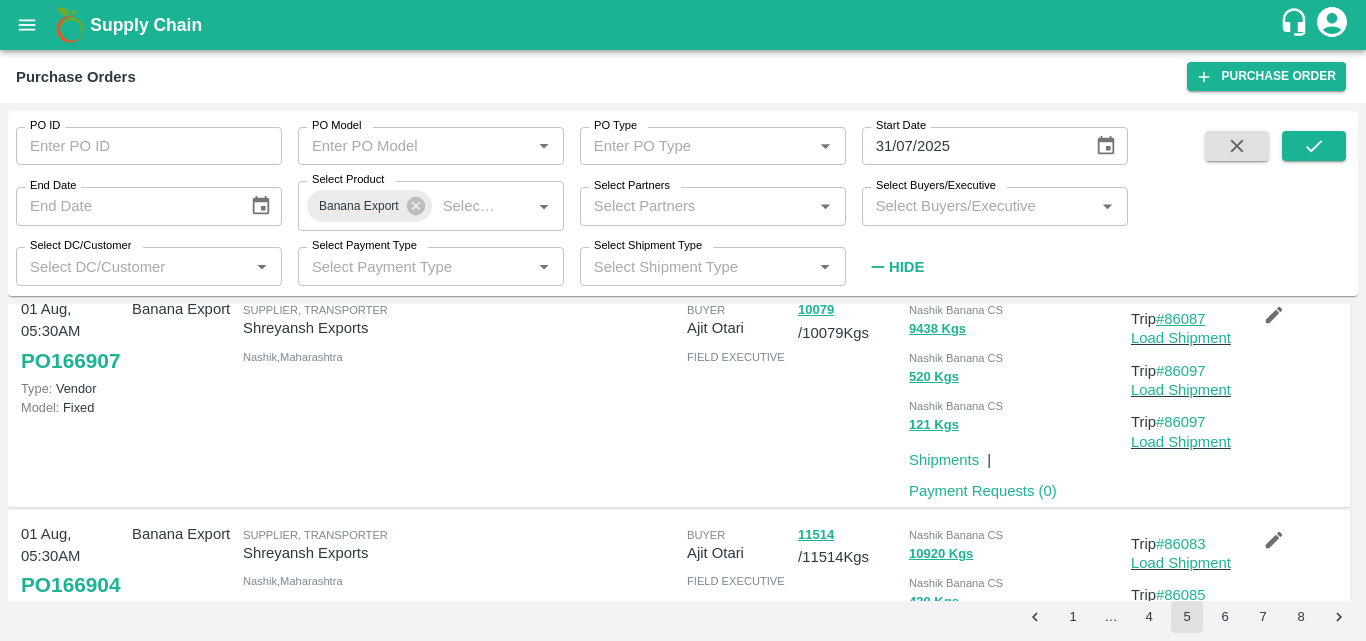 click on "#86087" at bounding box center (1181, 319) 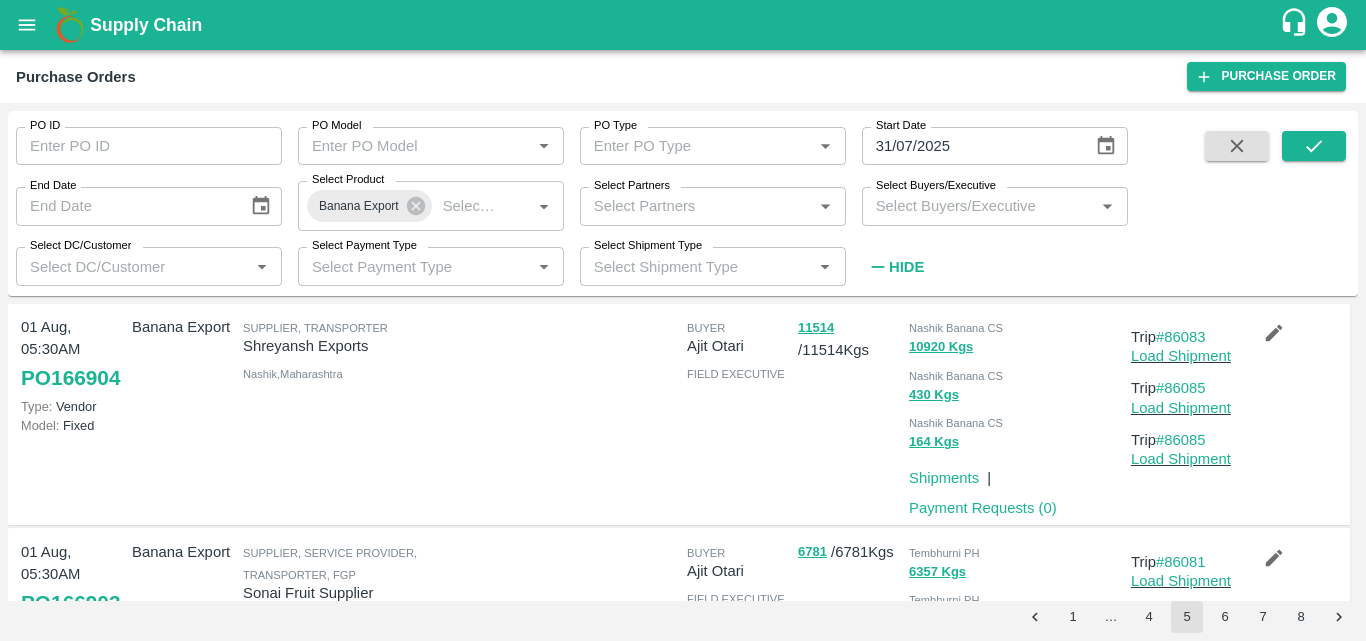 scroll, scrollTop: 938, scrollLeft: 0, axis: vertical 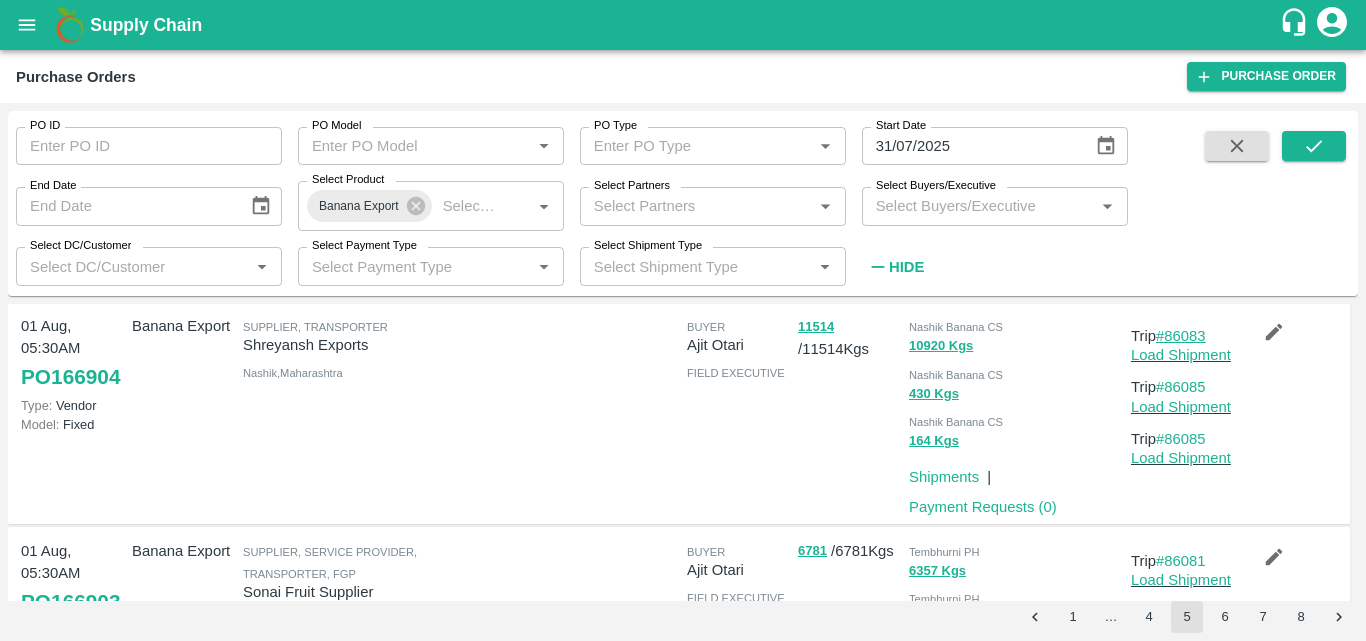 click on "#86083" at bounding box center [1181, 336] 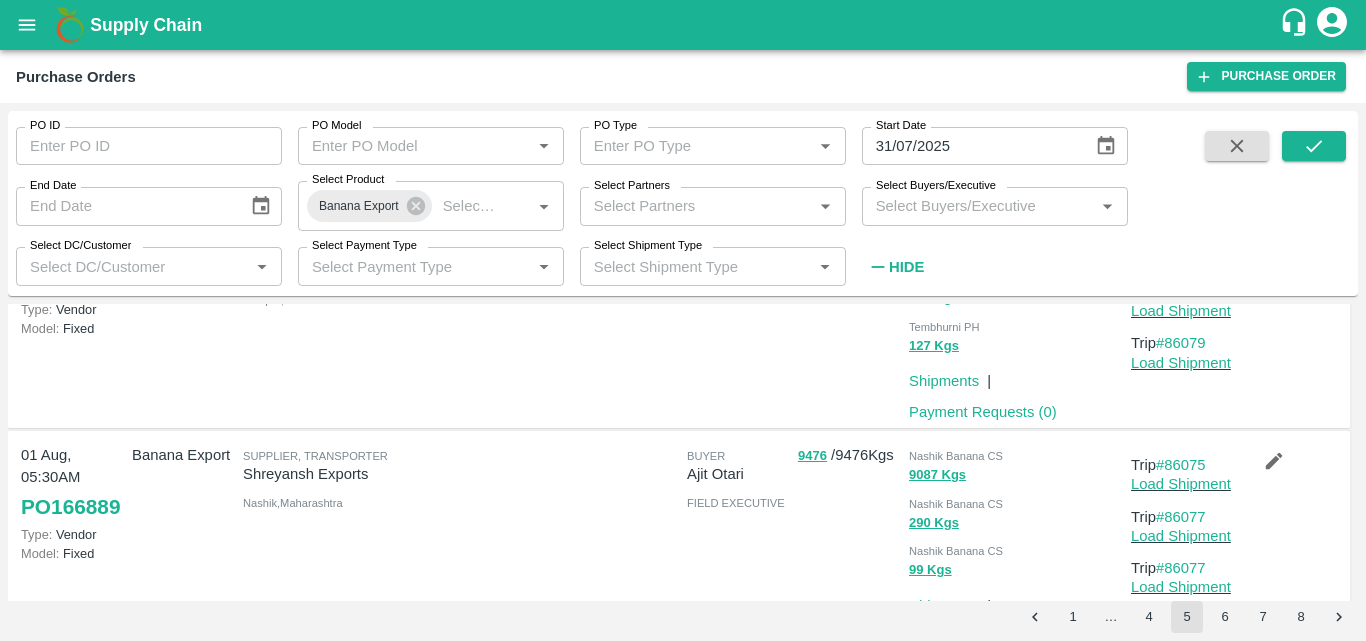 scroll, scrollTop: 1790, scrollLeft: 0, axis: vertical 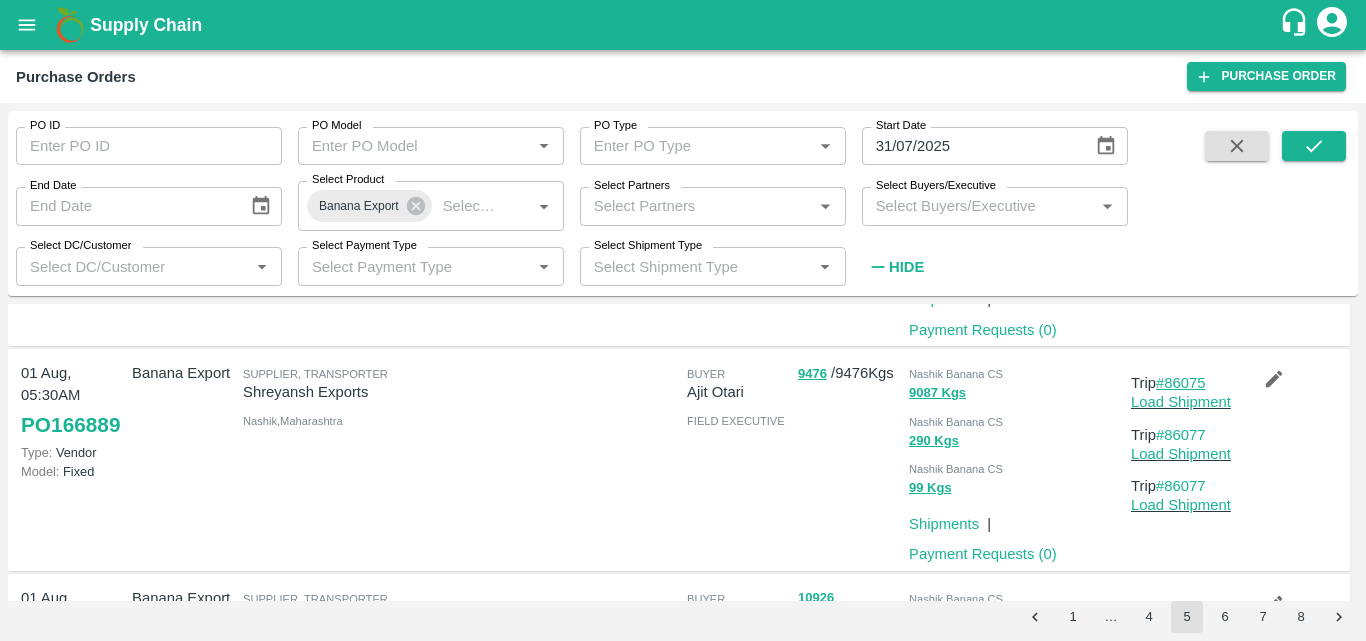 click on "#86075" at bounding box center (1181, 383) 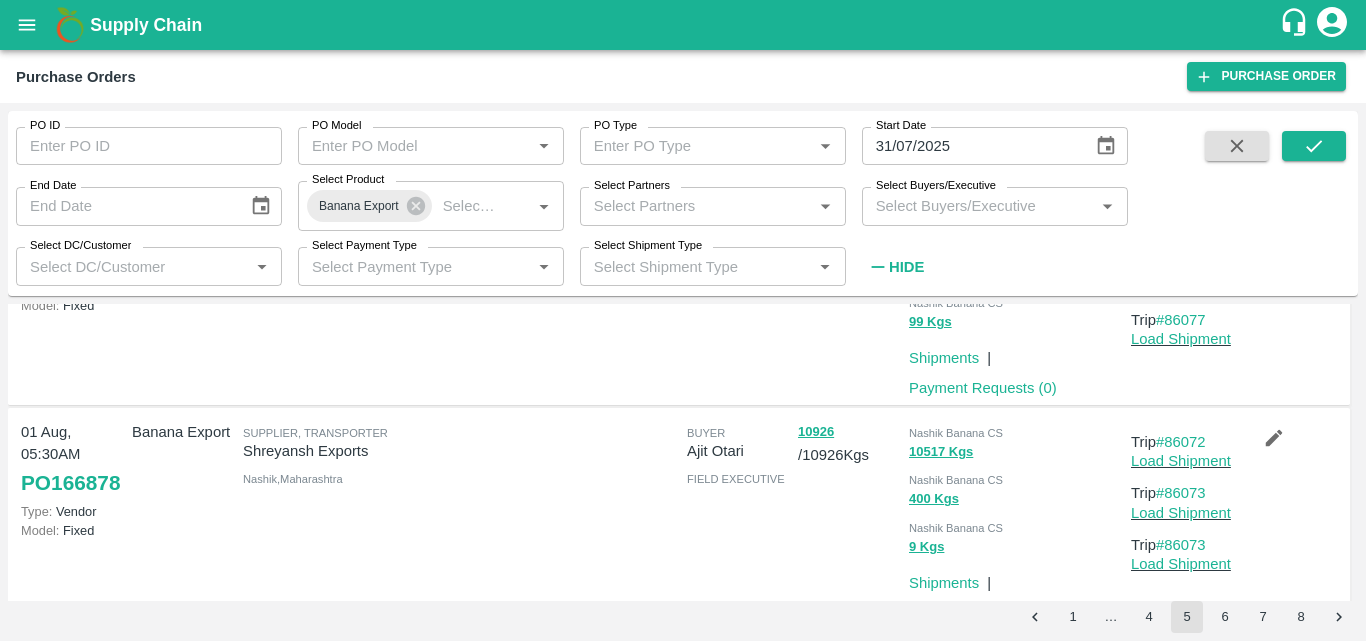 scroll, scrollTop: 2006, scrollLeft: 0, axis: vertical 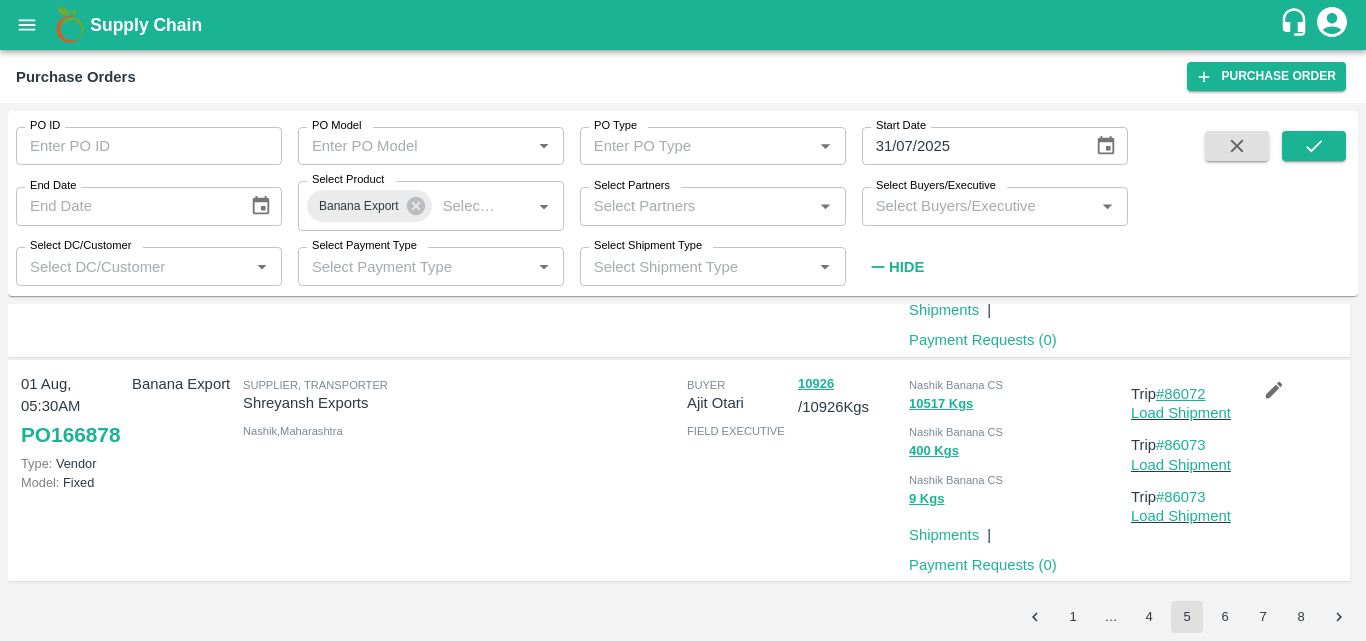 click on "#86072" at bounding box center (1181, 394) 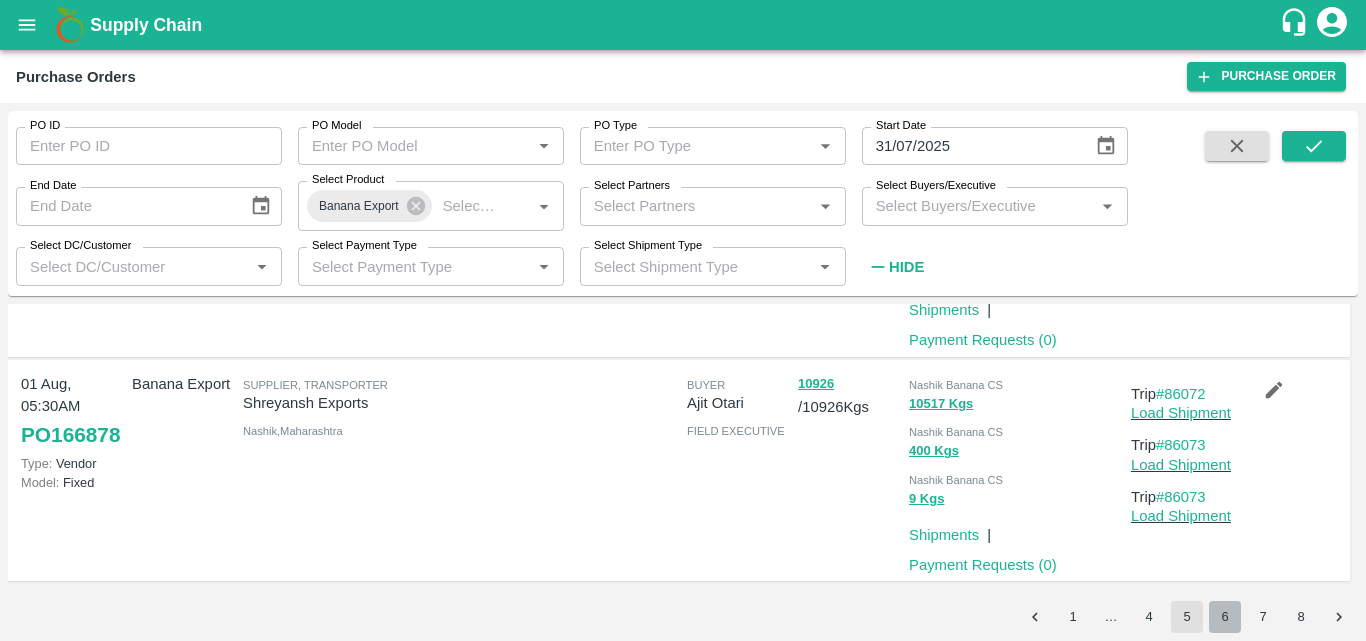 click on "6" at bounding box center [1225, 617] 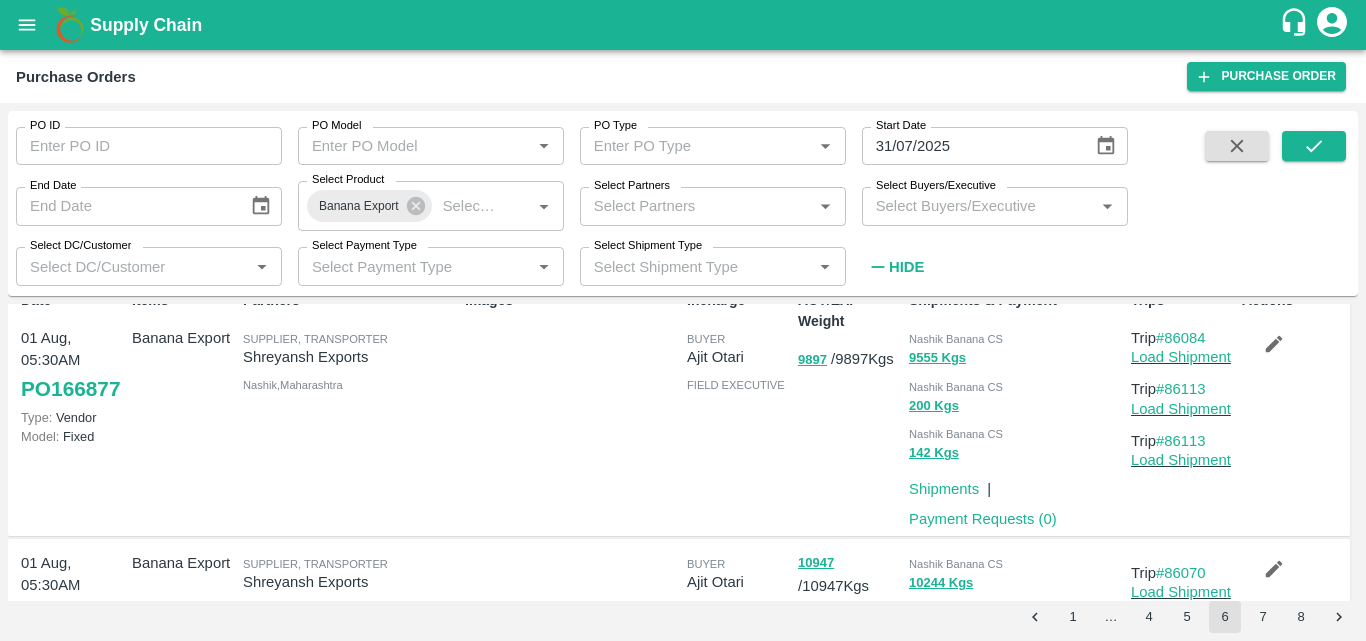 scroll, scrollTop: 0, scrollLeft: 0, axis: both 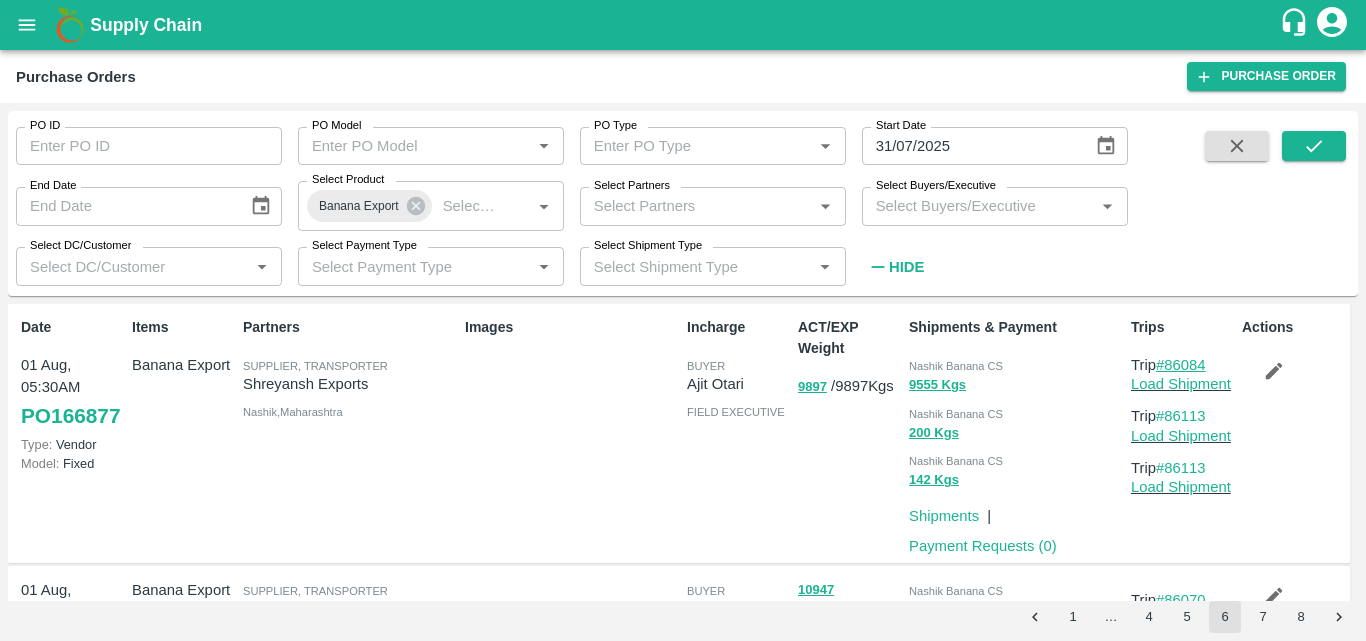 click on "#86084" at bounding box center [1181, 365] 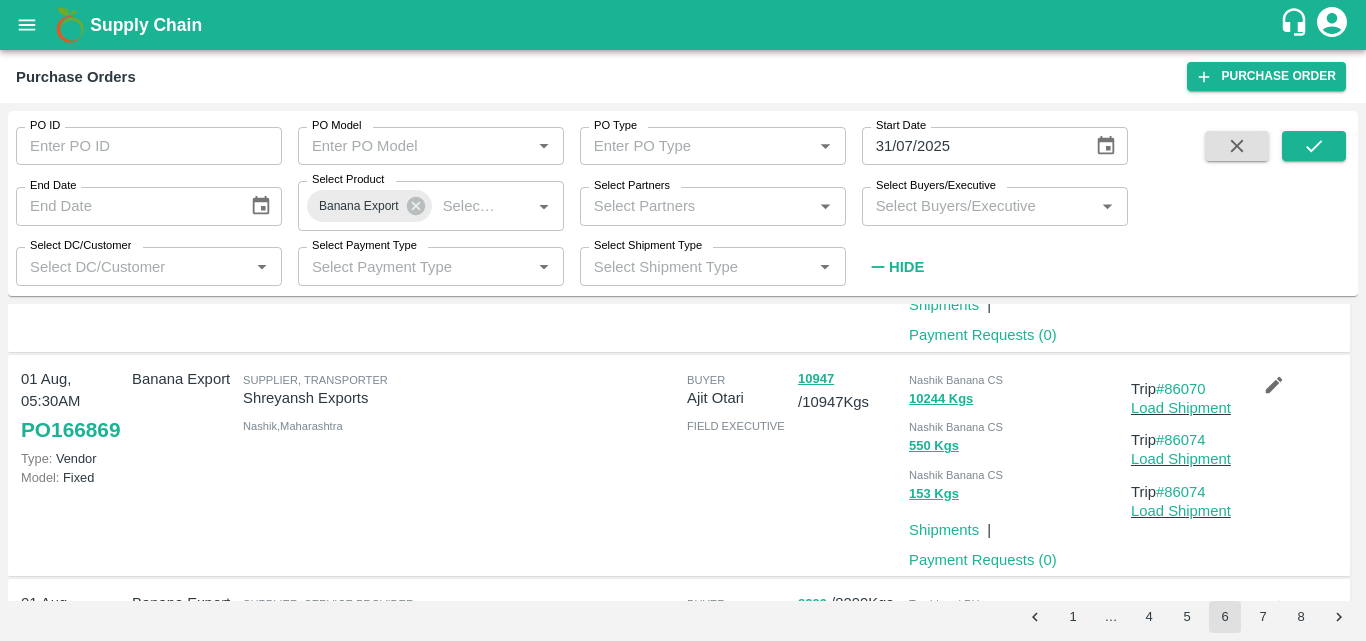 scroll, scrollTop: 219, scrollLeft: 0, axis: vertical 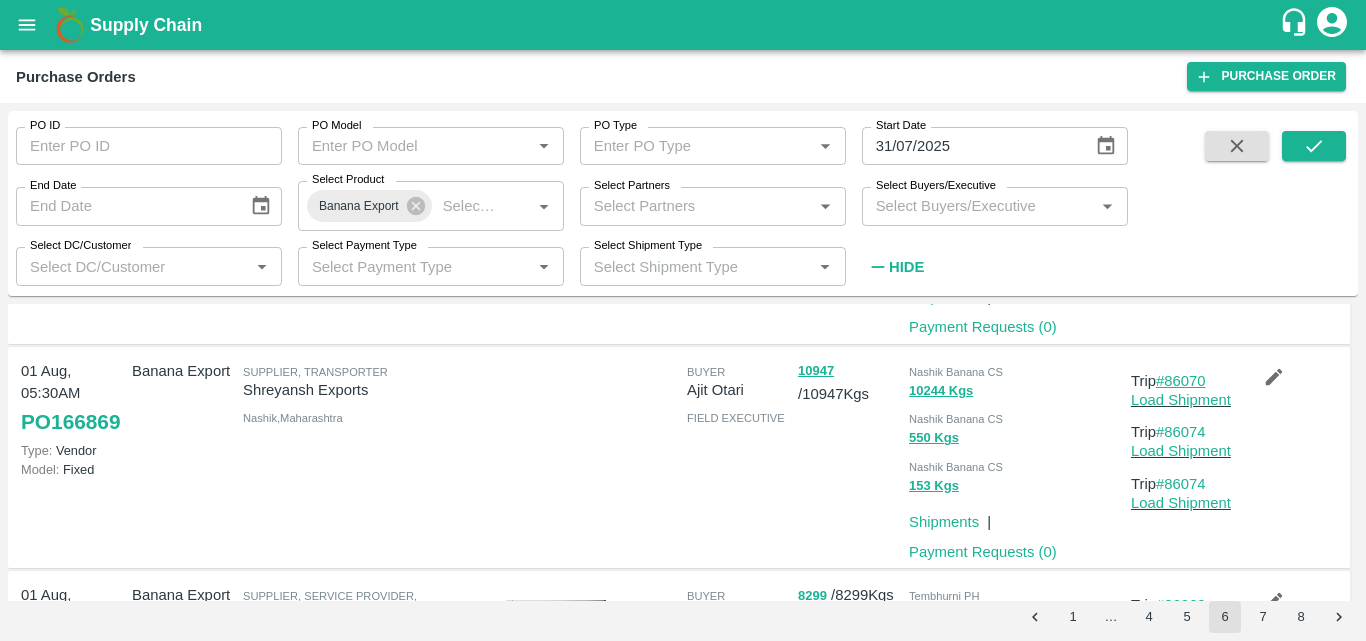click on "#86070" at bounding box center (1181, 381) 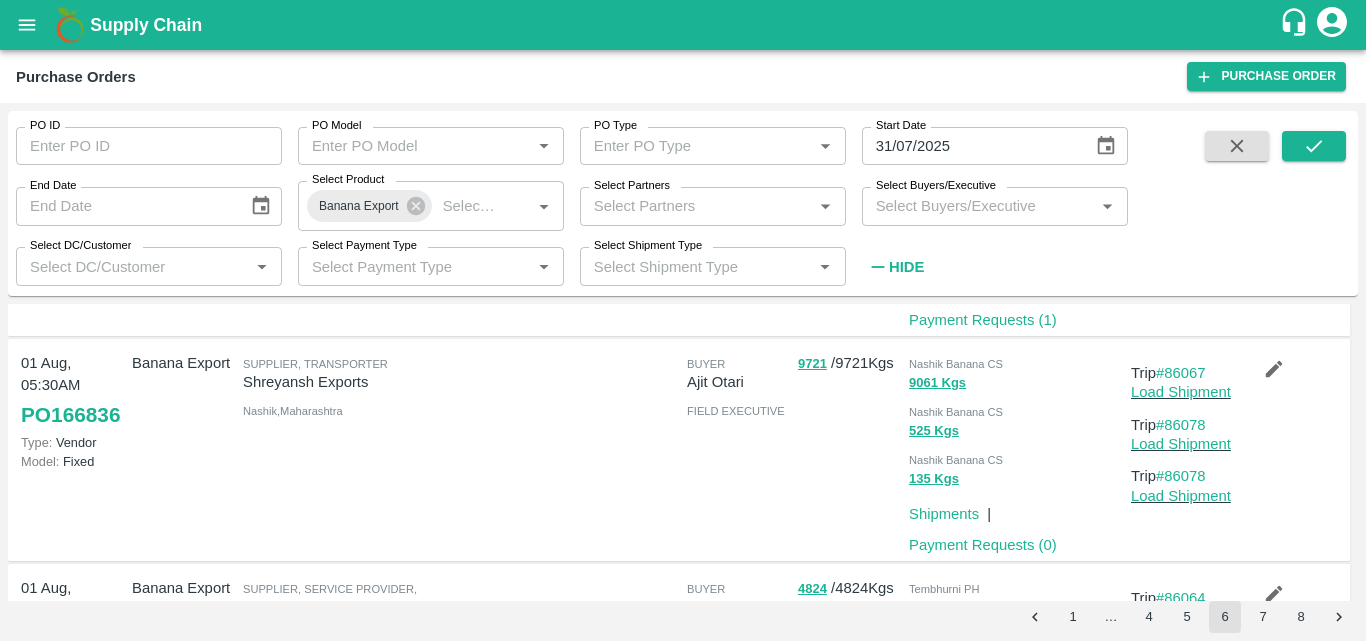 scroll, scrollTop: 731, scrollLeft: 0, axis: vertical 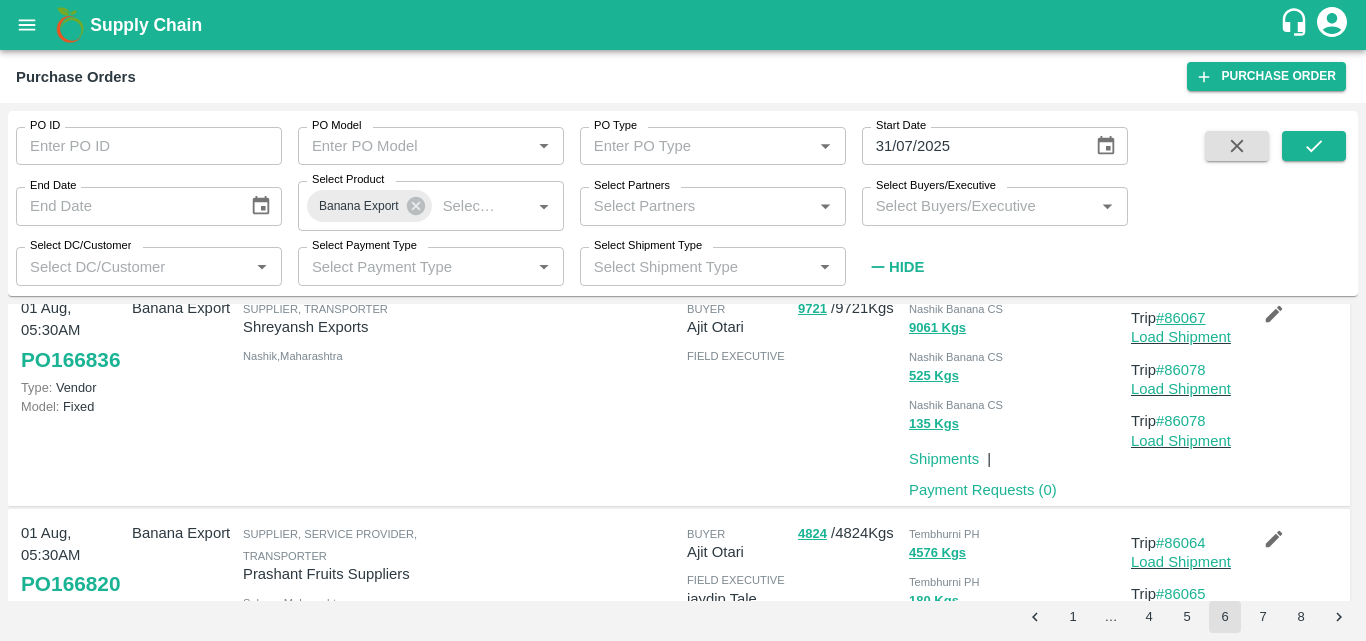 click on "#86067" at bounding box center [1181, 318] 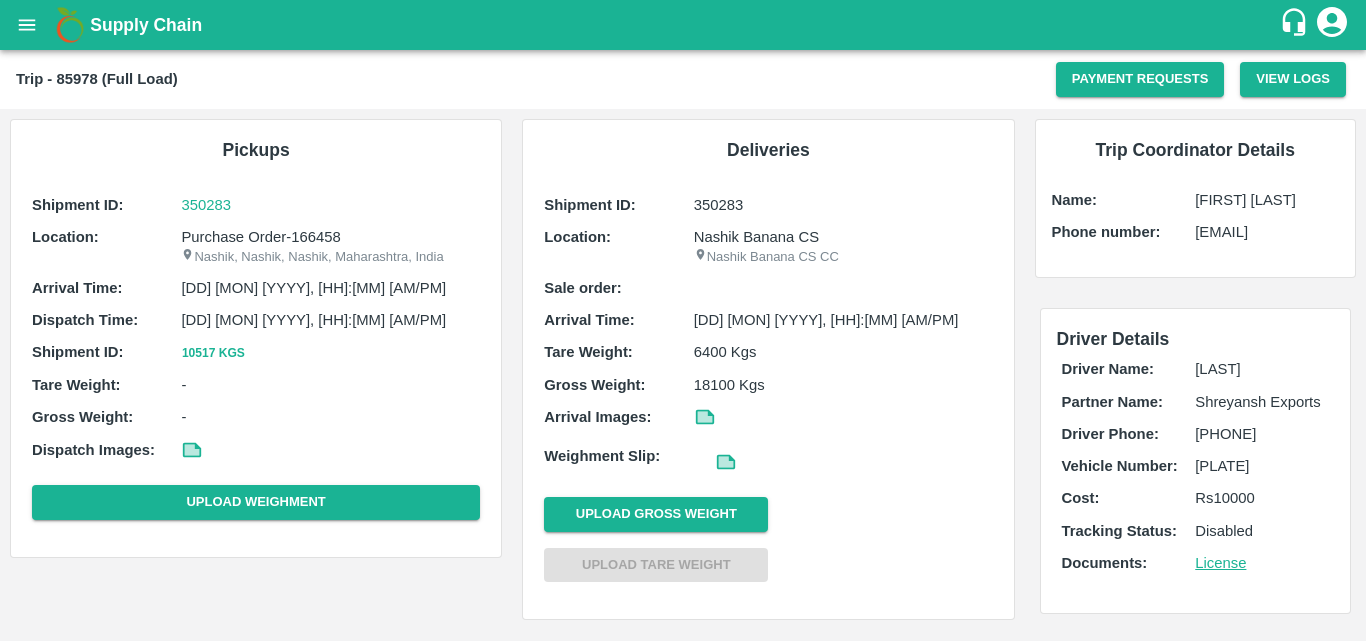 scroll, scrollTop: 0, scrollLeft: 0, axis: both 